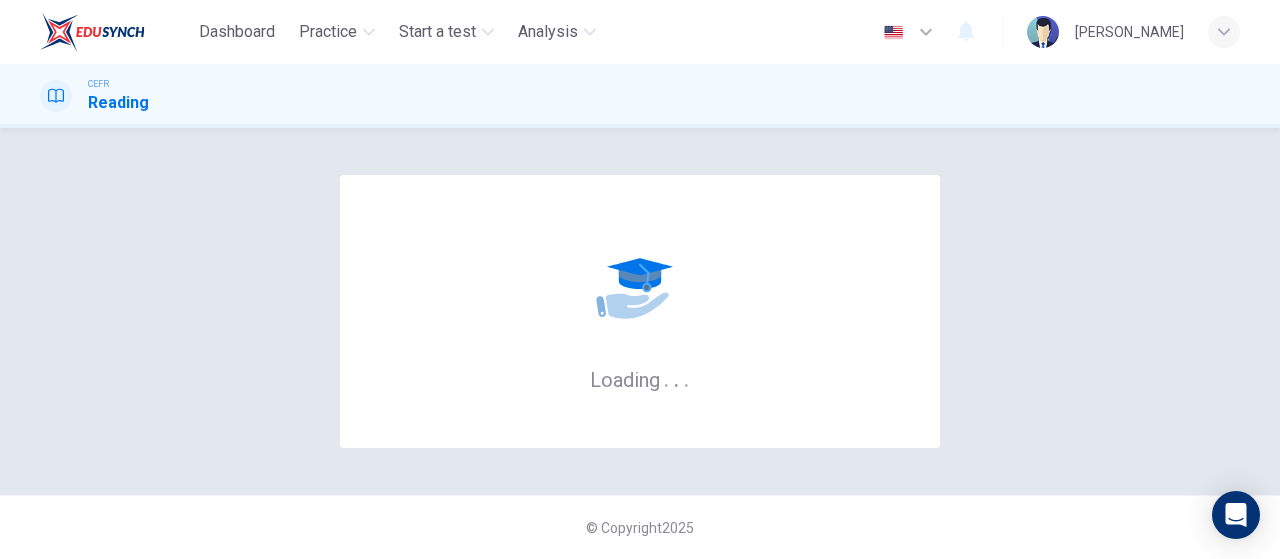 scroll, scrollTop: 0, scrollLeft: 0, axis: both 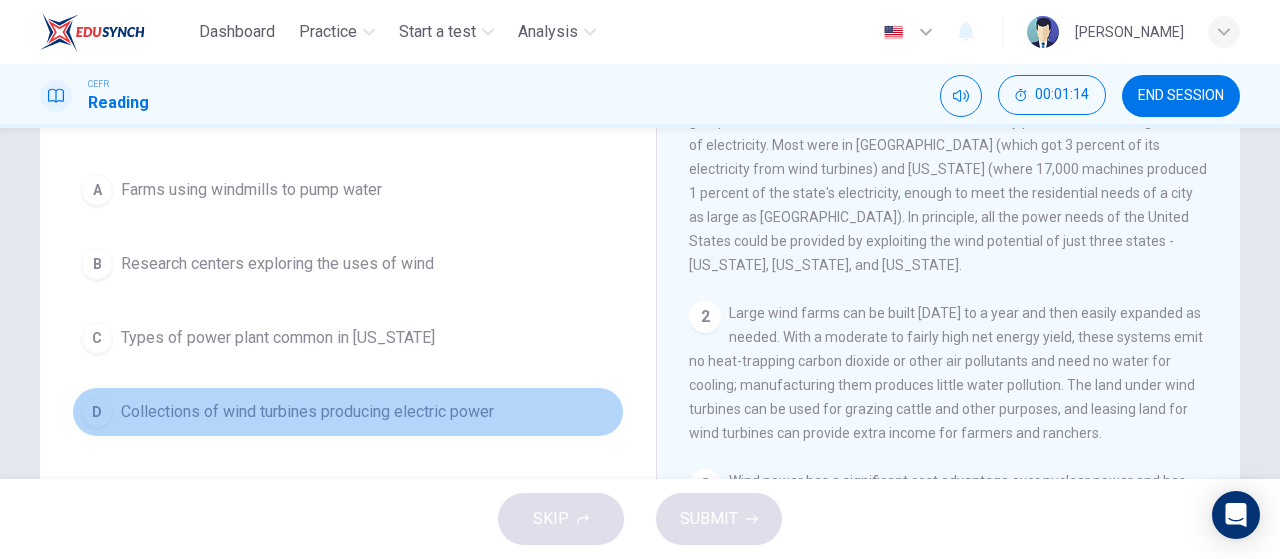 click on "Collections of wind turbines producing electric power" at bounding box center (307, 412) 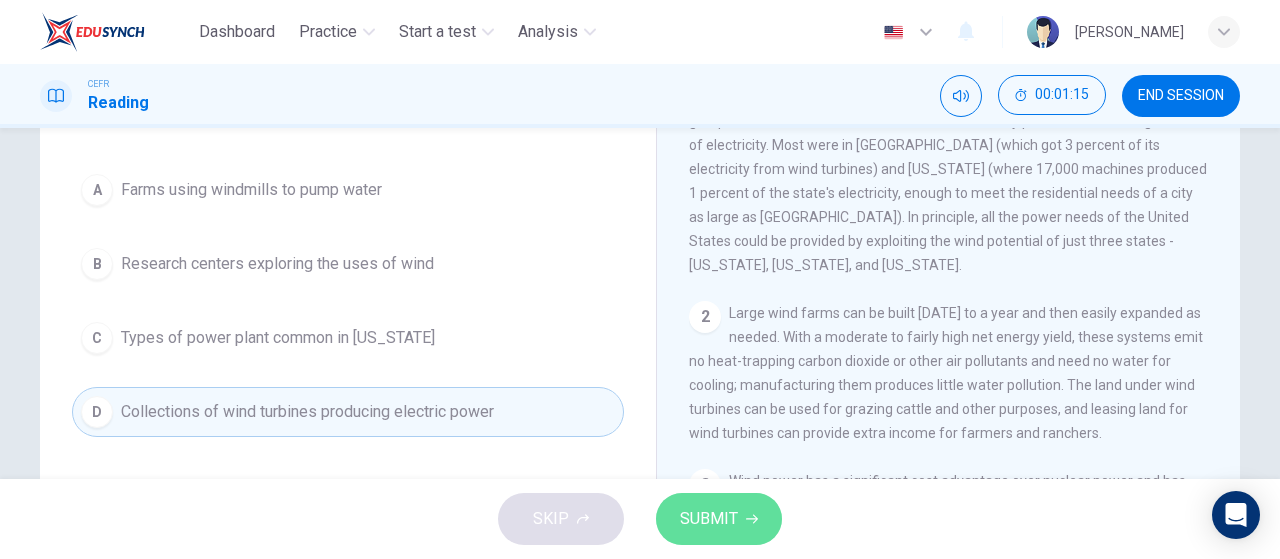 click on "SUBMIT" at bounding box center (709, 519) 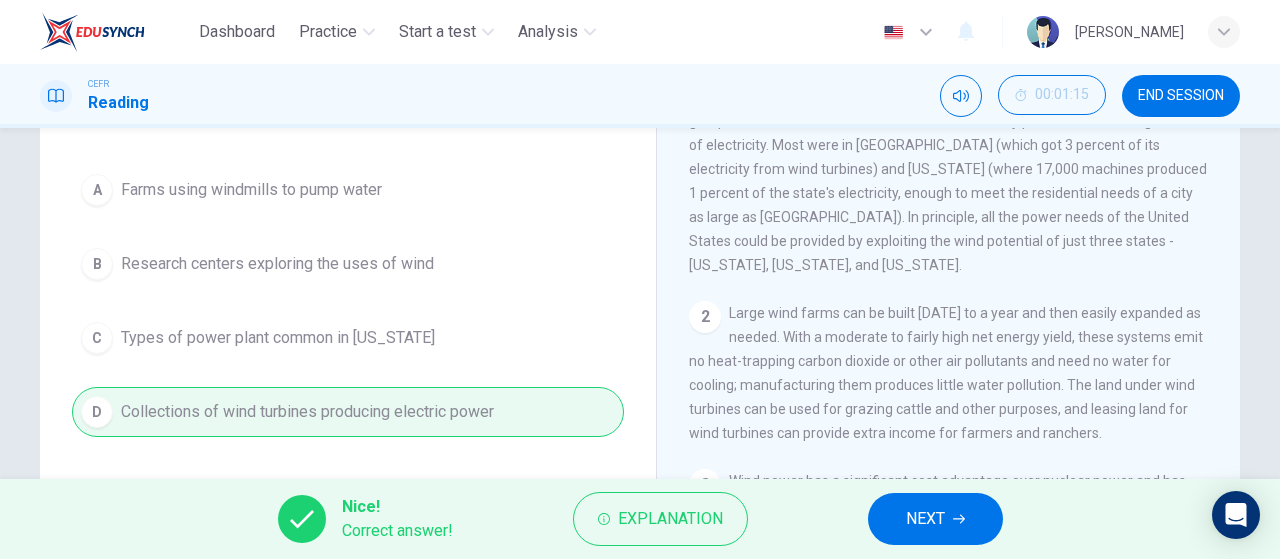 click on "NEXT" at bounding box center [935, 519] 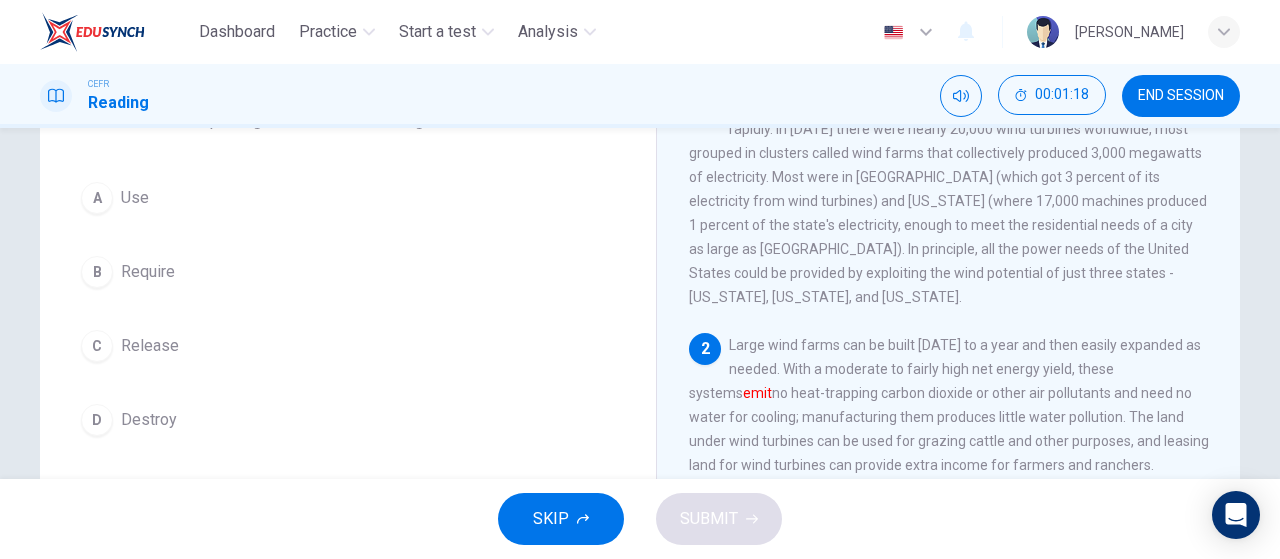 scroll, scrollTop: 156, scrollLeft: 0, axis: vertical 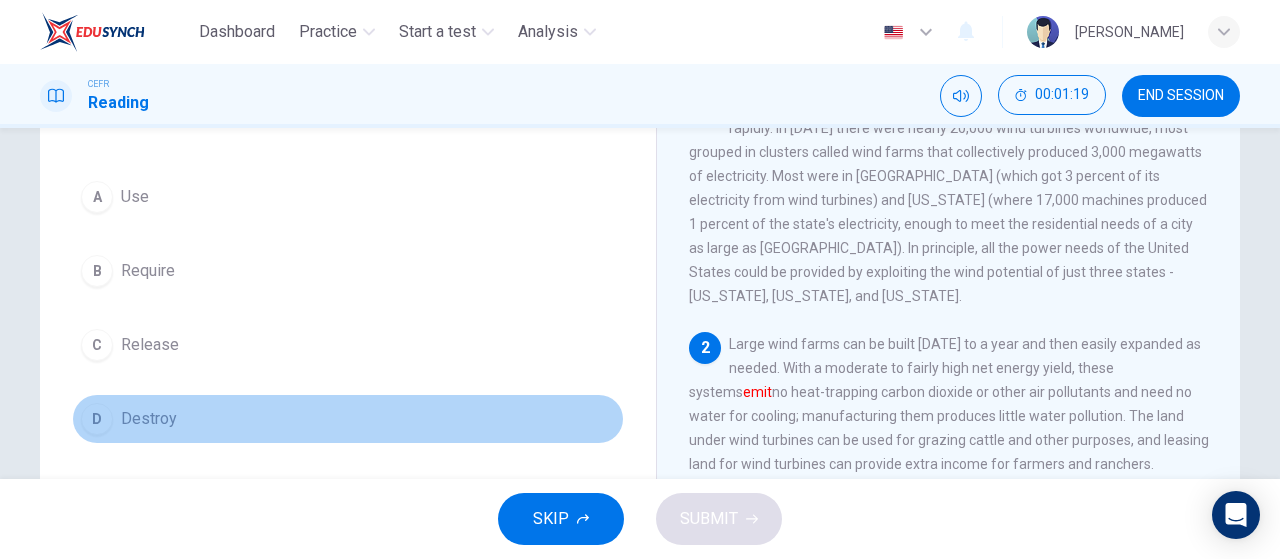 click on "D Destroy" at bounding box center [348, 419] 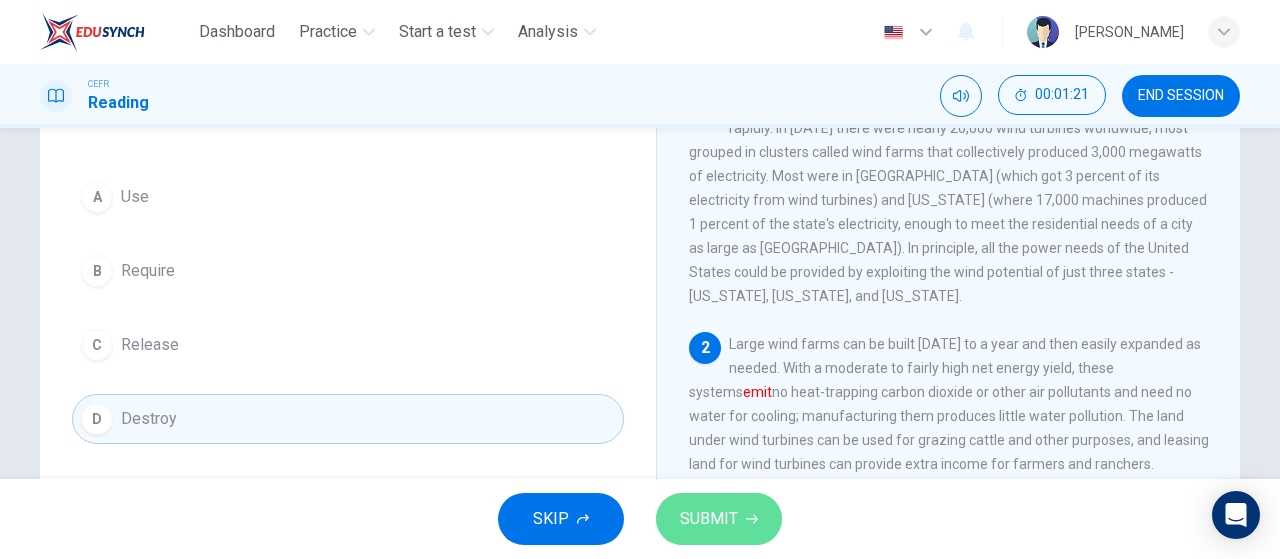 click on "SUBMIT" at bounding box center [709, 519] 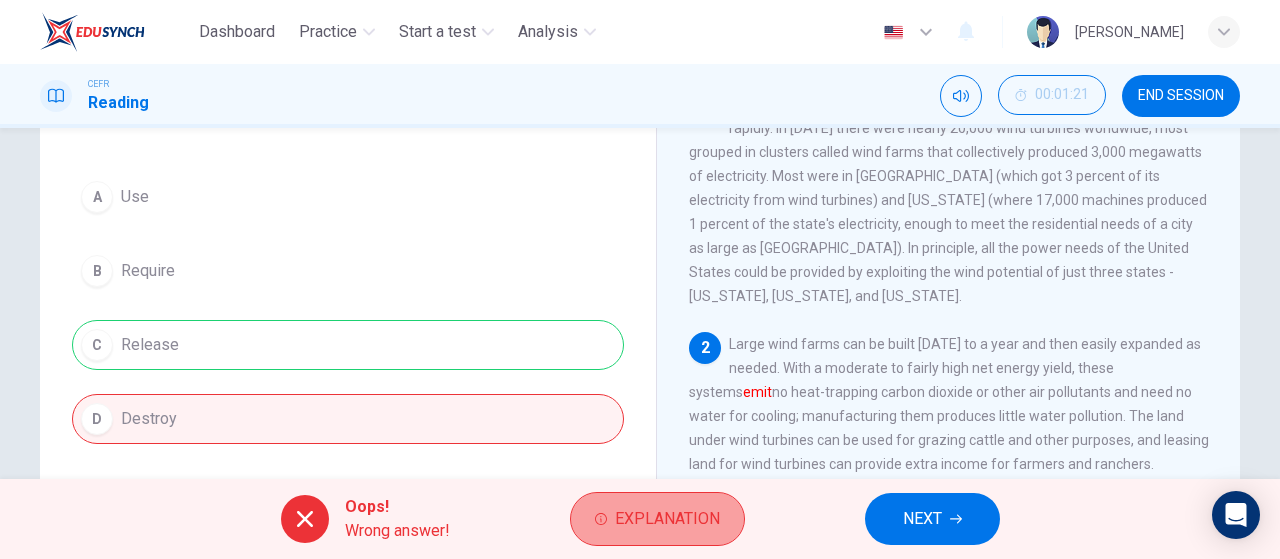 click on "Explanation" at bounding box center [667, 519] 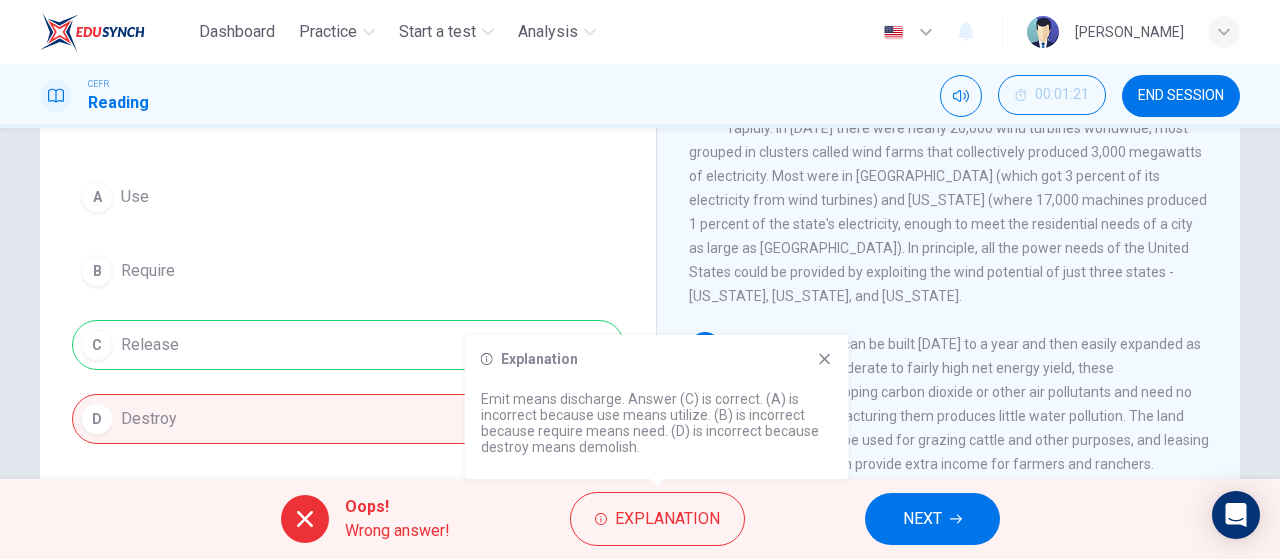click 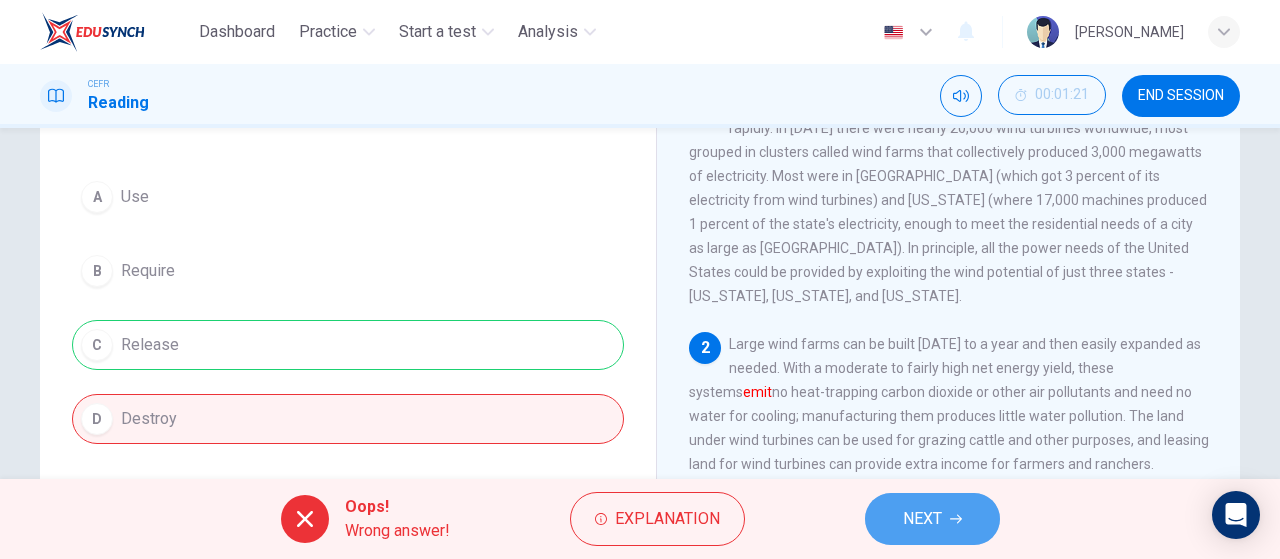 click on "NEXT" at bounding box center [932, 519] 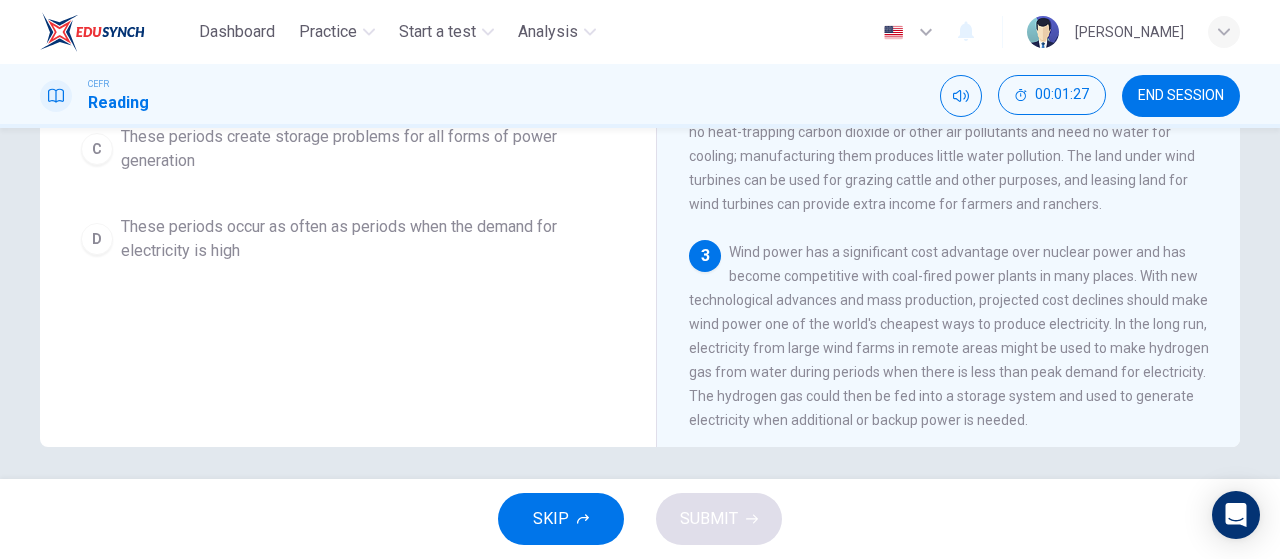 scroll, scrollTop: 424, scrollLeft: 0, axis: vertical 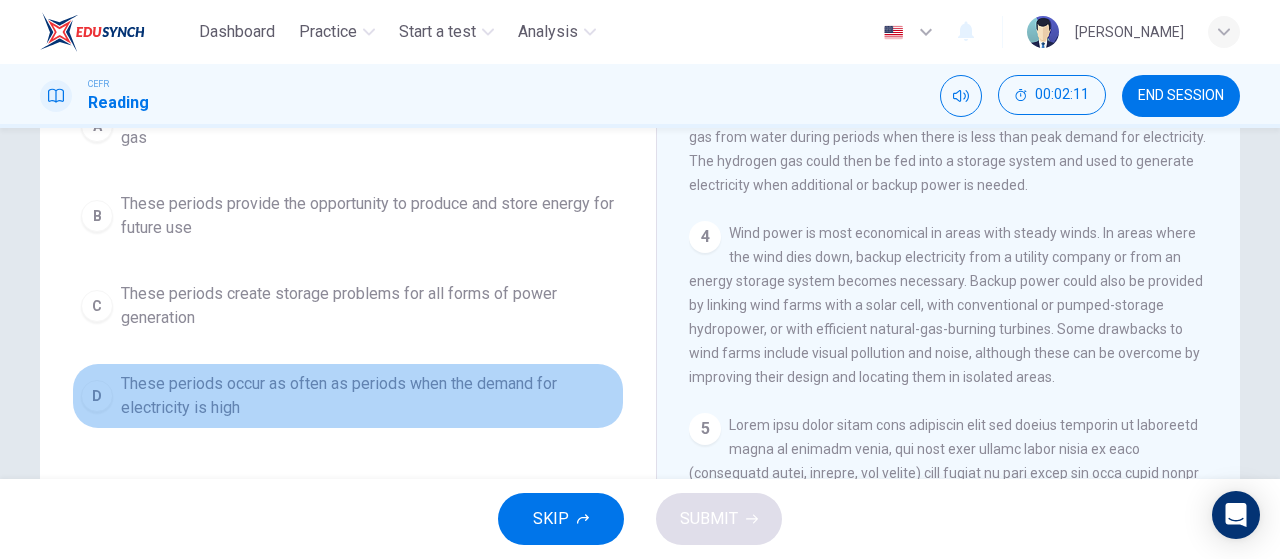 click on "These periods occur as often as periods when the demand for electricity is high" at bounding box center (368, 396) 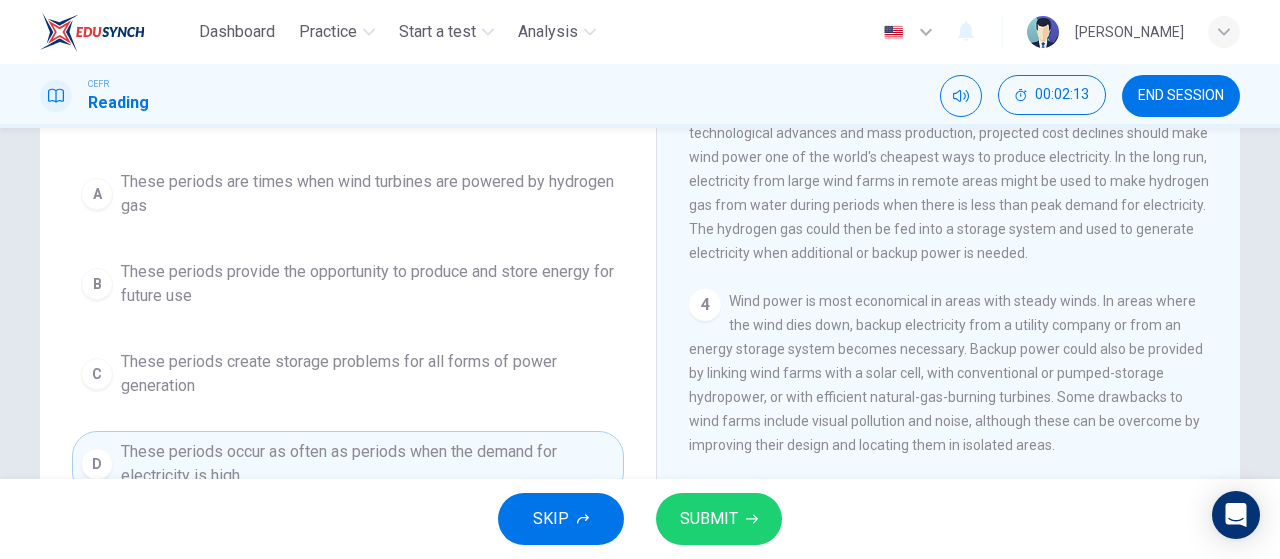 scroll, scrollTop: 186, scrollLeft: 0, axis: vertical 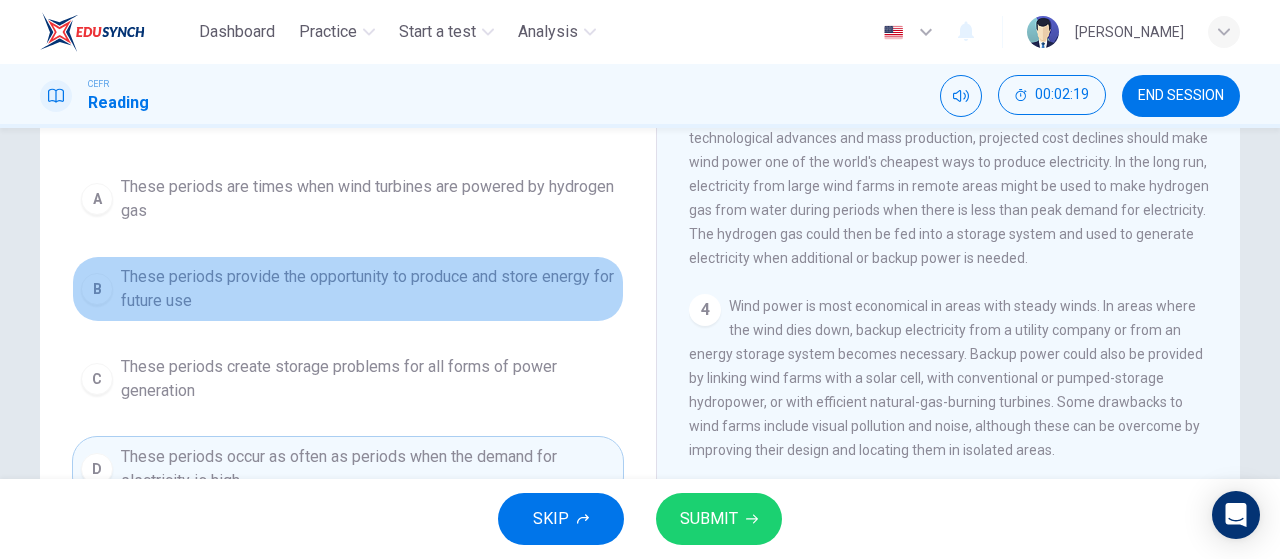 click on "These periods provide the opportunity to produce and store energy for future use" at bounding box center [368, 289] 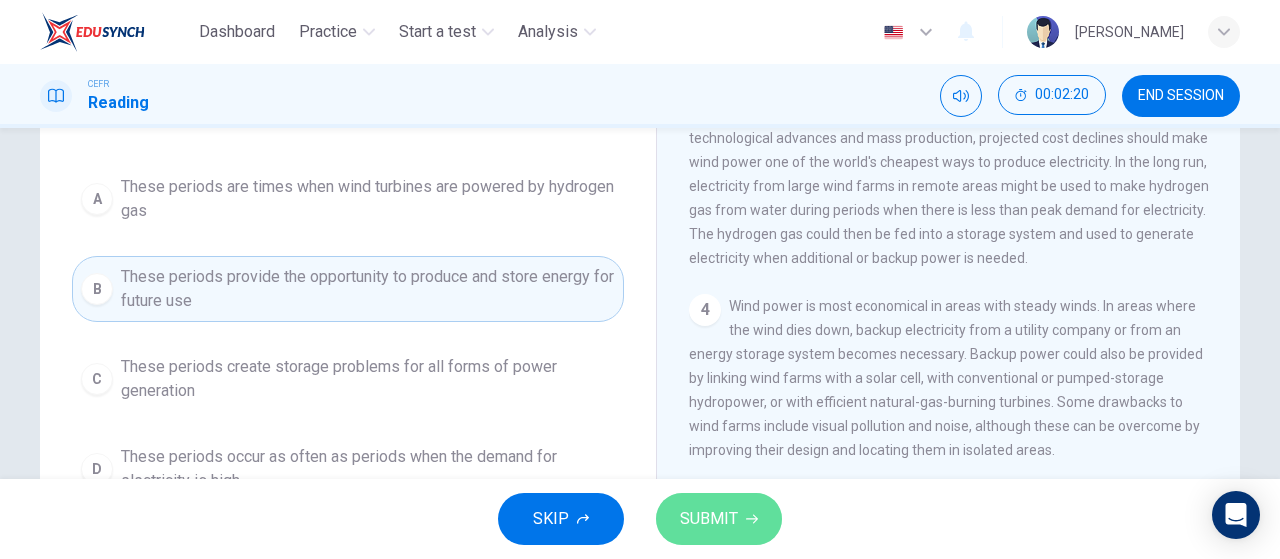 click on "SUBMIT" at bounding box center [709, 519] 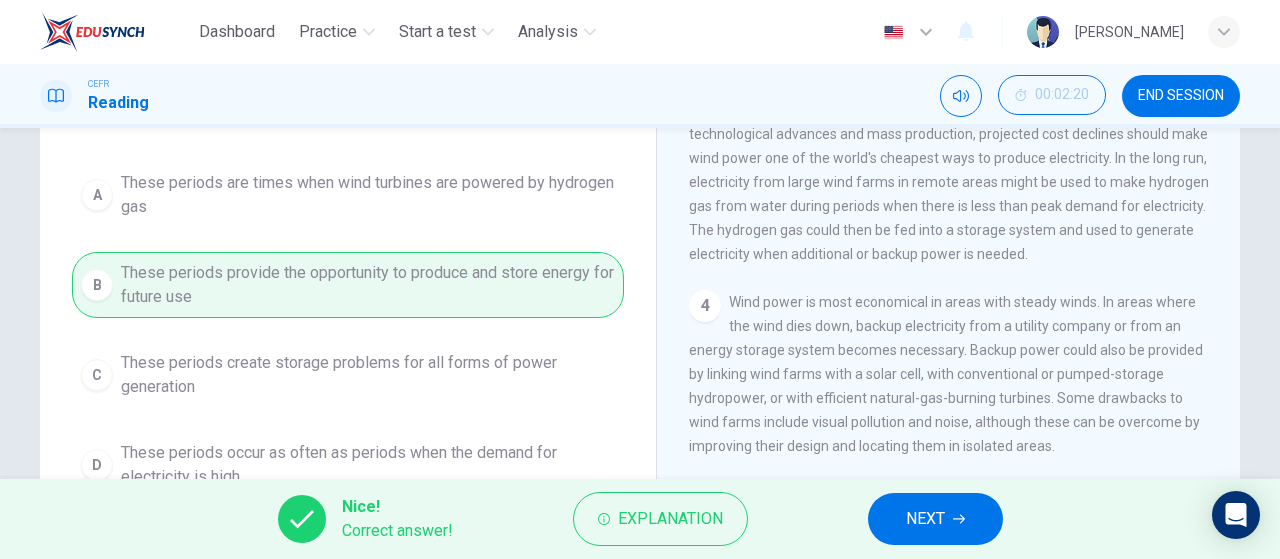 scroll, scrollTop: 189, scrollLeft: 0, axis: vertical 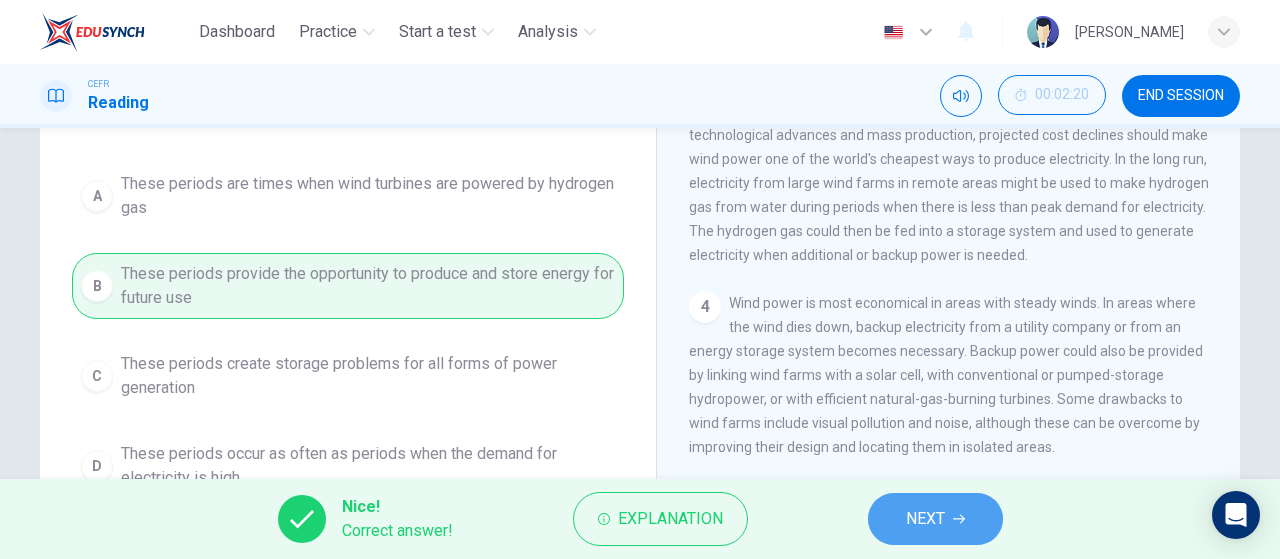click on "NEXT" at bounding box center (935, 519) 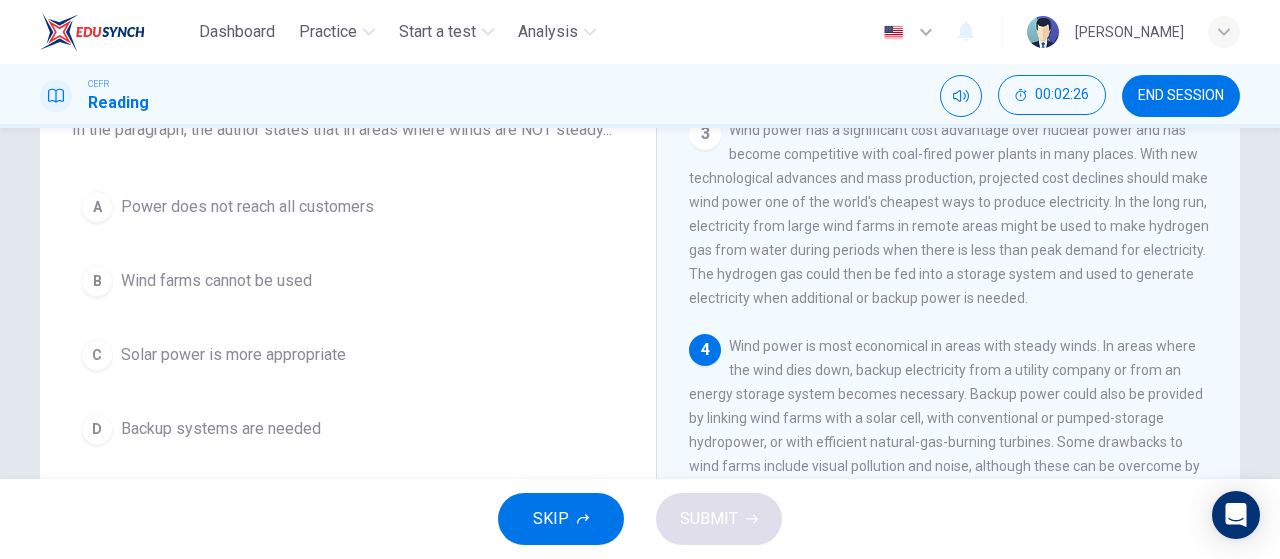 scroll, scrollTop: 148, scrollLeft: 0, axis: vertical 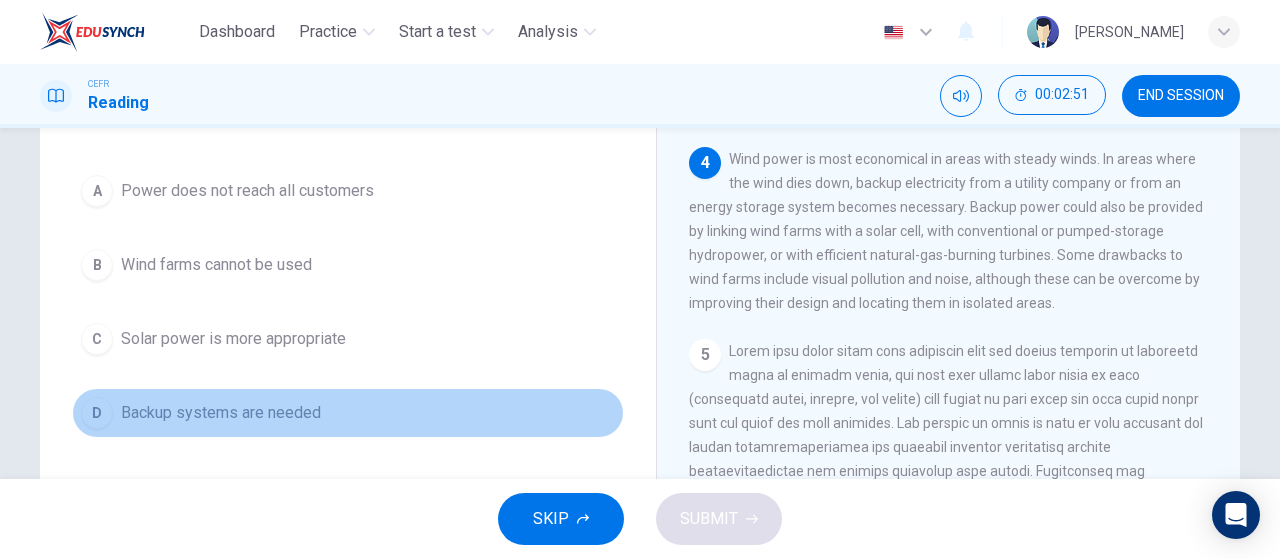 click on "Backup systems are needed" at bounding box center [221, 413] 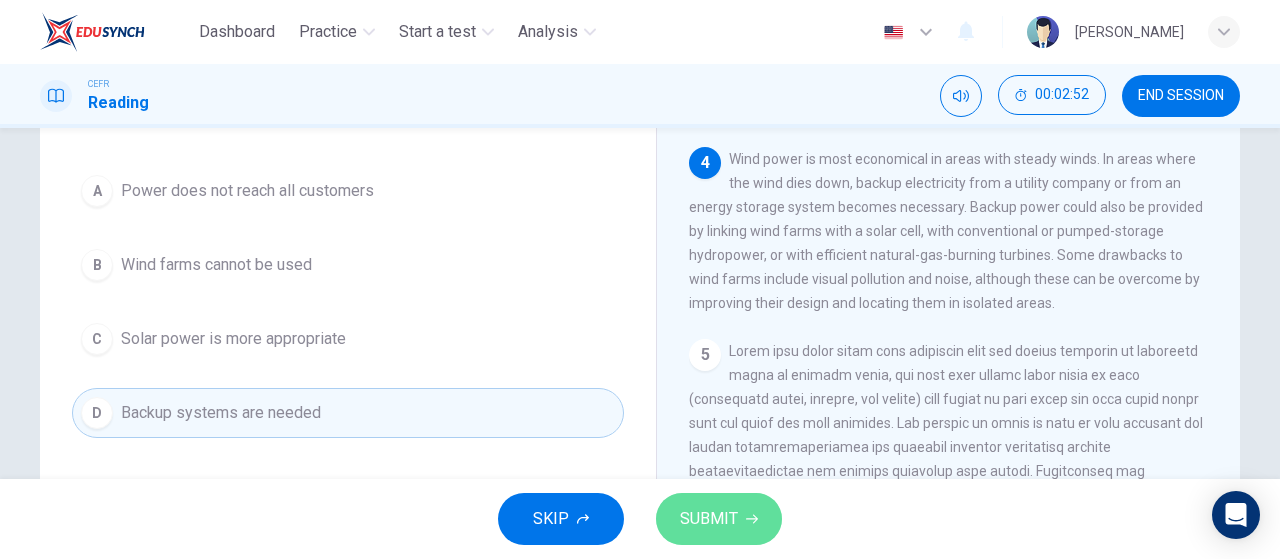 click on "SUBMIT" at bounding box center (709, 519) 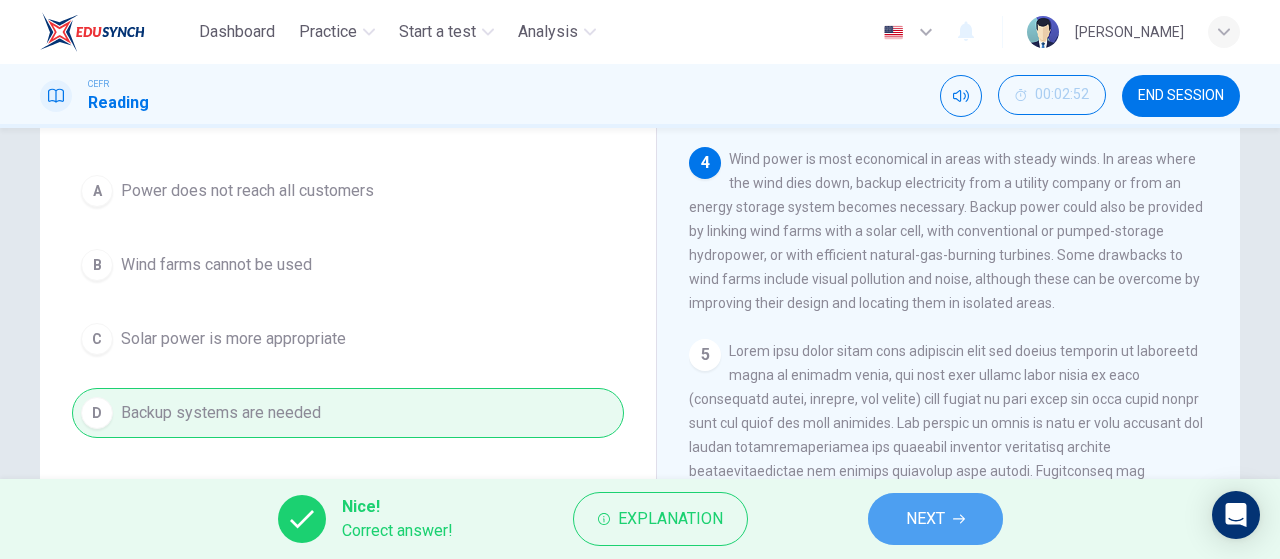 click 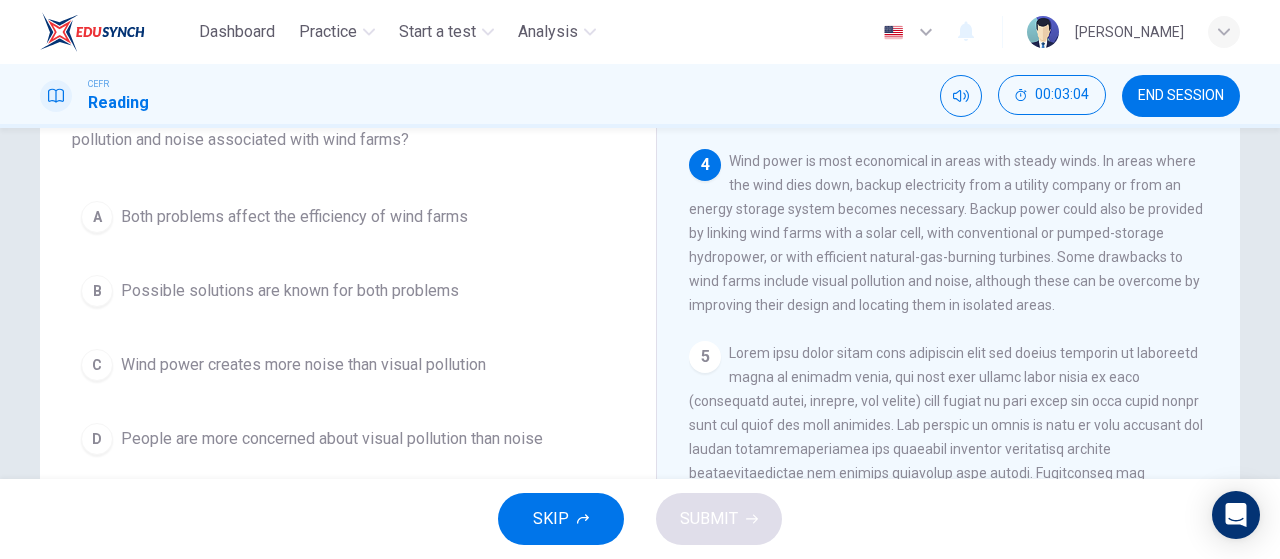 scroll, scrollTop: 162, scrollLeft: 0, axis: vertical 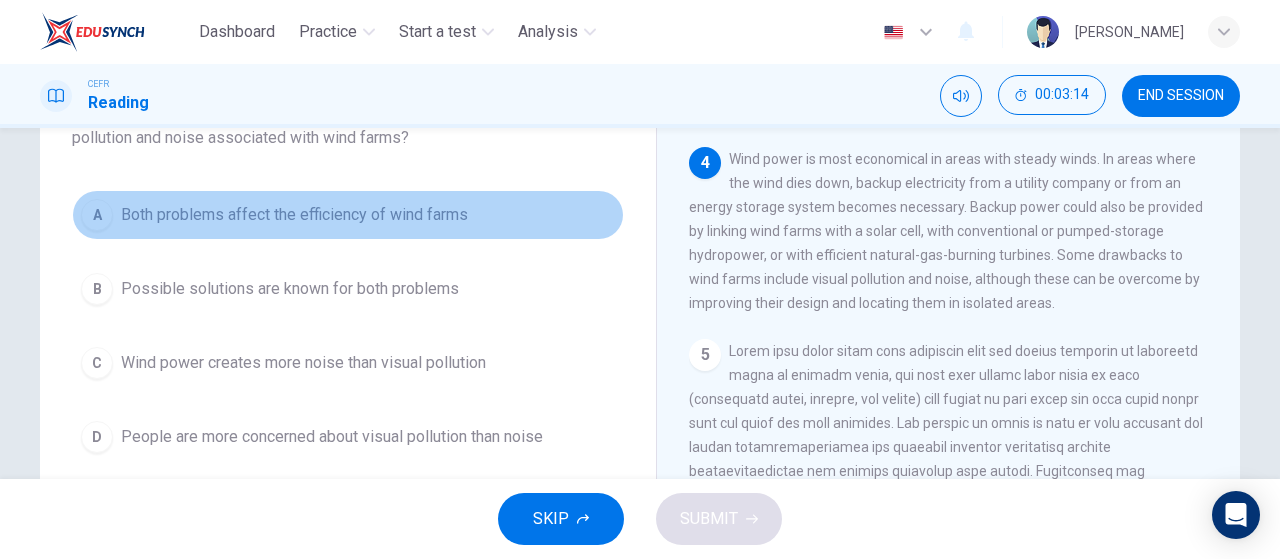 click on "Both problems affect the efficiency of wind farms" at bounding box center (294, 215) 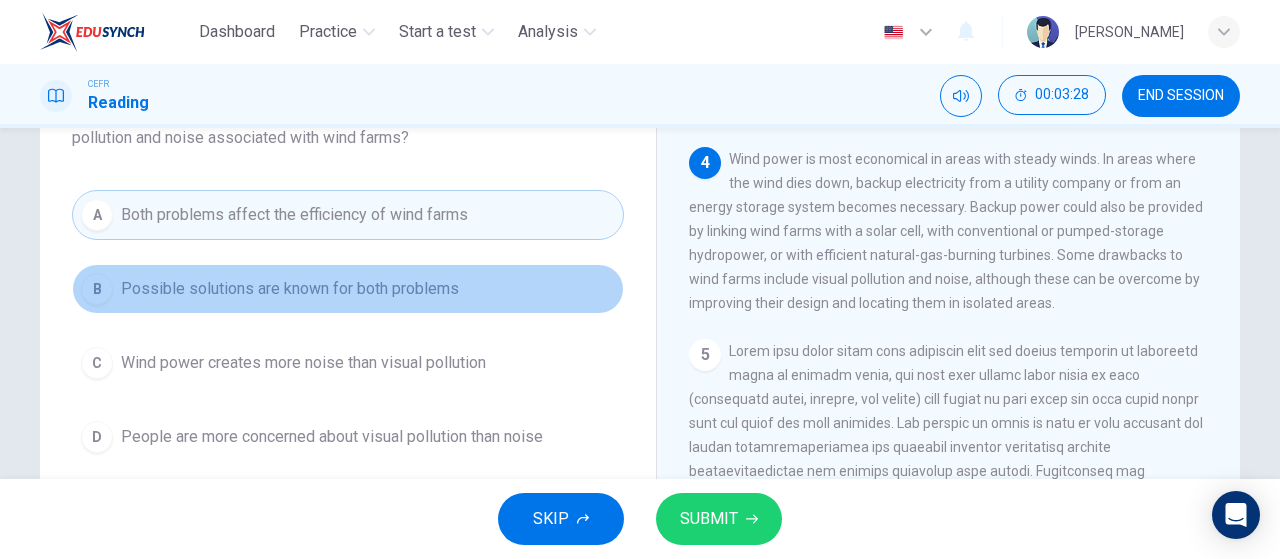 click on "B Possible solutions are known for both problems" at bounding box center (348, 289) 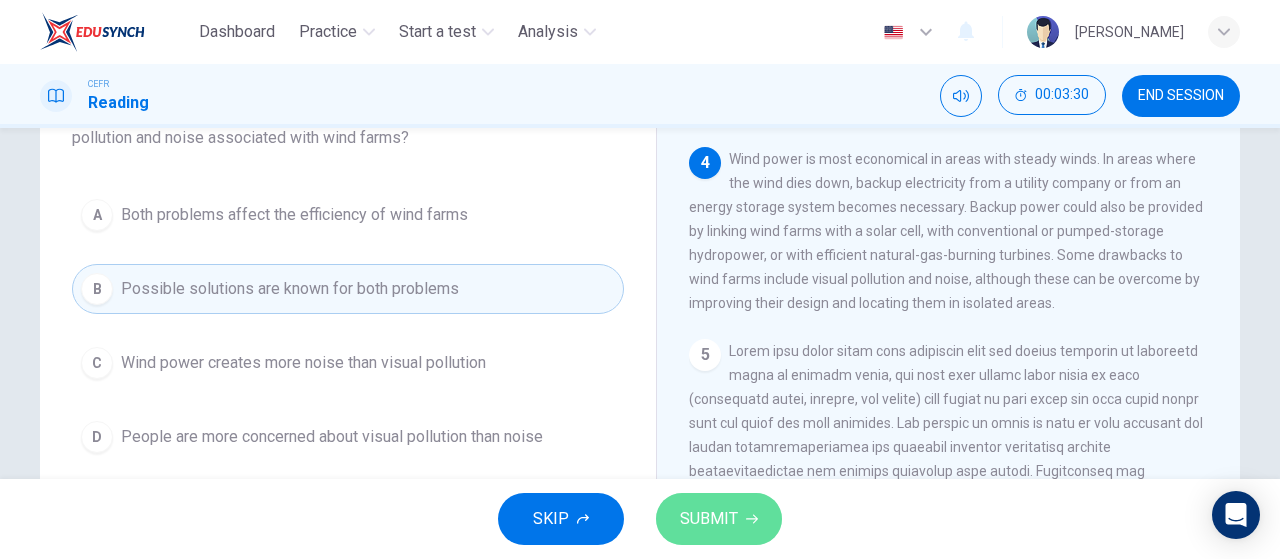 click on "SUBMIT" at bounding box center (709, 519) 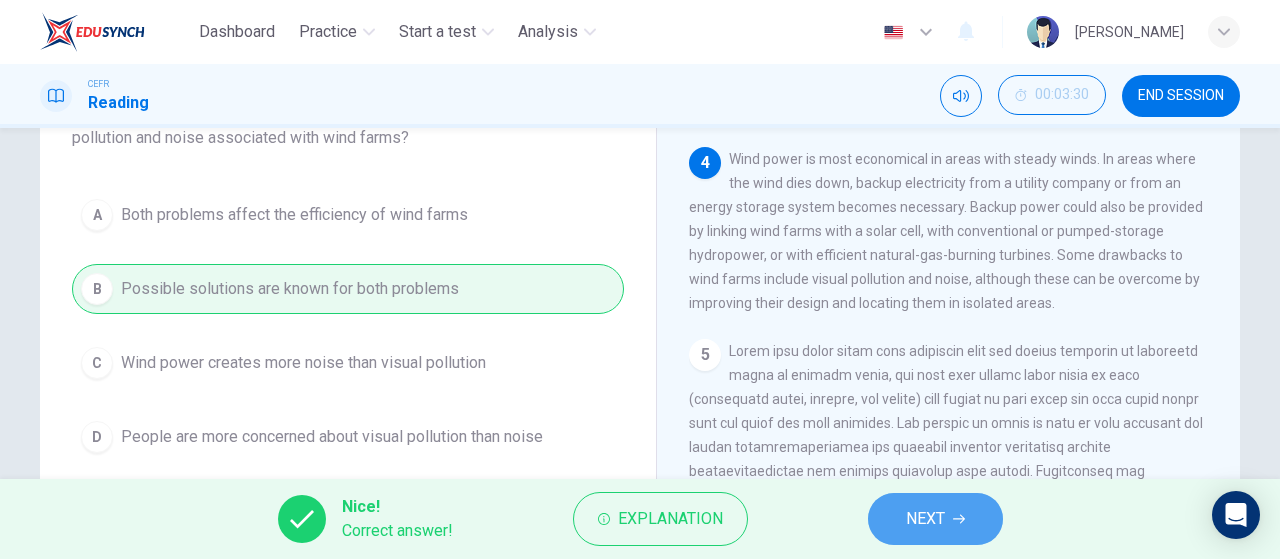 click on "NEXT" at bounding box center (935, 519) 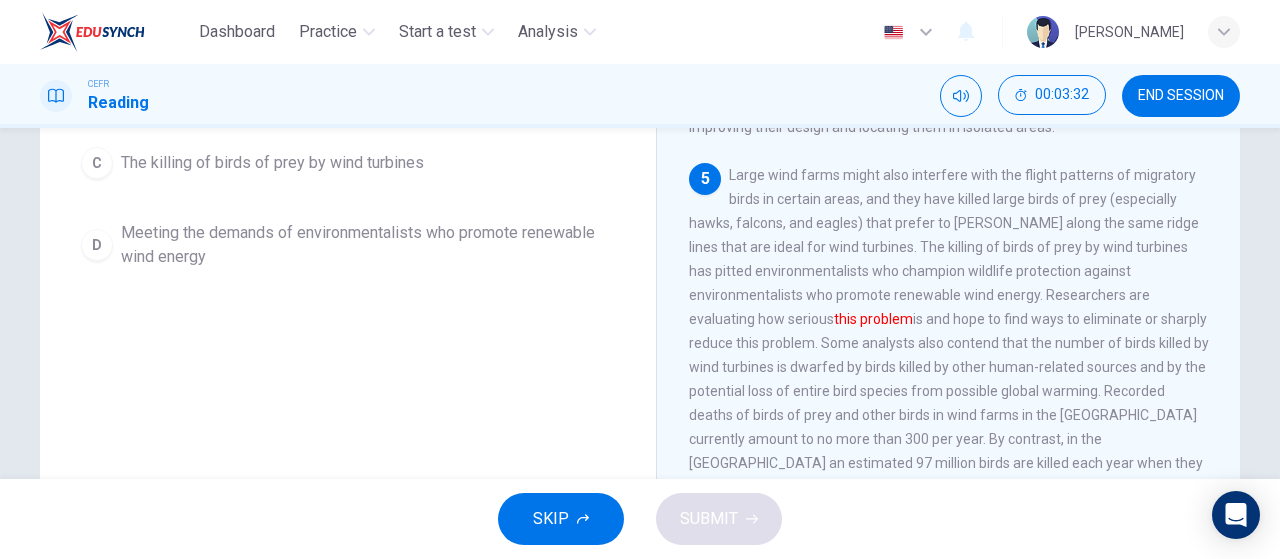 scroll, scrollTop: 339, scrollLeft: 0, axis: vertical 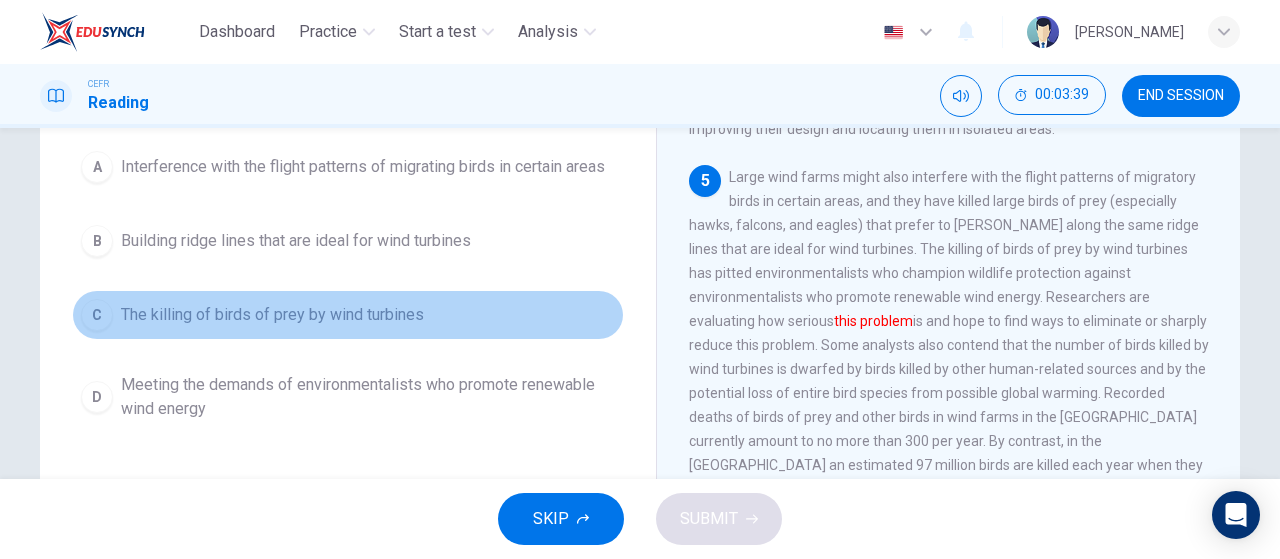 click on "The killing of birds of prey by wind turbines" at bounding box center (272, 315) 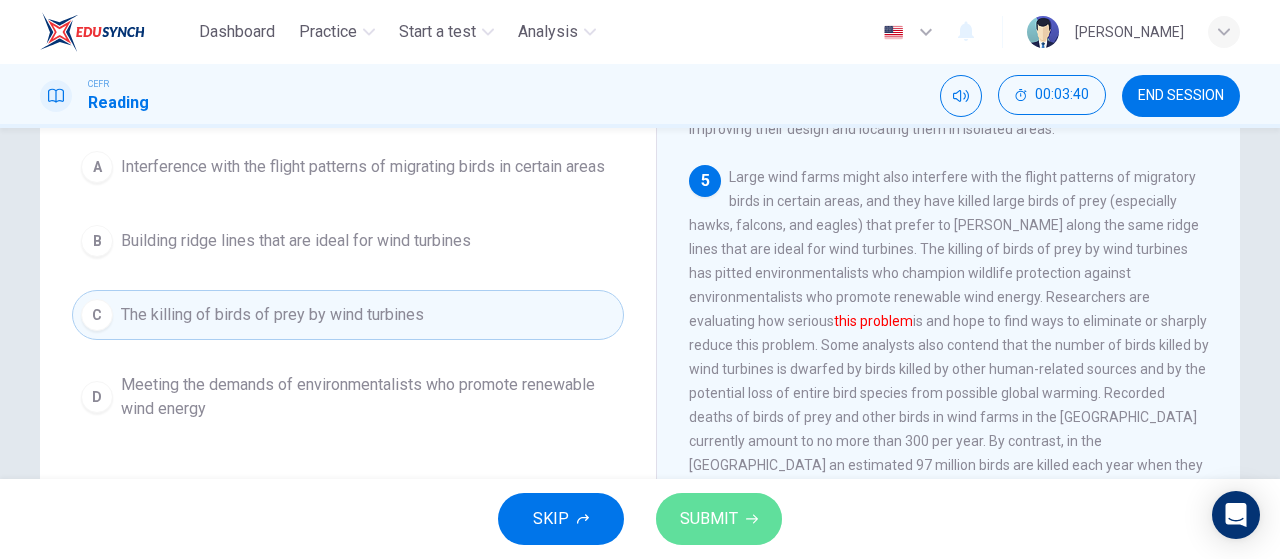 click on "SUBMIT" at bounding box center [709, 519] 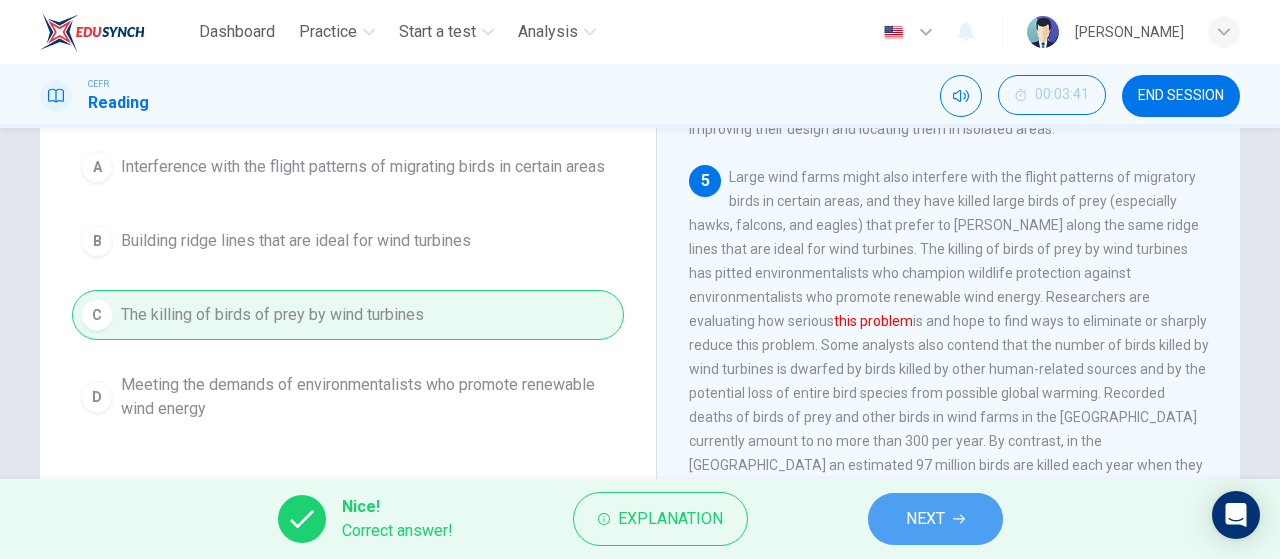 click 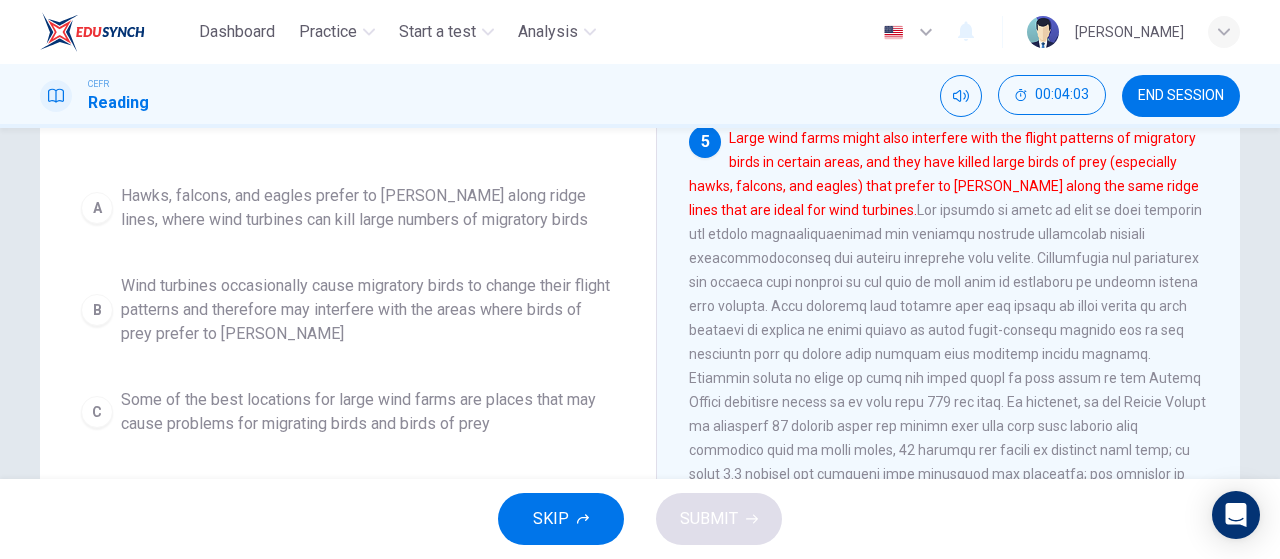 scroll, scrollTop: 226, scrollLeft: 0, axis: vertical 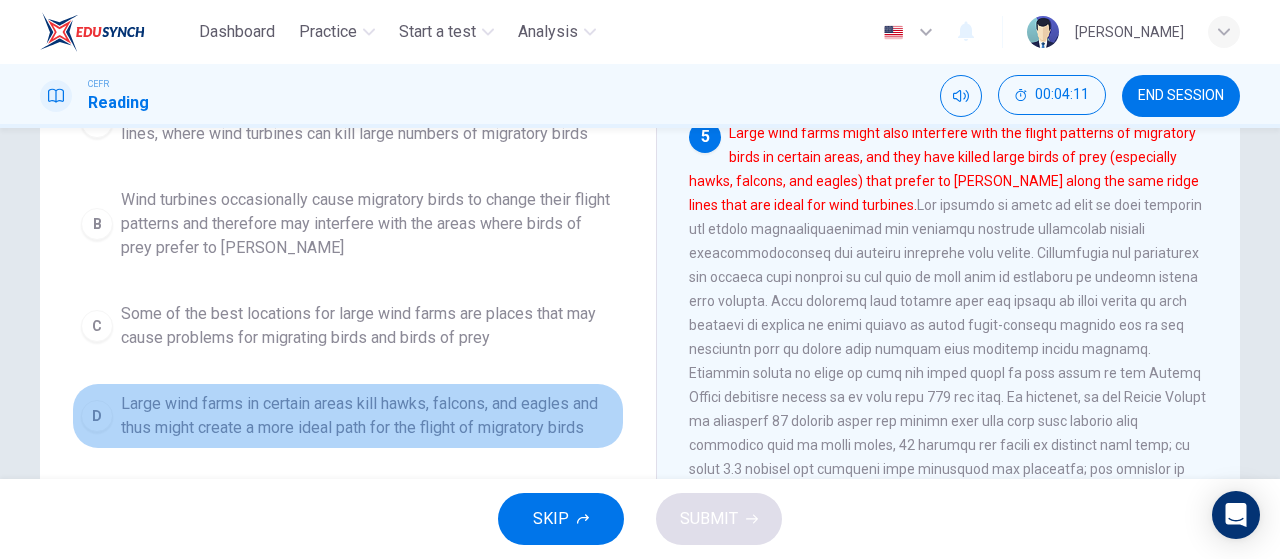 click on "Large wind farms in certain areas kill hawks, falcons, and eagles and thus might create a more ideal path for the flight of migratory birds" at bounding box center (368, 416) 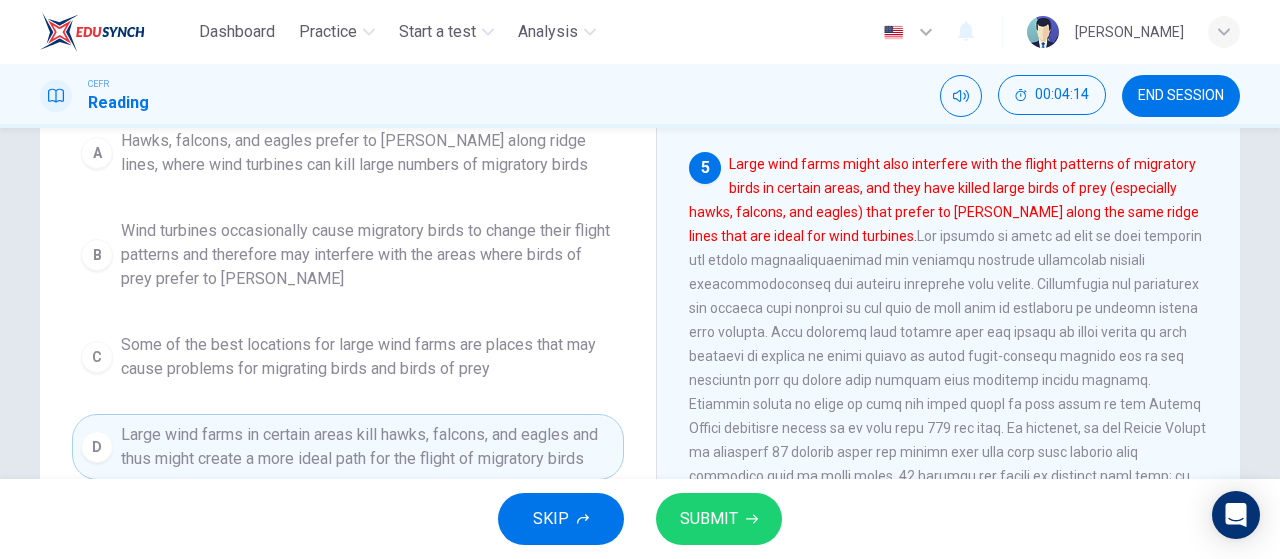 scroll, scrollTop: 273, scrollLeft: 0, axis: vertical 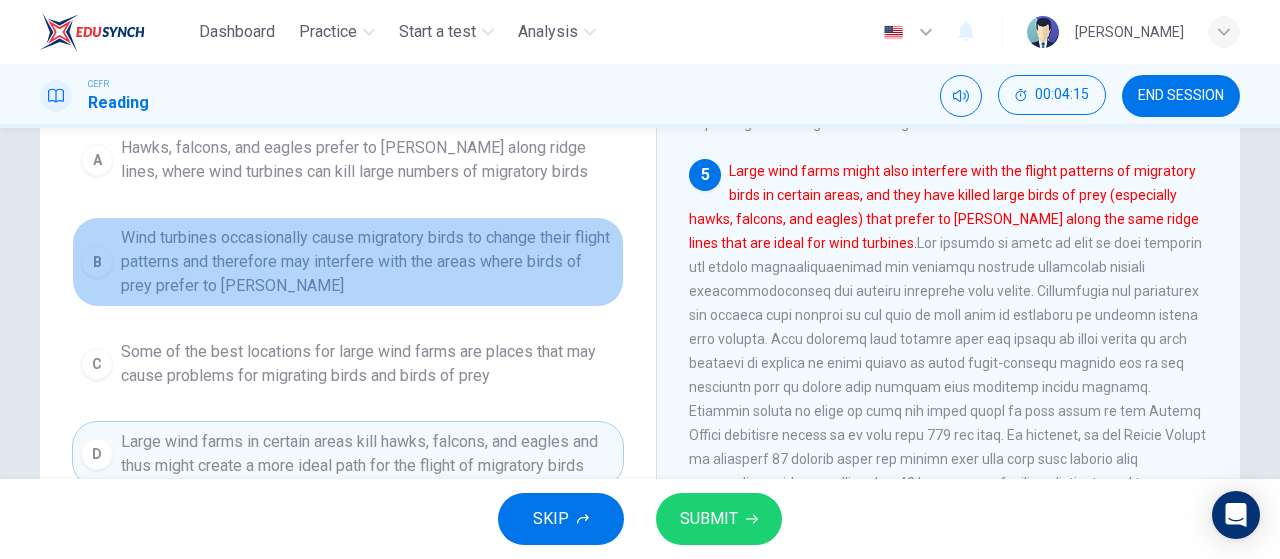 click on "Wind turbines occasionally cause migratory birds to change their flight patterns and therefore may interfere with the areas where birds of prey prefer to [PERSON_NAME]" at bounding box center [368, 262] 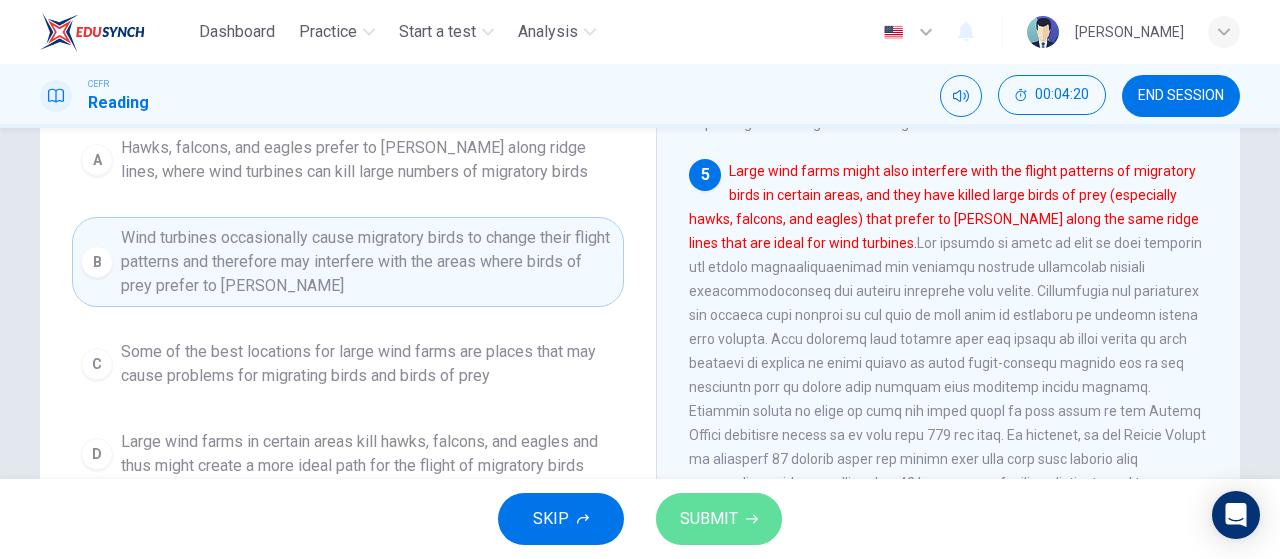 click on "SUBMIT" at bounding box center (709, 519) 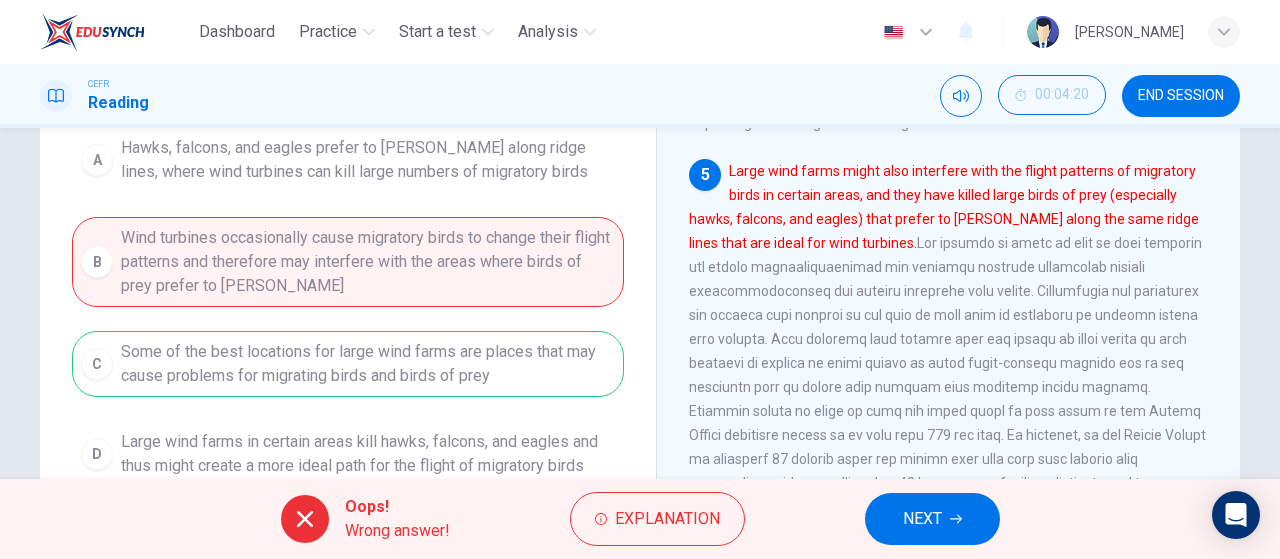 scroll, scrollTop: 347, scrollLeft: 0, axis: vertical 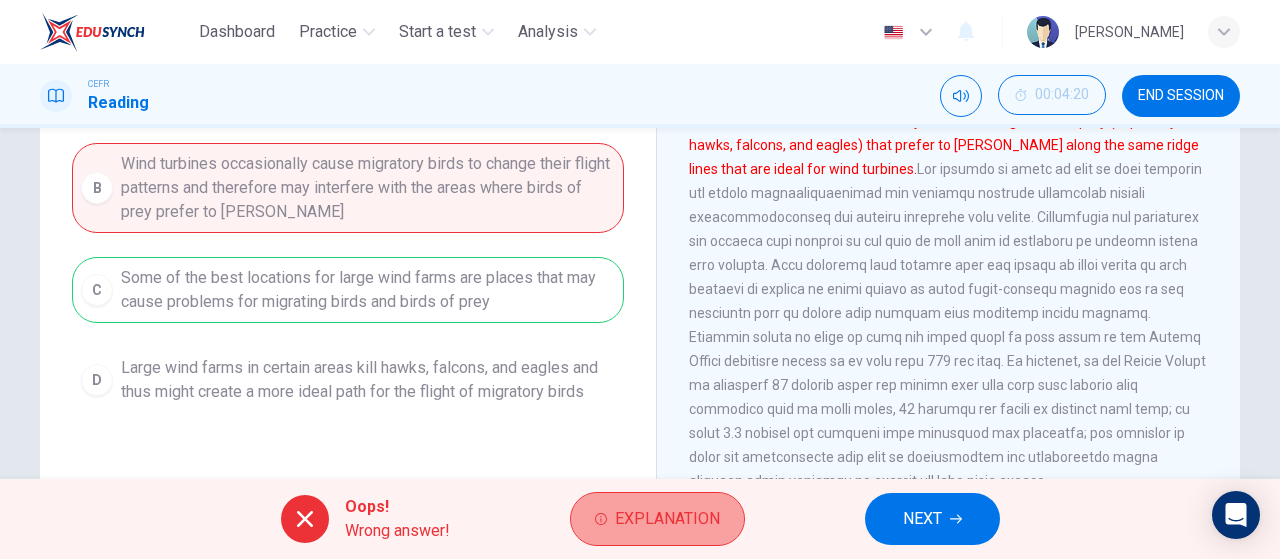 click on "Explanation" at bounding box center [667, 519] 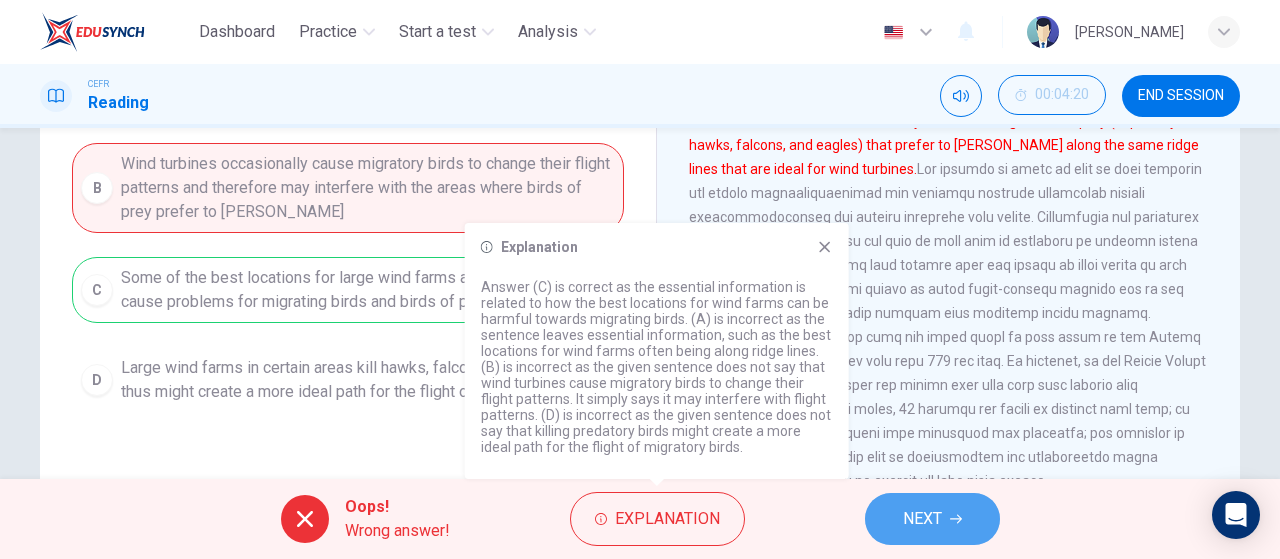 click on "NEXT" at bounding box center [922, 519] 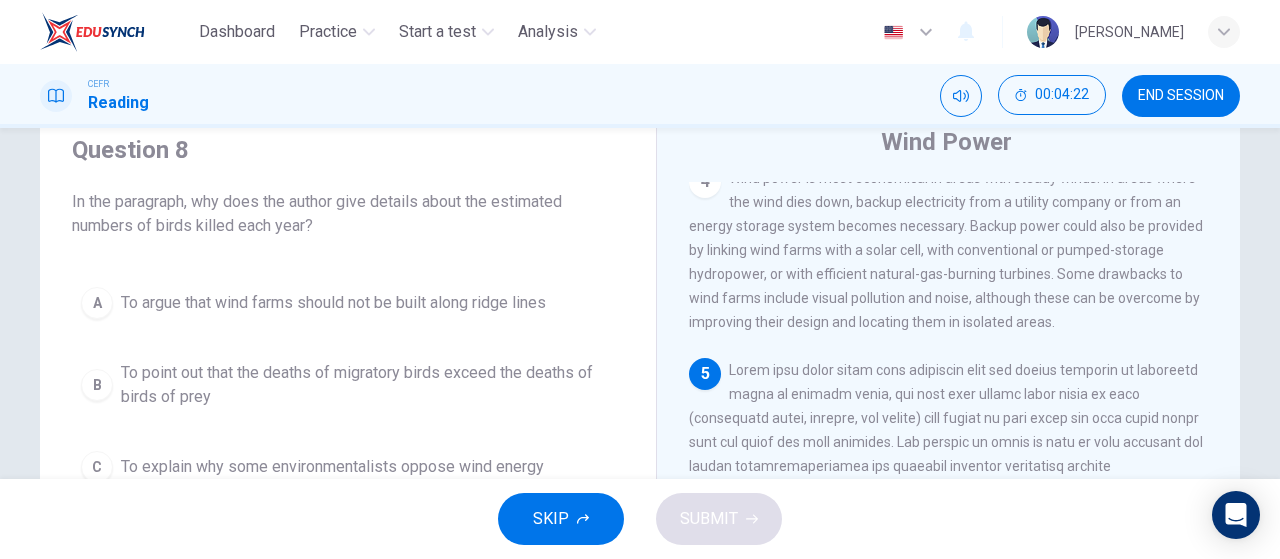scroll, scrollTop: 81, scrollLeft: 0, axis: vertical 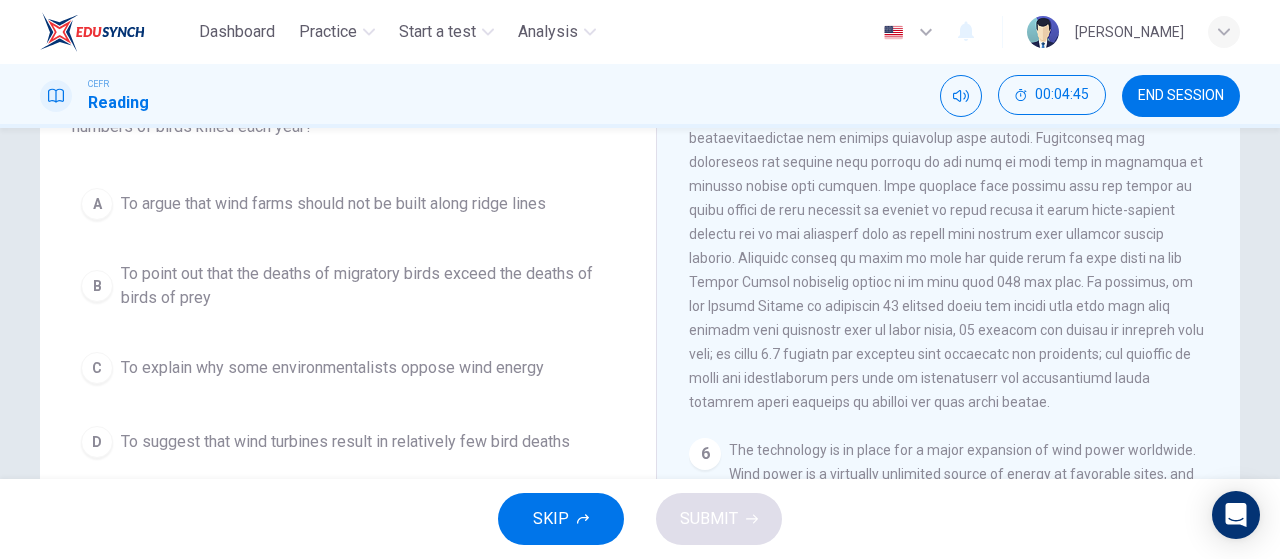 click on "To point out that the deaths of migratory birds exceed the deaths of birds of prey" at bounding box center (368, 286) 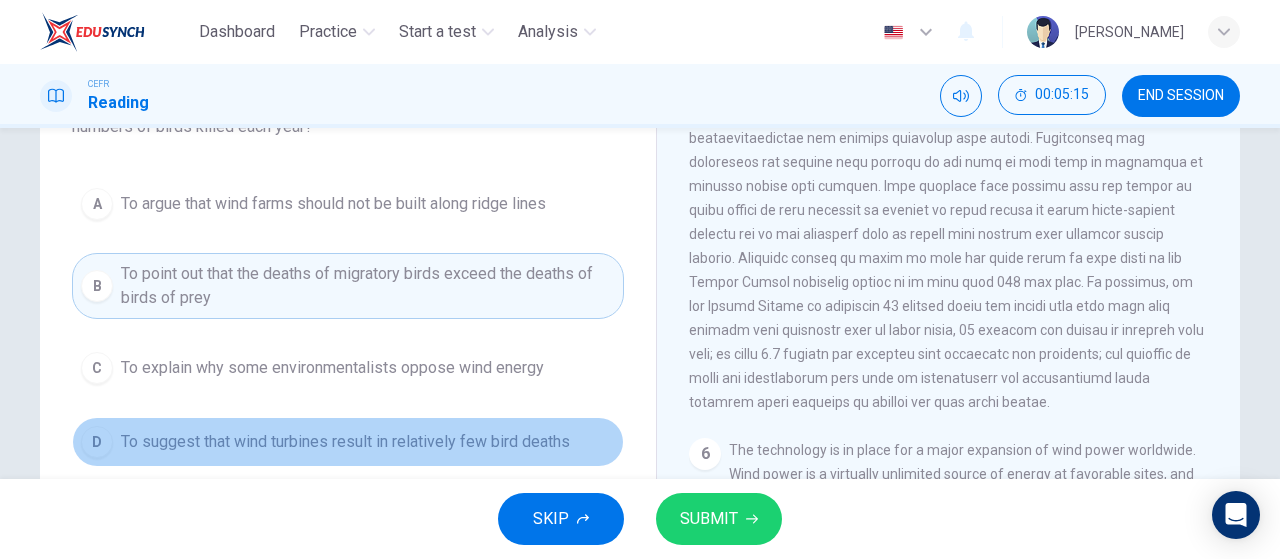 click on "To suggest that wind turbines result in relatively few bird deaths" at bounding box center [345, 442] 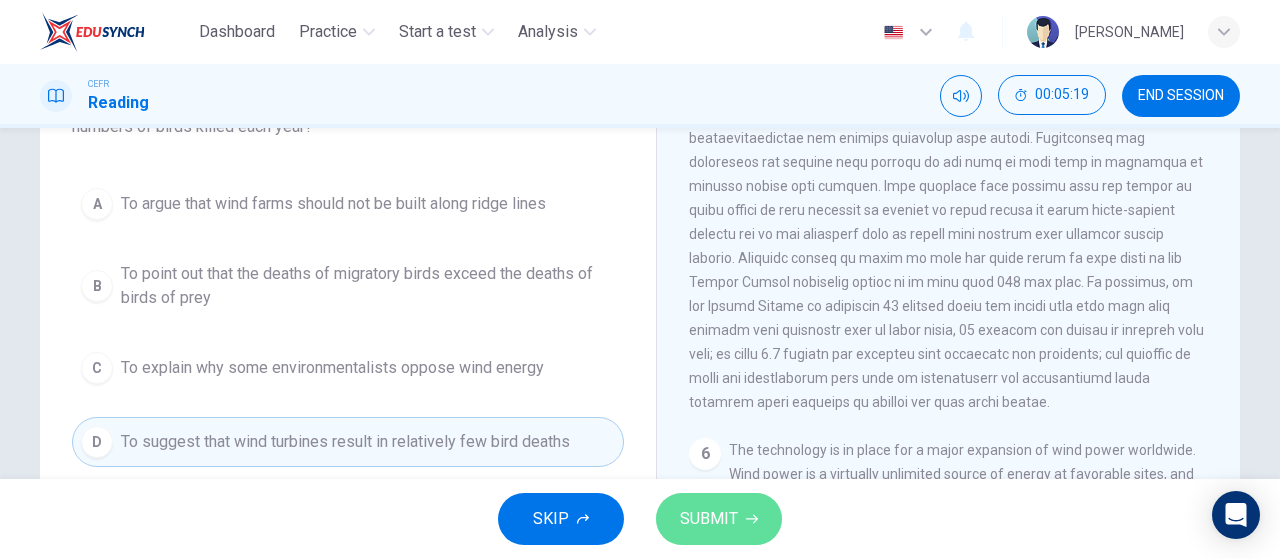 click on "SUBMIT" at bounding box center [709, 519] 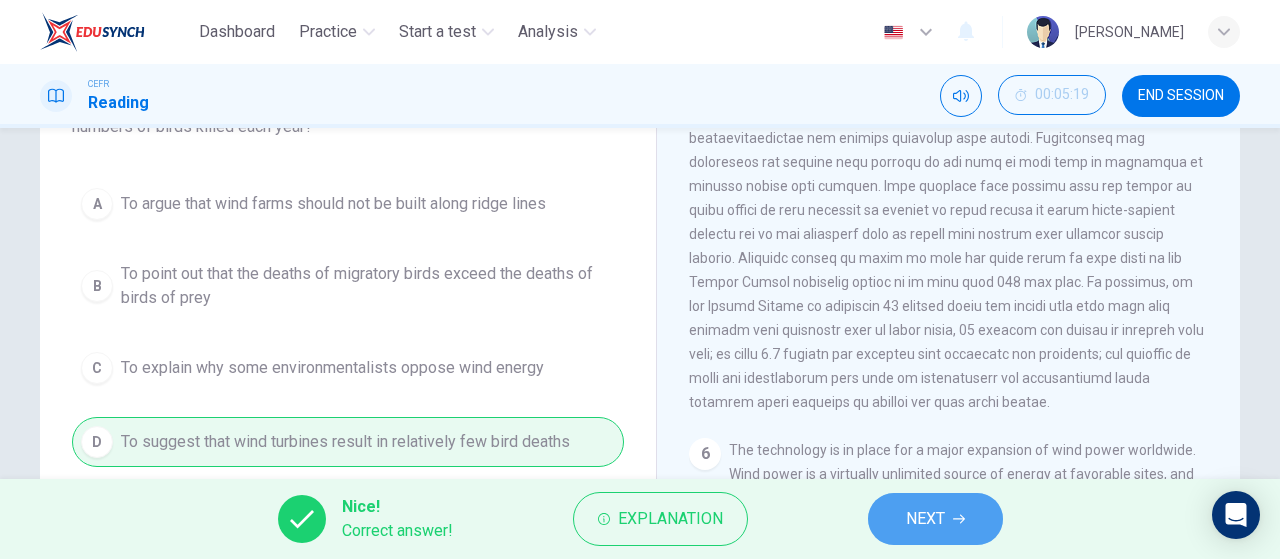 click on "NEXT" at bounding box center (925, 519) 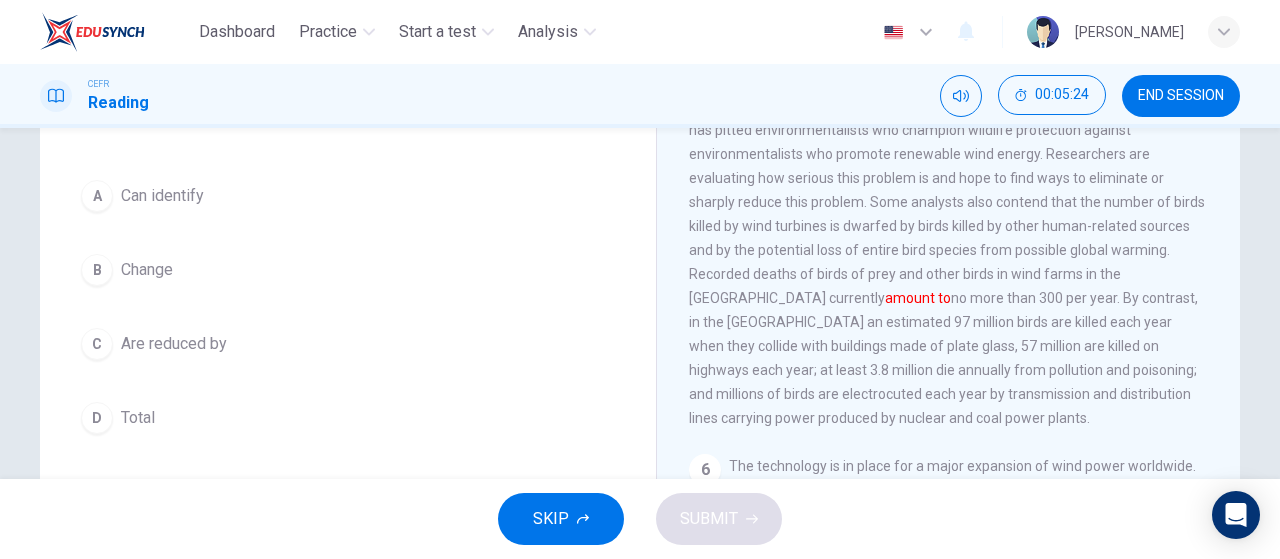 scroll, scrollTop: 151, scrollLeft: 0, axis: vertical 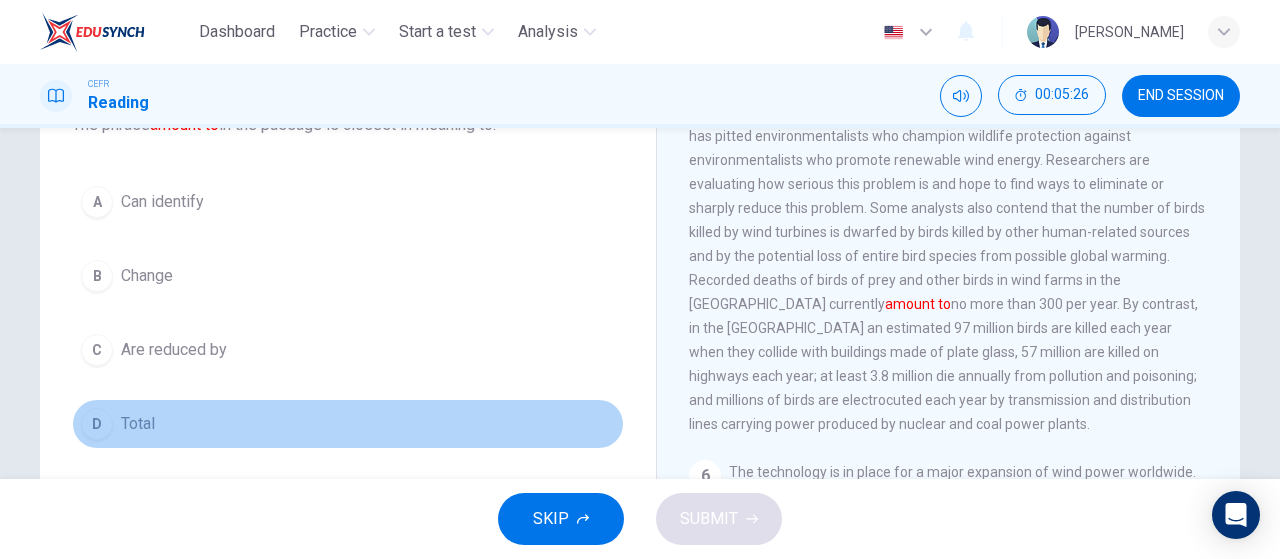 click on "Total" at bounding box center (138, 424) 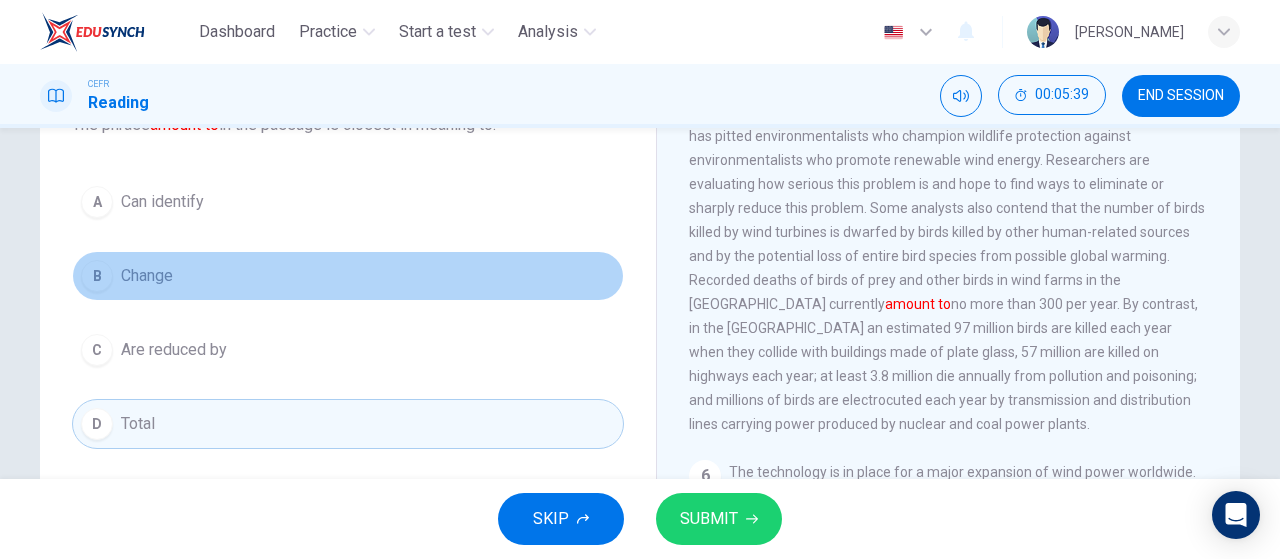 click on "Change" at bounding box center [147, 276] 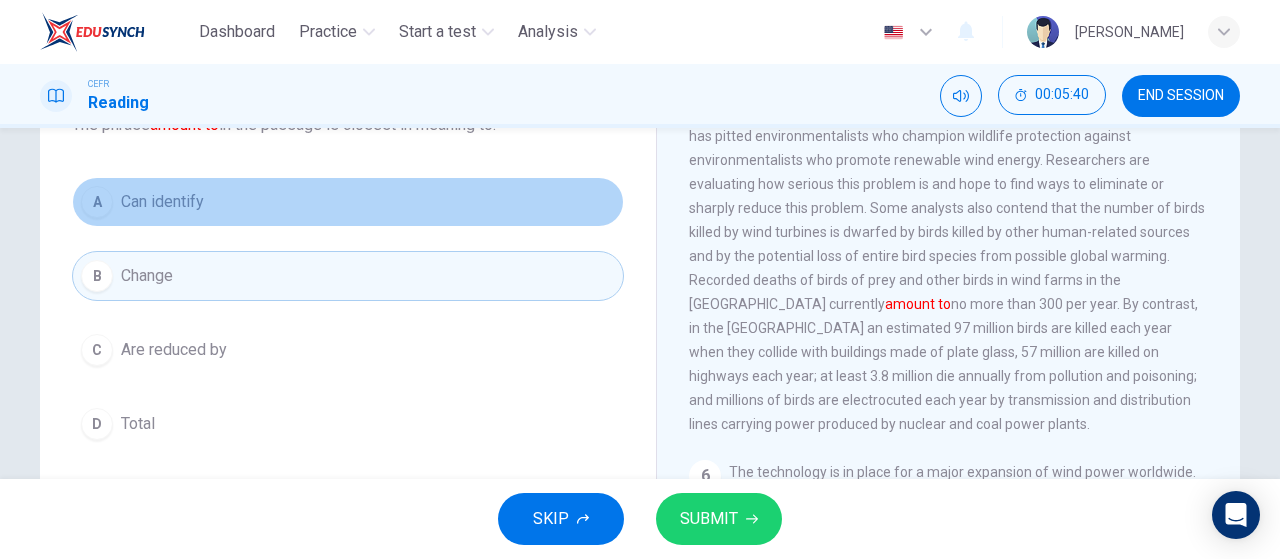 click on "A Can identify" at bounding box center (348, 202) 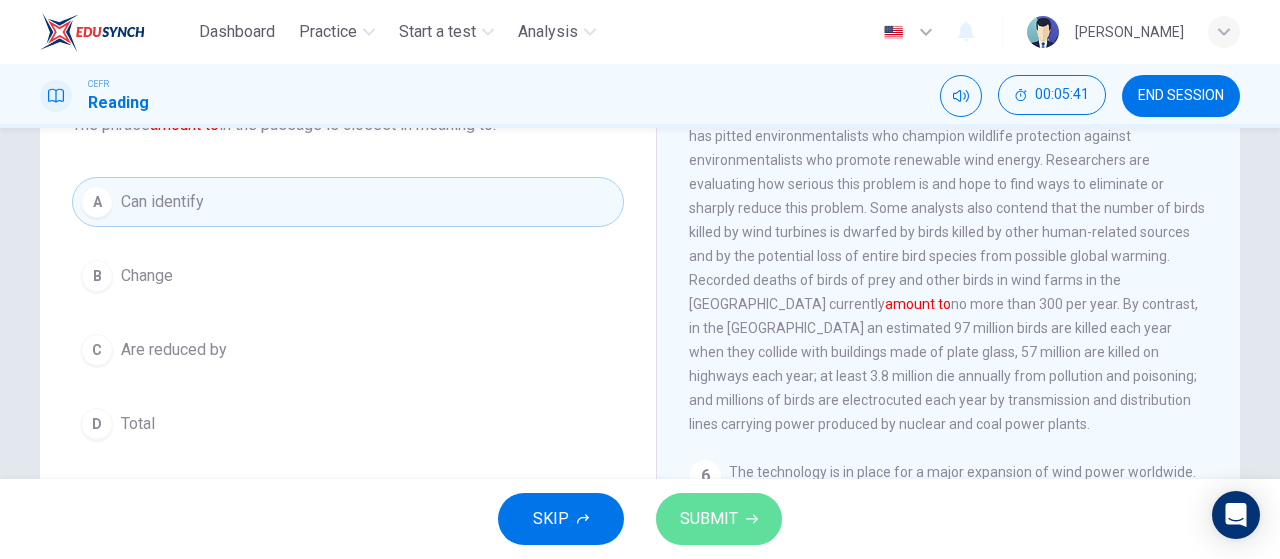 click on "SUBMIT" at bounding box center (709, 519) 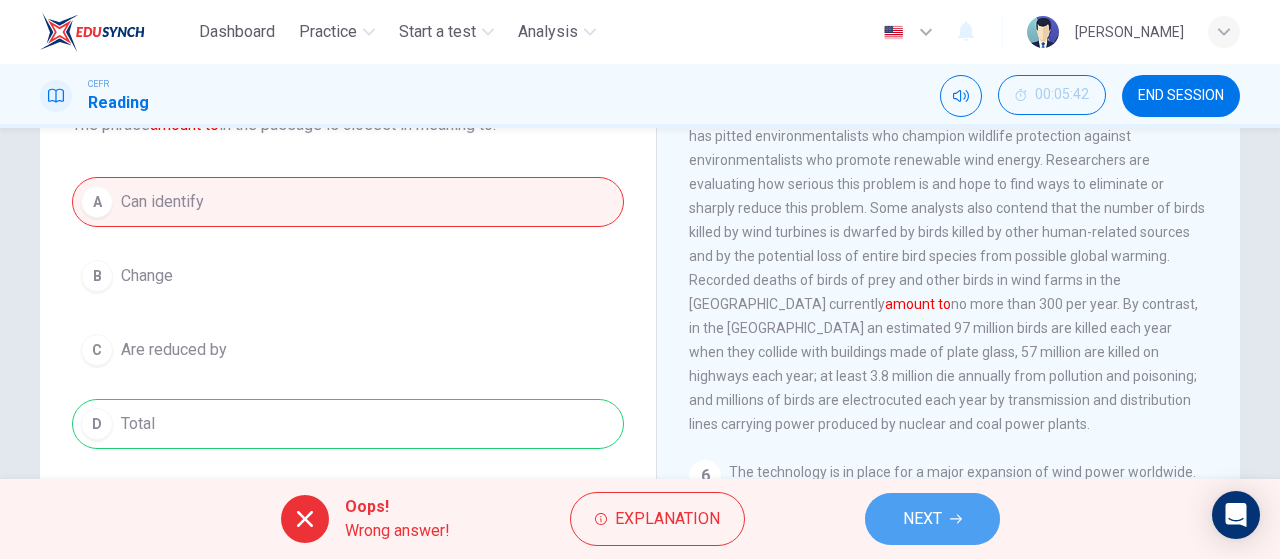 click 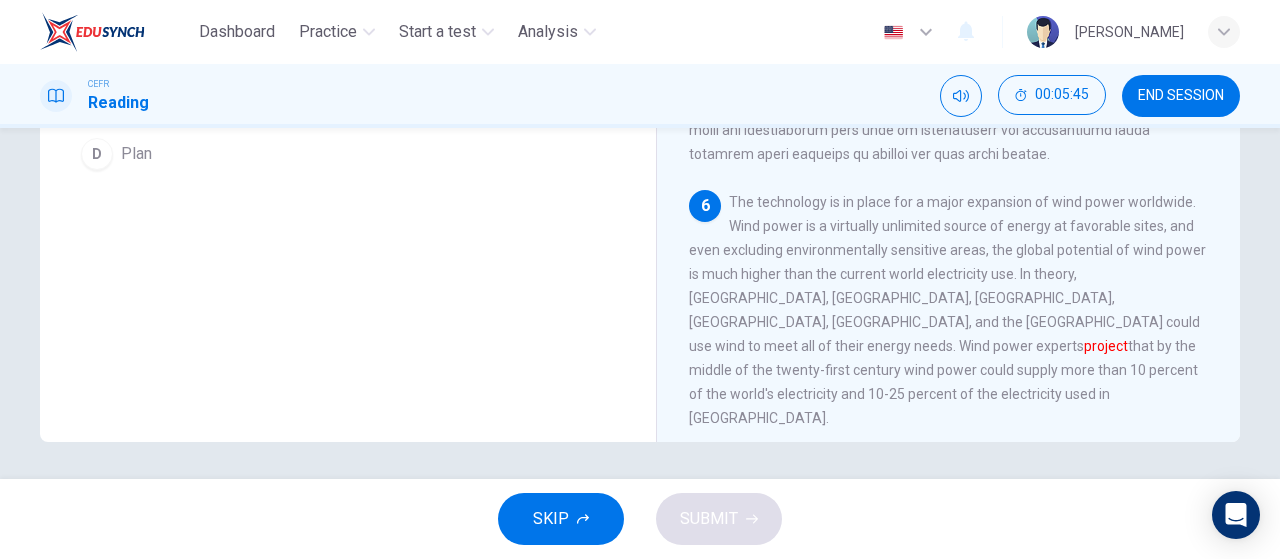 scroll, scrollTop: 424, scrollLeft: 0, axis: vertical 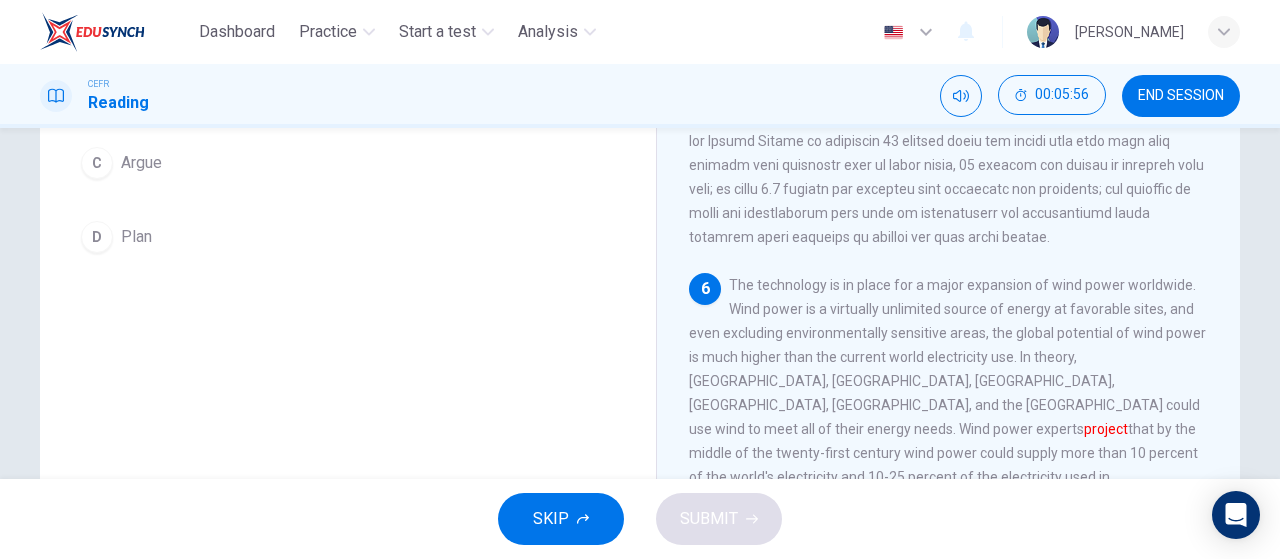 click on "Question 10 The word   project  in the passage is closest in meaning to: A Estimate B Respond C Argue D Plan" at bounding box center (348, 66) 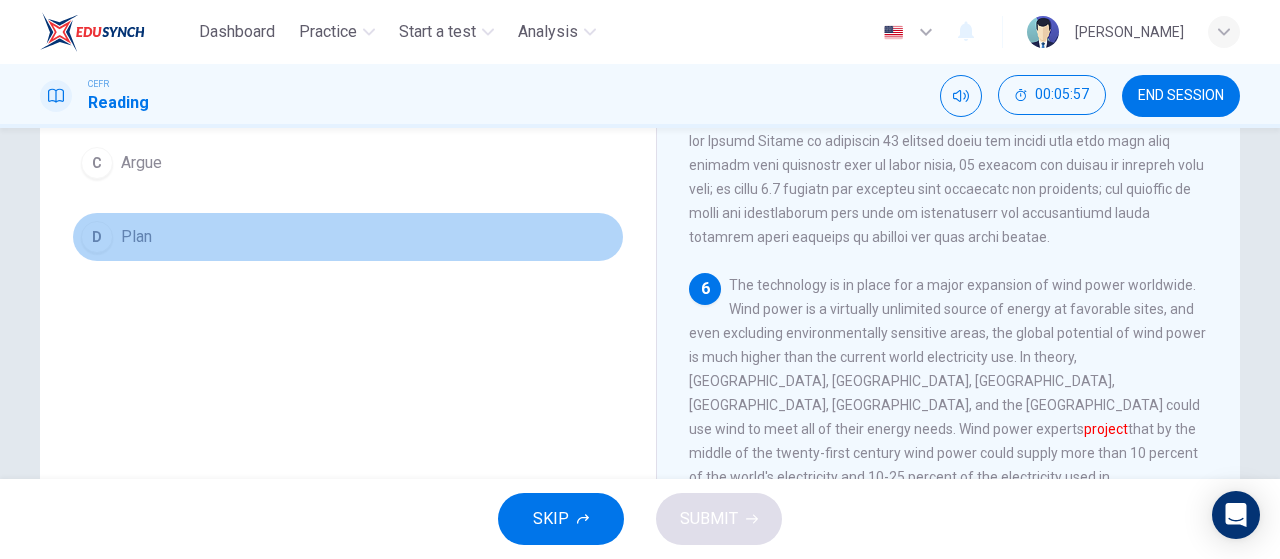 click on "D Plan" at bounding box center [348, 237] 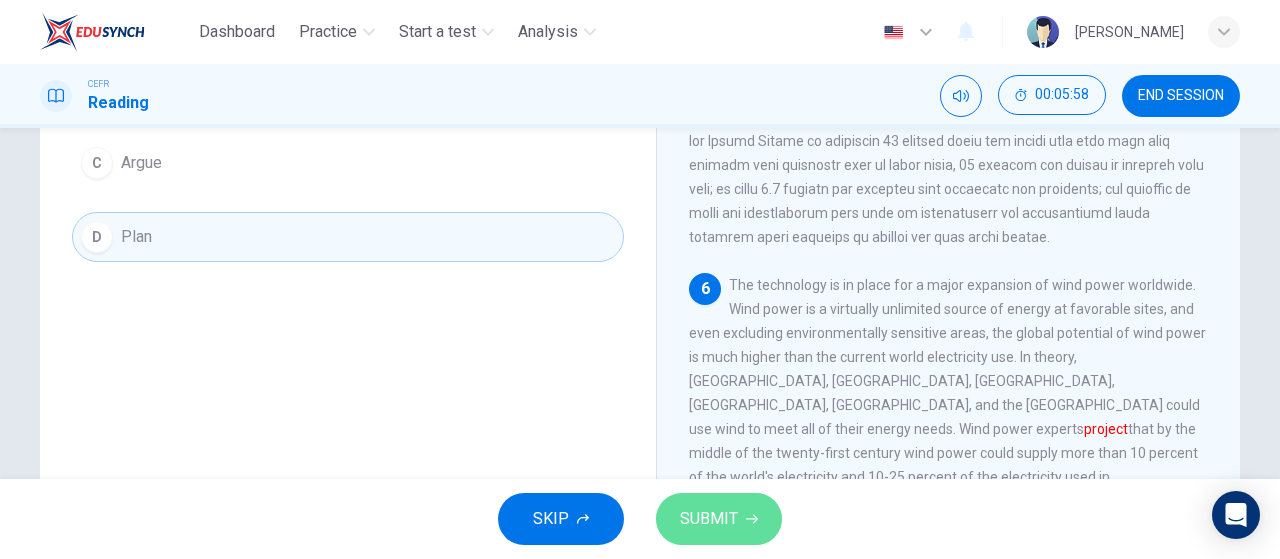 click on "SUBMIT" at bounding box center [709, 519] 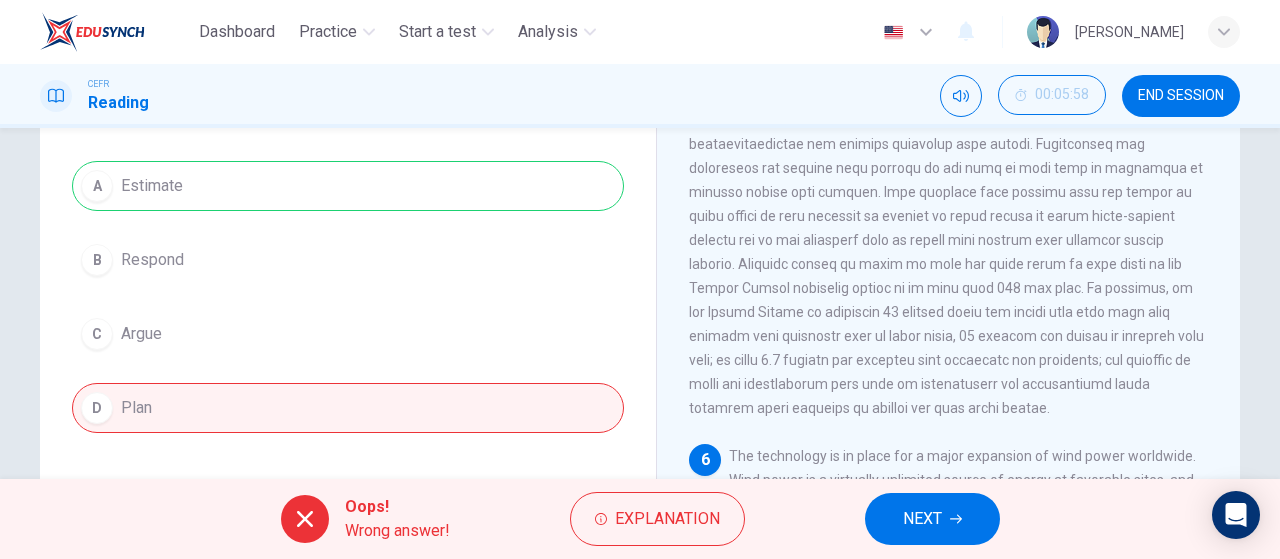scroll, scrollTop: 161, scrollLeft: 0, axis: vertical 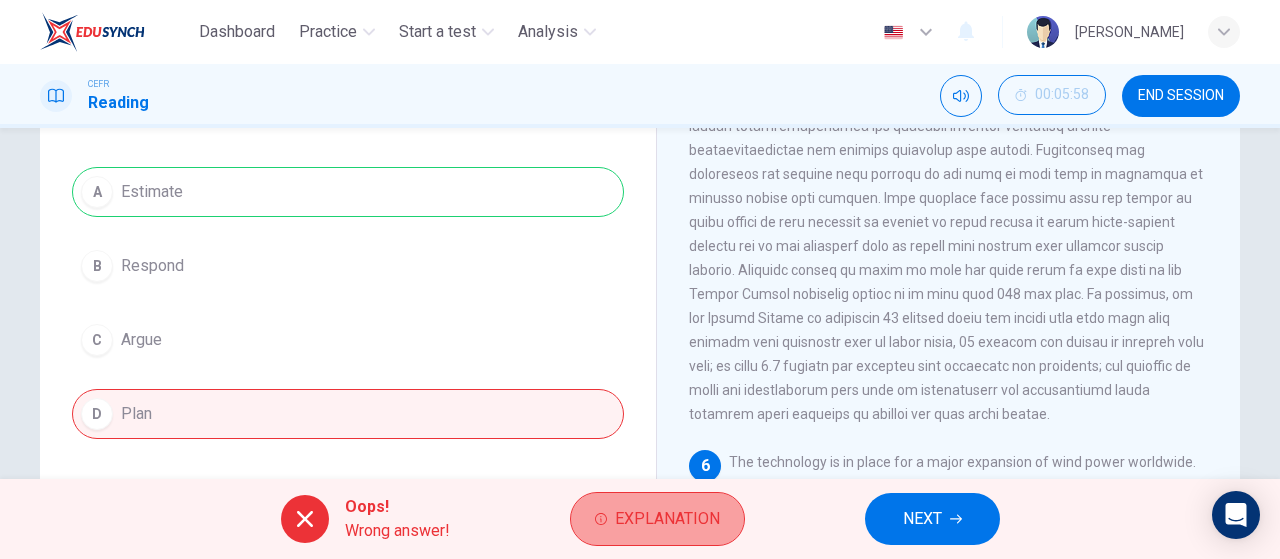 click on "Explanation" at bounding box center [667, 519] 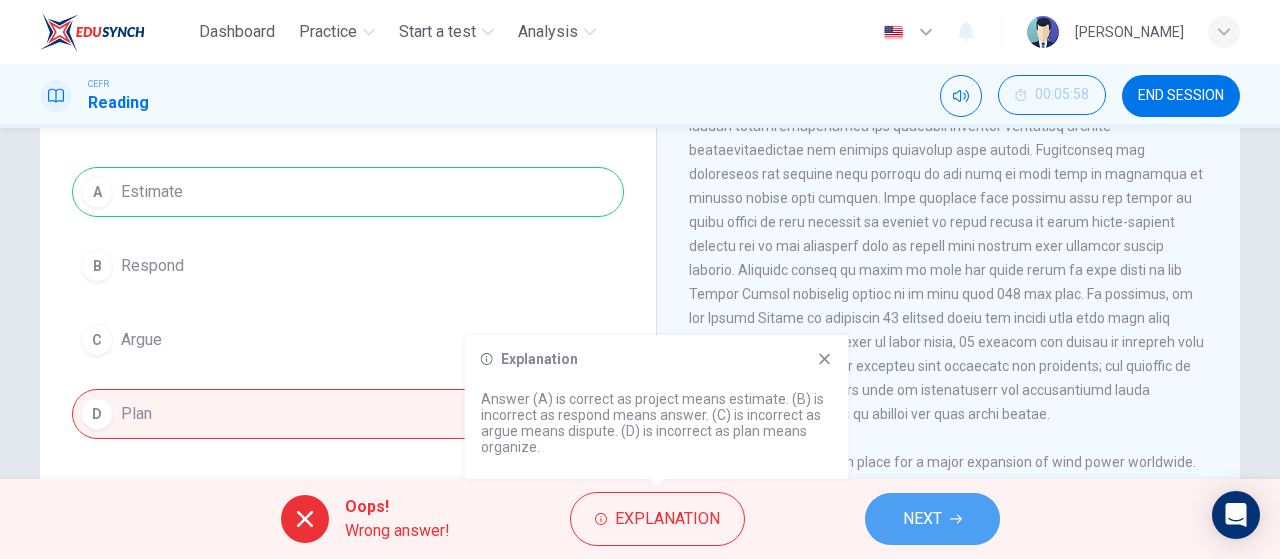 click 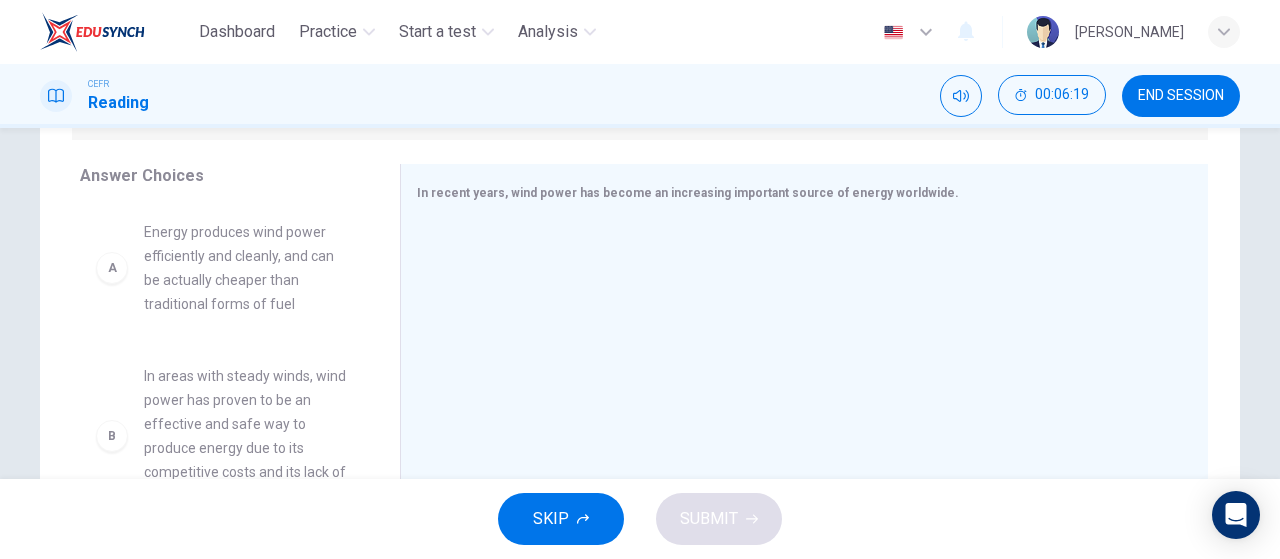 scroll, scrollTop: 294, scrollLeft: 0, axis: vertical 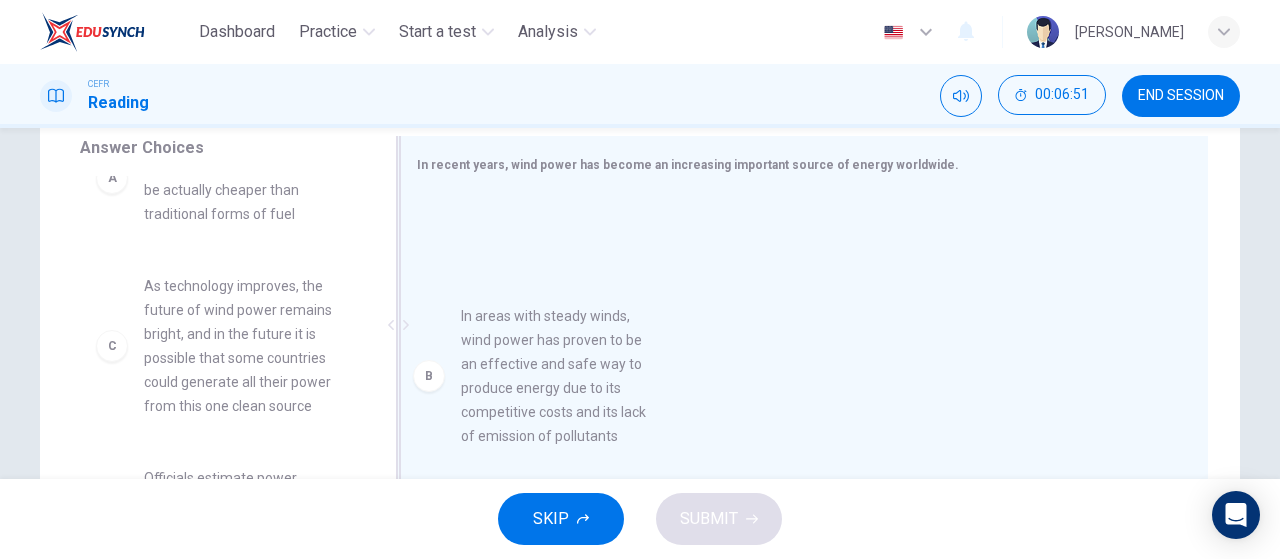 drag, startPoint x: 239, startPoint y: 342, endPoint x: 584, endPoint y: 371, distance: 346.2167 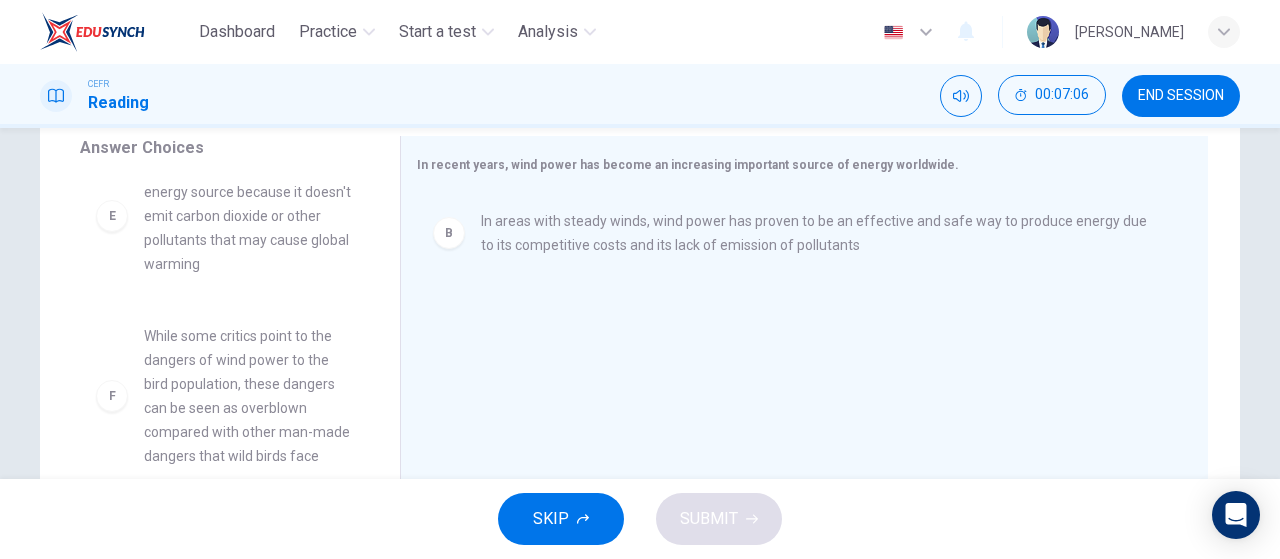 scroll, scrollTop: 588, scrollLeft: 0, axis: vertical 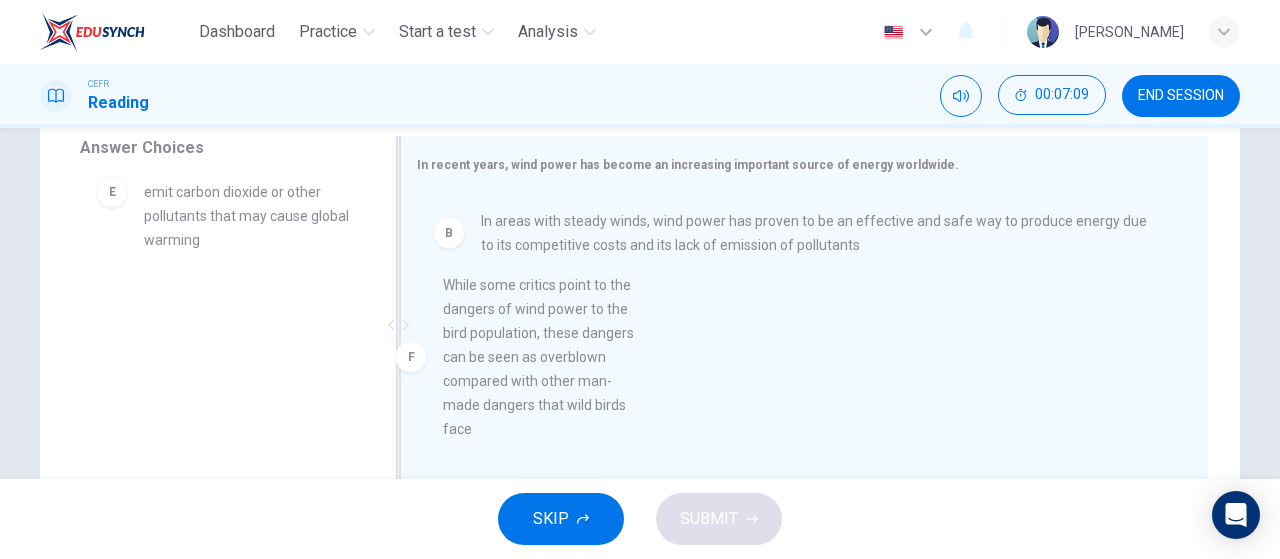 drag, startPoint x: 248, startPoint y: 391, endPoint x: 574, endPoint y: 371, distance: 326.6129 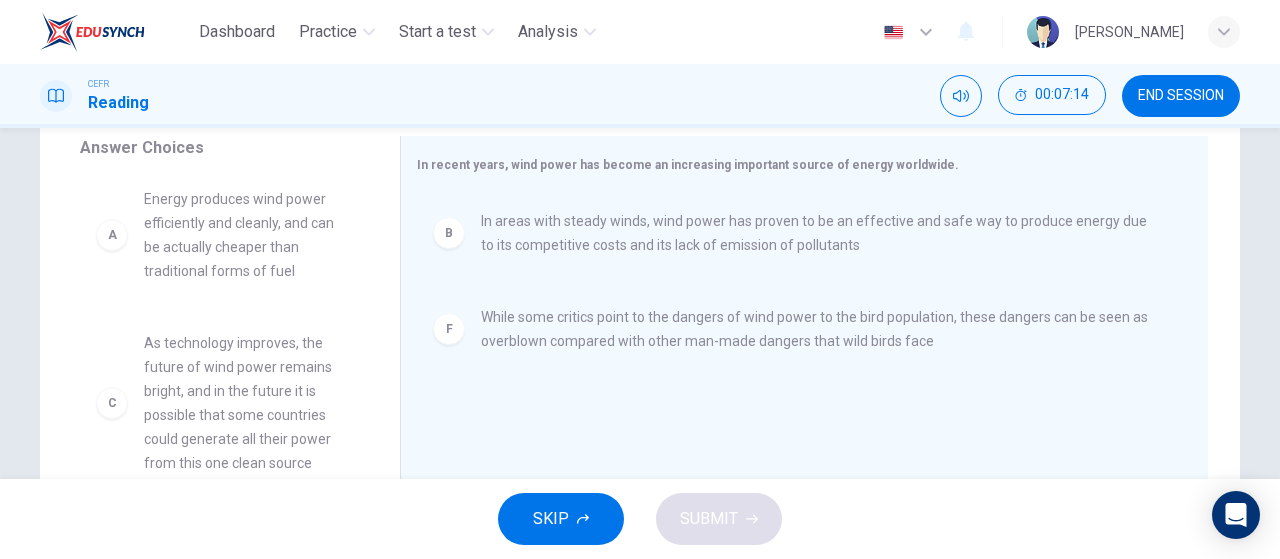 scroll, scrollTop: 0, scrollLeft: 0, axis: both 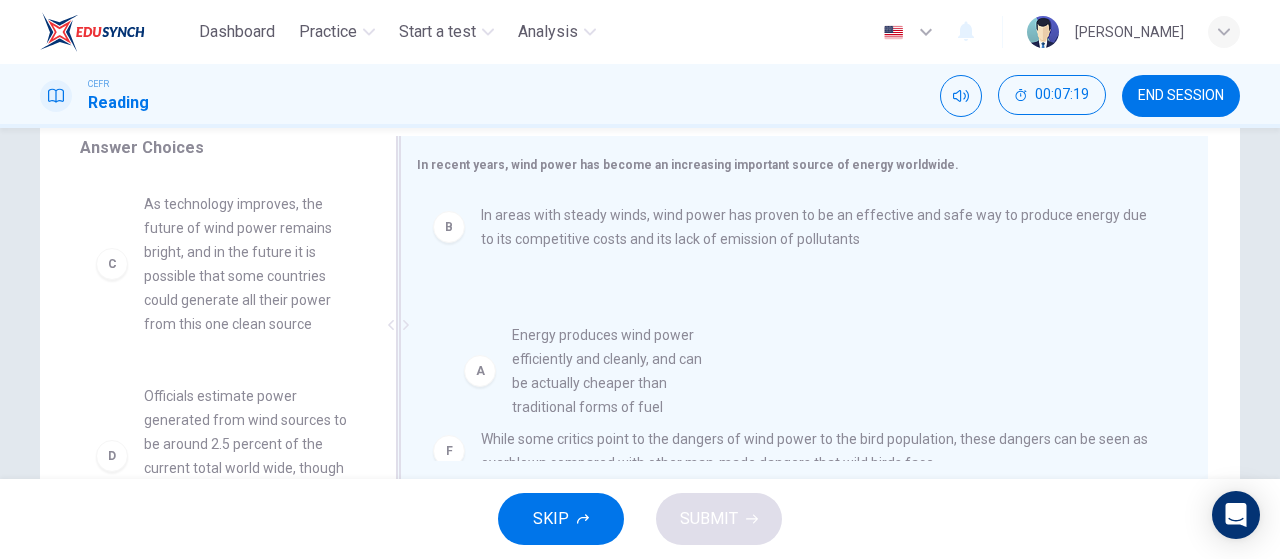 drag, startPoint x: 226, startPoint y: 251, endPoint x: 626, endPoint y: 377, distance: 419.37573 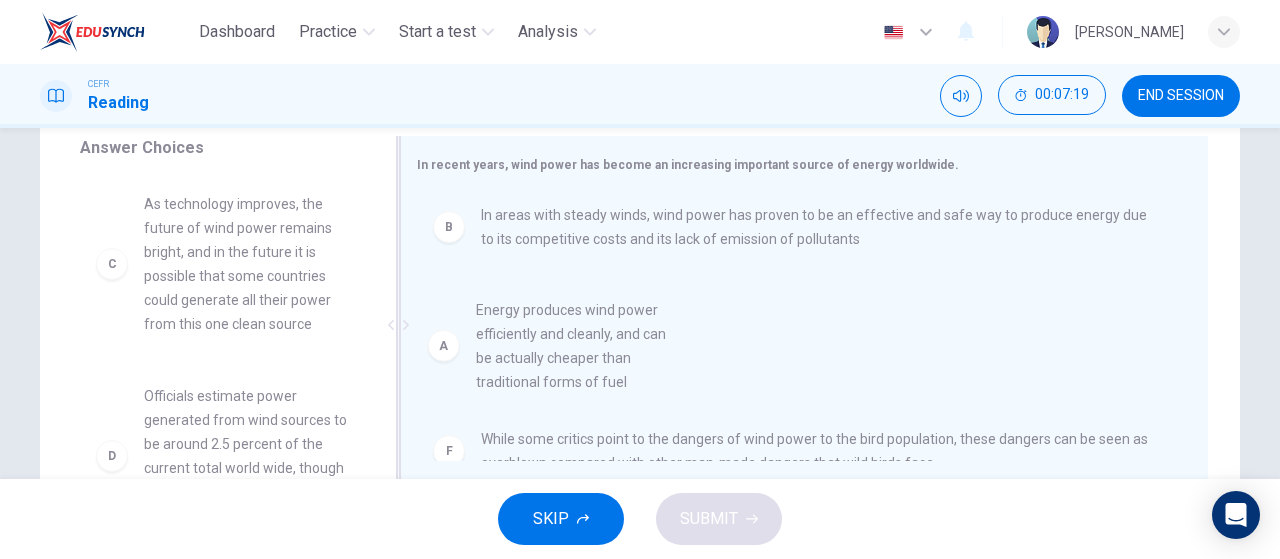 scroll, scrollTop: 4, scrollLeft: 0, axis: vertical 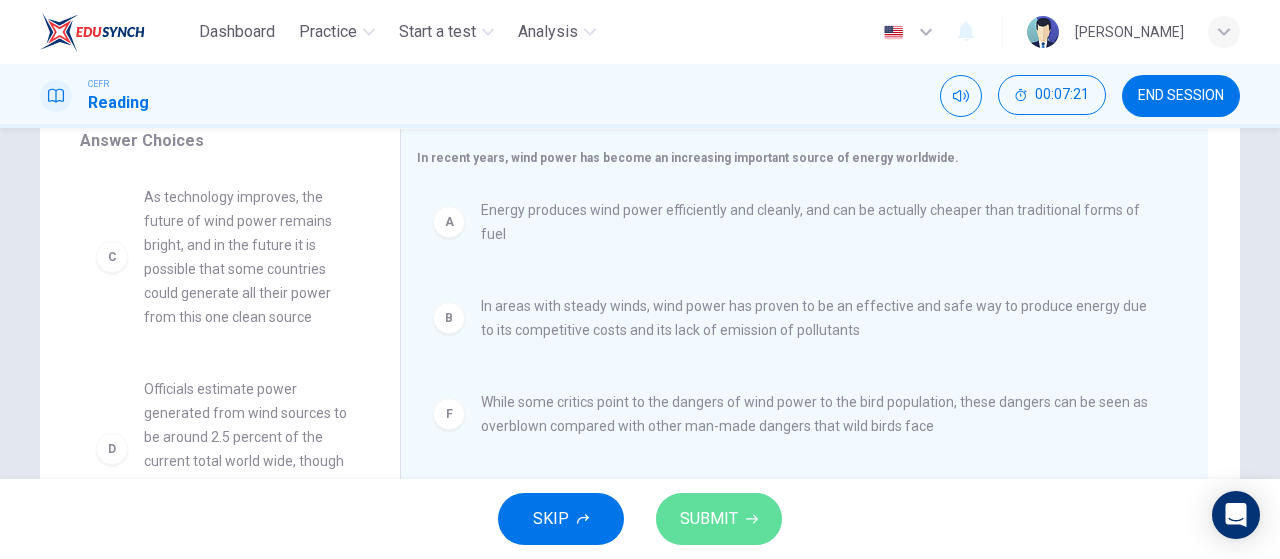 click on "SUBMIT" at bounding box center (709, 519) 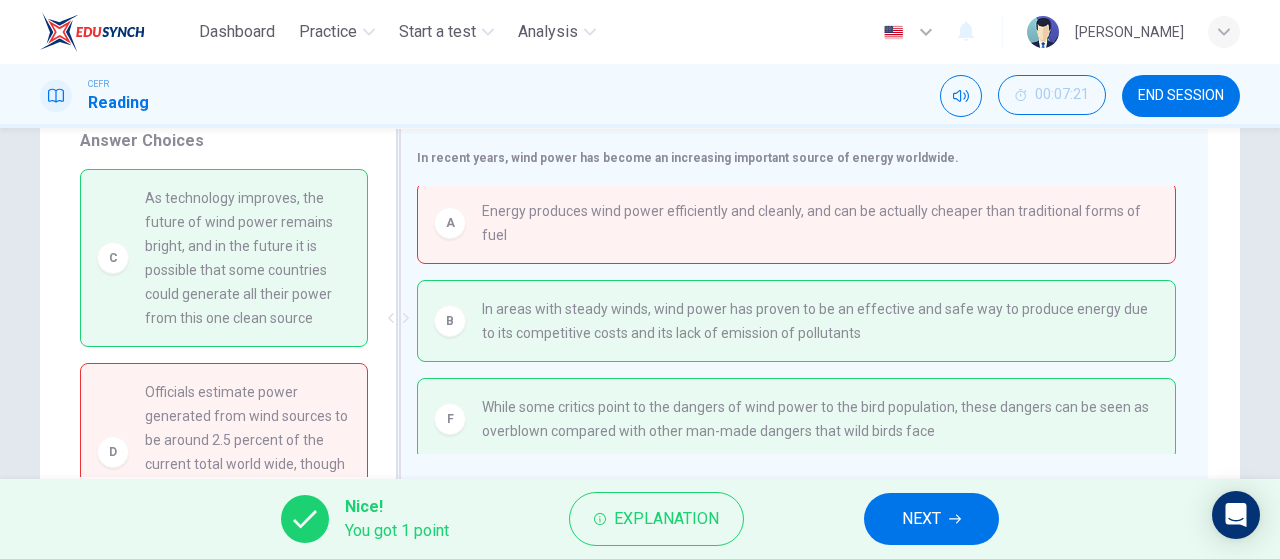 scroll, scrollTop: 8, scrollLeft: 0, axis: vertical 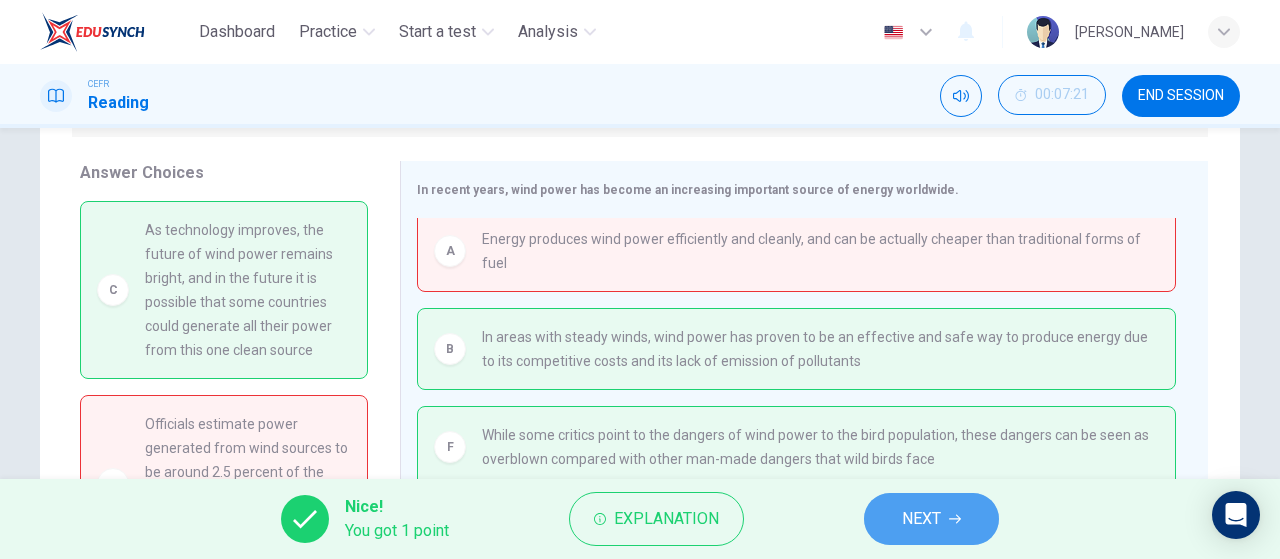 click on "NEXT" at bounding box center [921, 519] 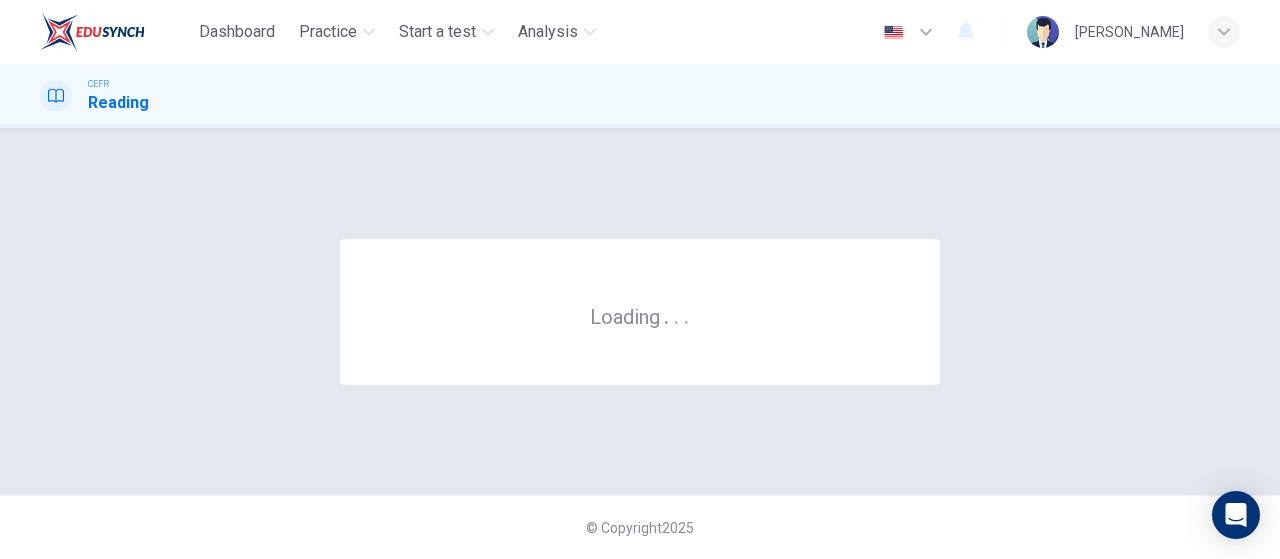 scroll, scrollTop: 0, scrollLeft: 0, axis: both 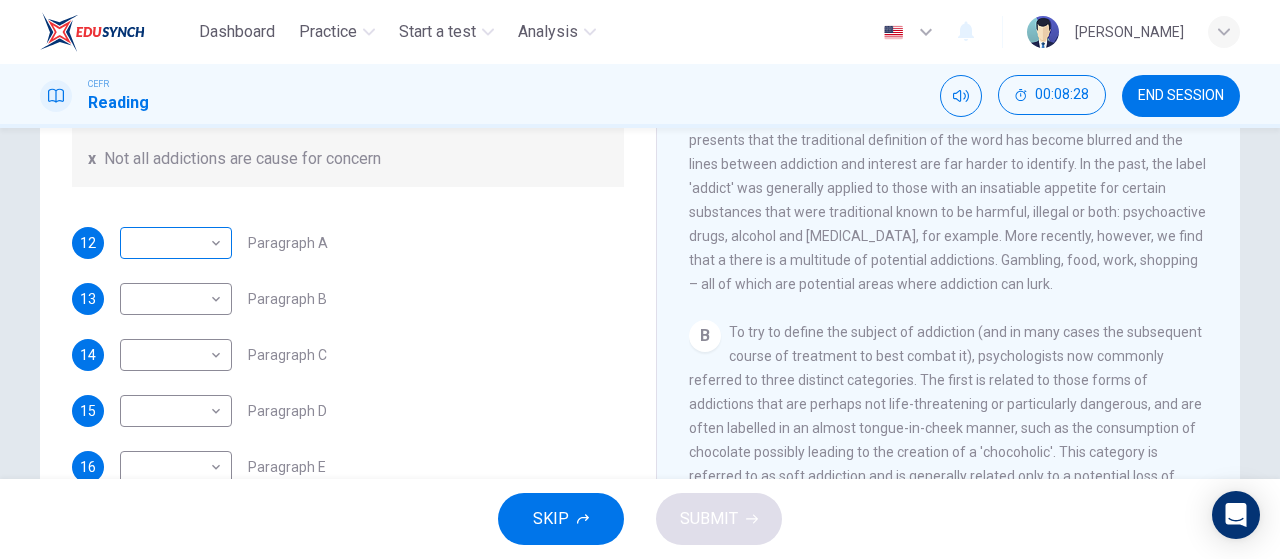 click on "Dashboard Practice Start a test Analysis English en ​ [PERSON_NAME] Reading 00:08:28 END SESSION Questions 12 - 17 The Reading Passage has seven paragraphs  A-G .
Choose the correct heading for paragraphs A to F from the list of headings
below.
Write the correct number i-x in the boxes below. List of Headings i A change in methods ii The falling level of addiction iii Biological changes and associated risks iv The long term damage of addiction v Disagreements about definition vi Advice for those involved vii The changing nature of addiction in children viii The lack of clarity in modern interpretations of addiction ix Modern label for taking addiction to extremes x Not all addictions are cause for concern 12 ​ ​ Paragraph A 13 ​ ​ Paragraph B 14 ​ ​ Paragraph C 15 ​ ​ Paragraph D 16 ​ ​ Paragraph E 17 ​ ​ Paragraph F The Nature of Addiction CLICK TO ZOOM Click to Zoom A B C D E F G SKIP SUBMIT EduSynch - Online Language Proficiency Testing
2025" at bounding box center (640, 279) 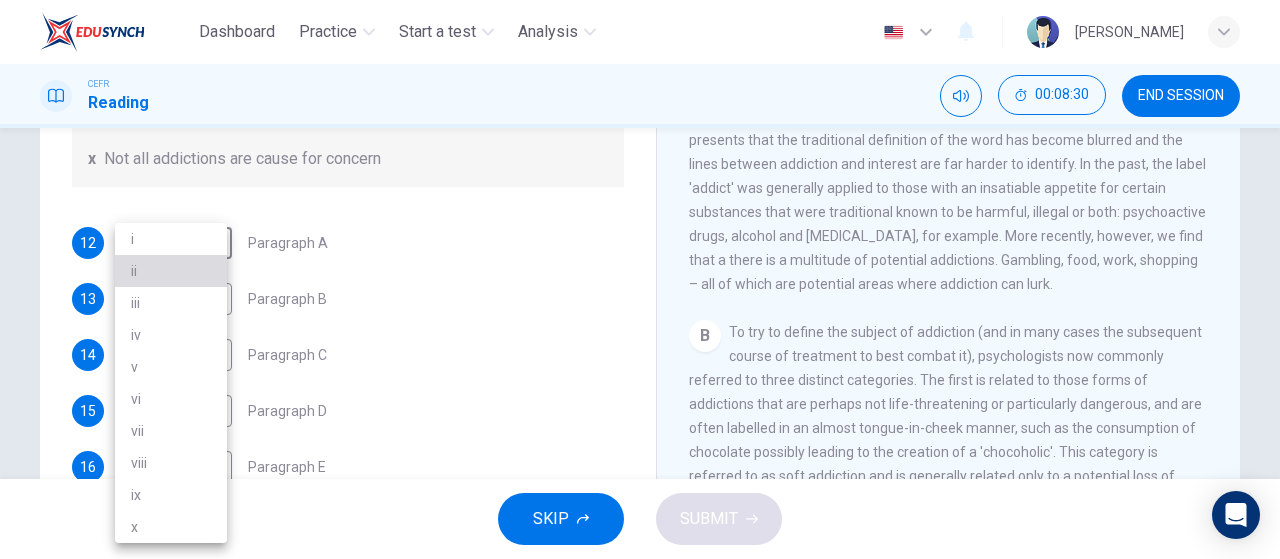 click on "ii" at bounding box center [171, 271] 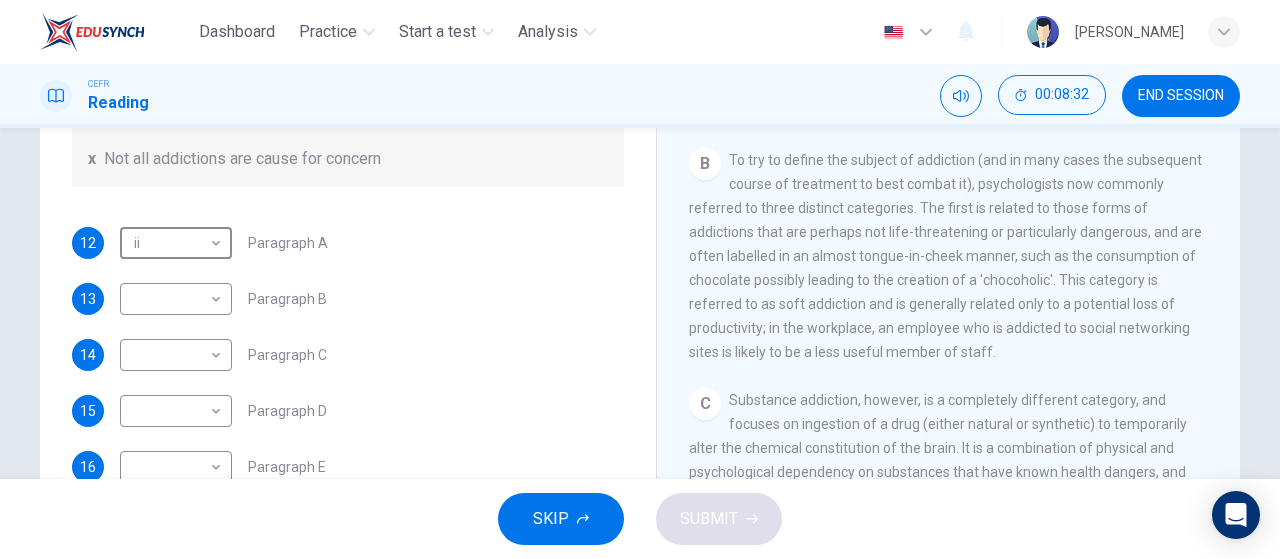 scroll, scrollTop: 512, scrollLeft: 0, axis: vertical 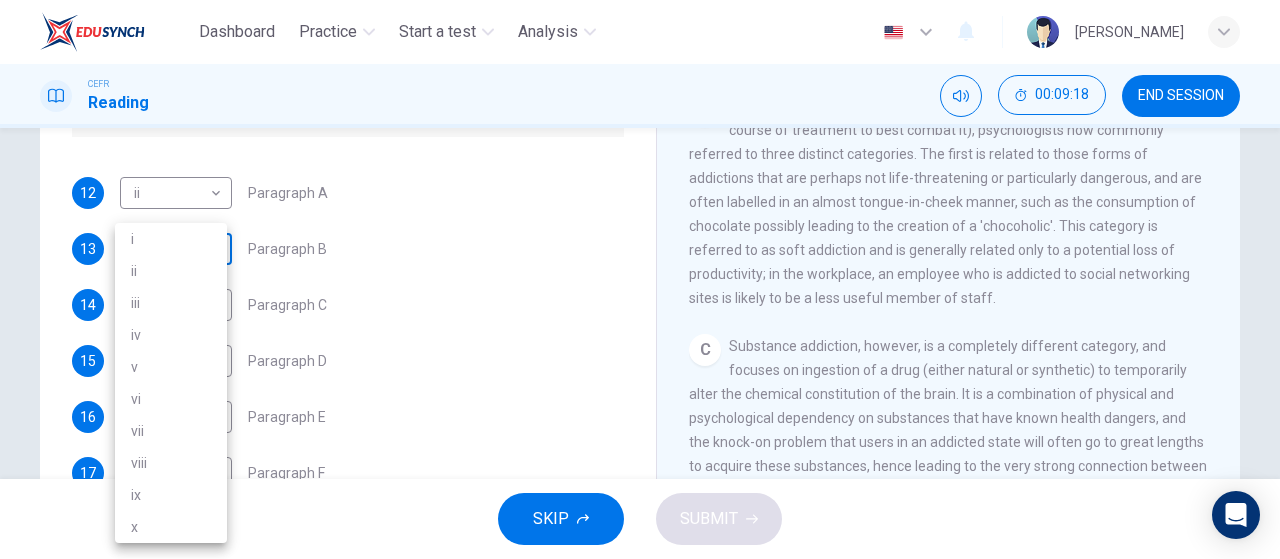 click on "Dashboard Practice Start a test Analysis English en ​ [PERSON_NAME] CEFR Reading 00:09:18 END SESSION Questions 12 - 17 The Reading Passage has seven paragraphs  A-G .
Choose the correct heading for paragraphs A to F from the list of headings
below.
Write the correct number i-x in the boxes below. List of Headings i A change in methods ii The falling level of addiction iii Biological changes and associated risks iv The long term damage of addiction v Disagreements about definition vi Advice for those involved vii The changing nature of addiction in children viii The lack of clarity in modern interpretations of addiction ix Modern label for taking addiction to extremes x Not all addictions are cause for concern 12 ii ii ​ Paragraph A 13 ​ ​ Paragraph B 14 ​ ​ Paragraph C 15 ​ ​ Paragraph D 16 ​ ​ Paragraph E 17 ​ ​ Paragraph F The Nature of Addiction CLICK TO ZOOM Click to Zoom A B C D E F G SKIP SUBMIT EduSynch - Online Language Proficiency Testing
i v" at bounding box center (640, 279) 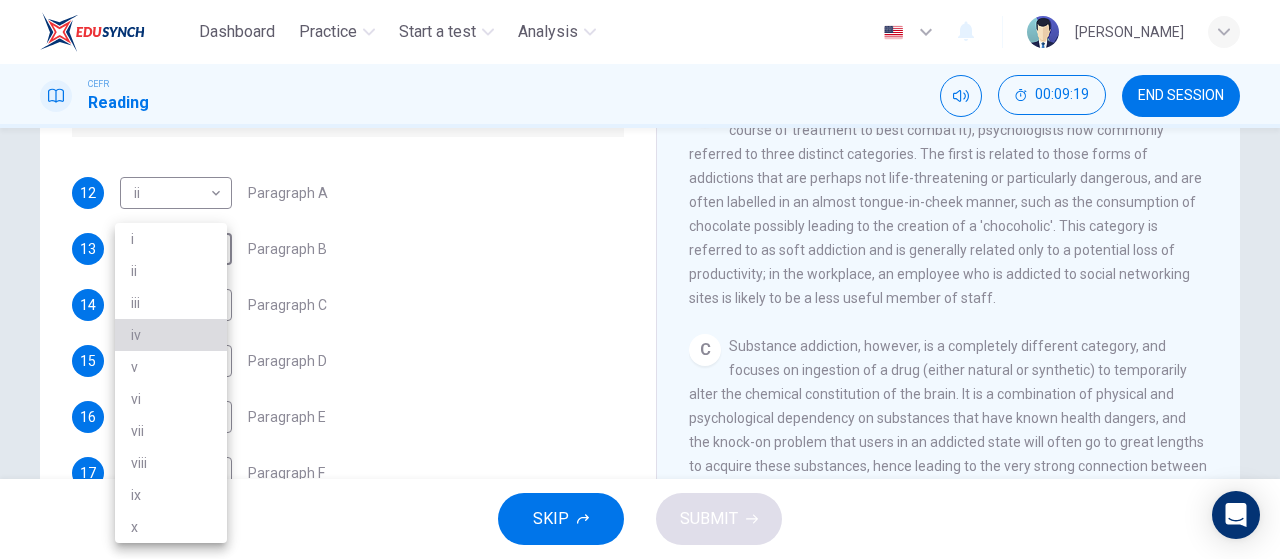 click on "iv" at bounding box center (171, 335) 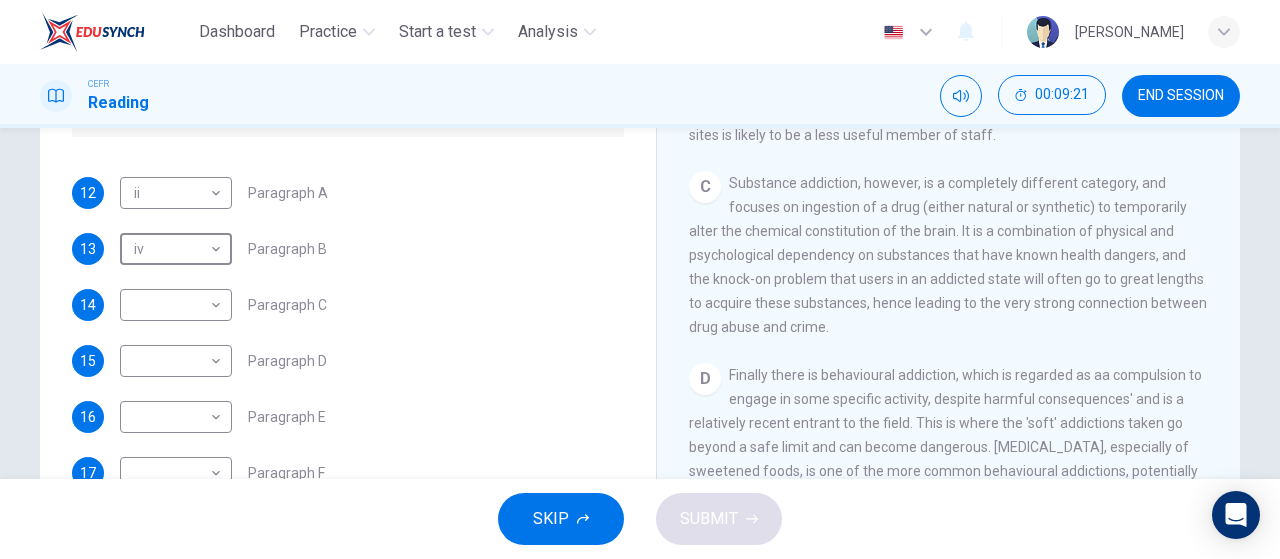 scroll, scrollTop: 704, scrollLeft: 0, axis: vertical 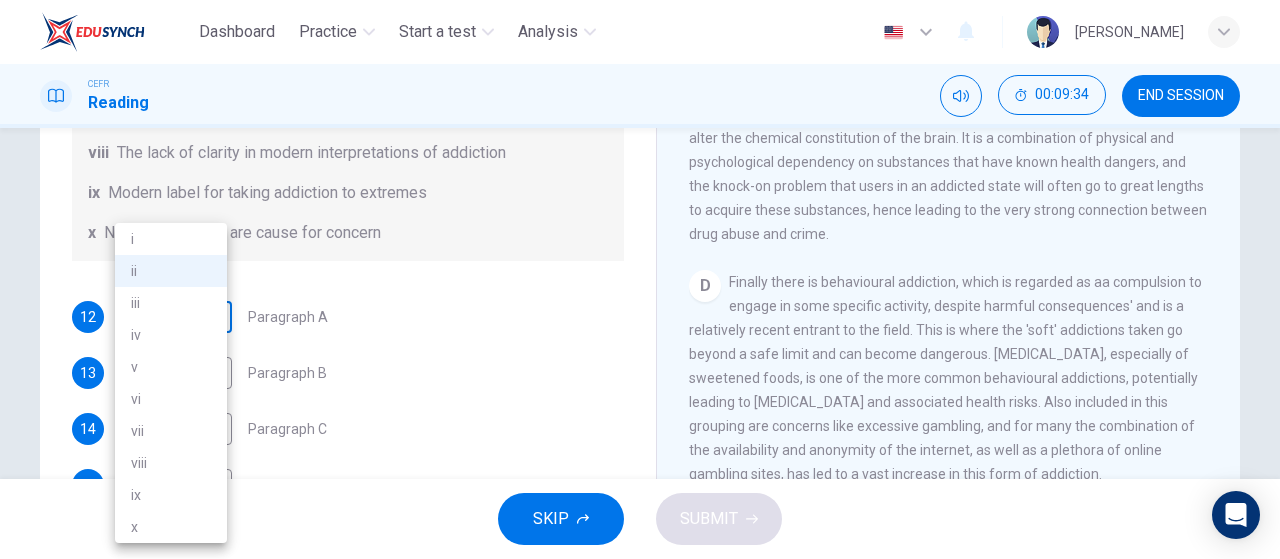 click on "Dashboard Practice Start a test Analysis English en ​ [PERSON_NAME] CEFR Reading 00:09:34 END SESSION Questions 12 - 17 The Reading Passage has seven paragraphs  A-G .
Choose the correct heading for paragraphs A to F from the list of headings
below.
Write the correct number i-x in the boxes below. List of Headings i A change in methods ii The falling level of addiction iii Biological changes and associated risks iv The long term damage of addiction v Disagreements about definition vi Advice for those involved vii The changing nature of addiction in children viii The lack of clarity in modern interpretations of addiction ix Modern label for taking addiction to extremes x Not all addictions are cause for concern 12 ii ii ​ Paragraph A 13 iv iv ​ Paragraph B 14 ​ ​ Paragraph C 15 ​ ​ Paragraph D 16 ​ ​ Paragraph E 17 ​ ​ Paragraph F The Nature of Addiction CLICK TO ZOOM Click to Zoom A B C D E F G SKIP SUBMIT EduSynch - Online Language Proficiency Testing
i" at bounding box center [640, 279] 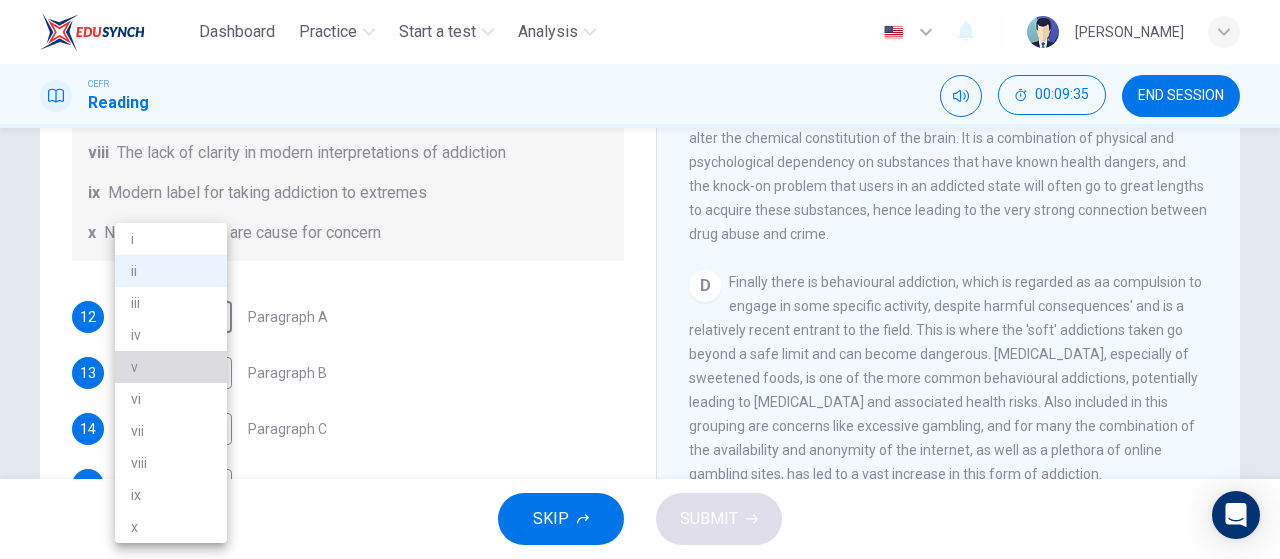 click on "v" at bounding box center (171, 367) 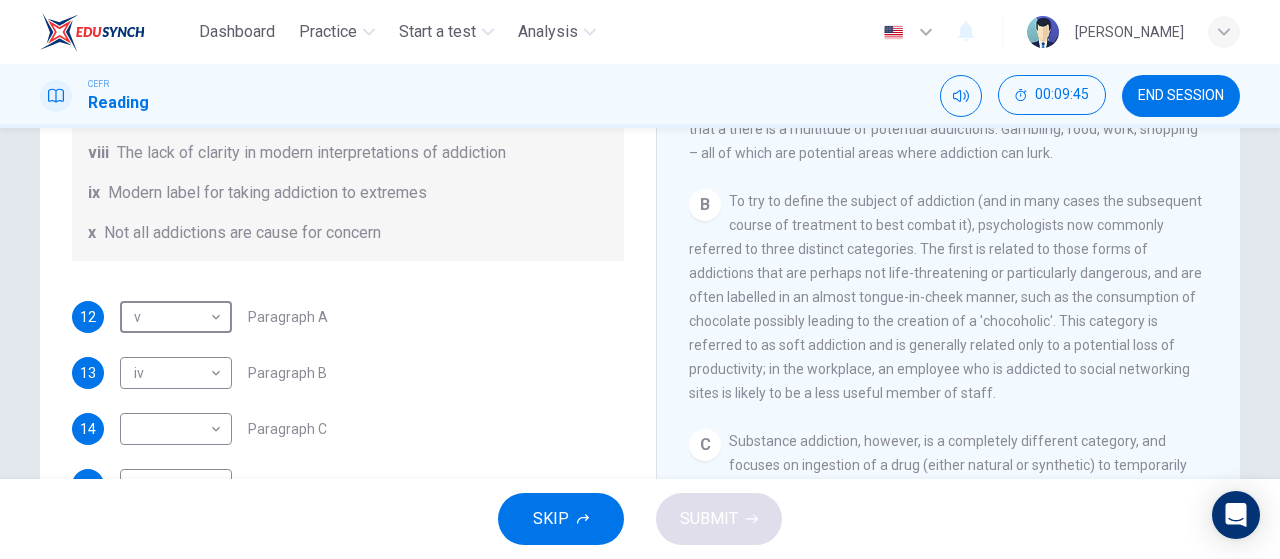 scroll, scrollTop: 418, scrollLeft: 0, axis: vertical 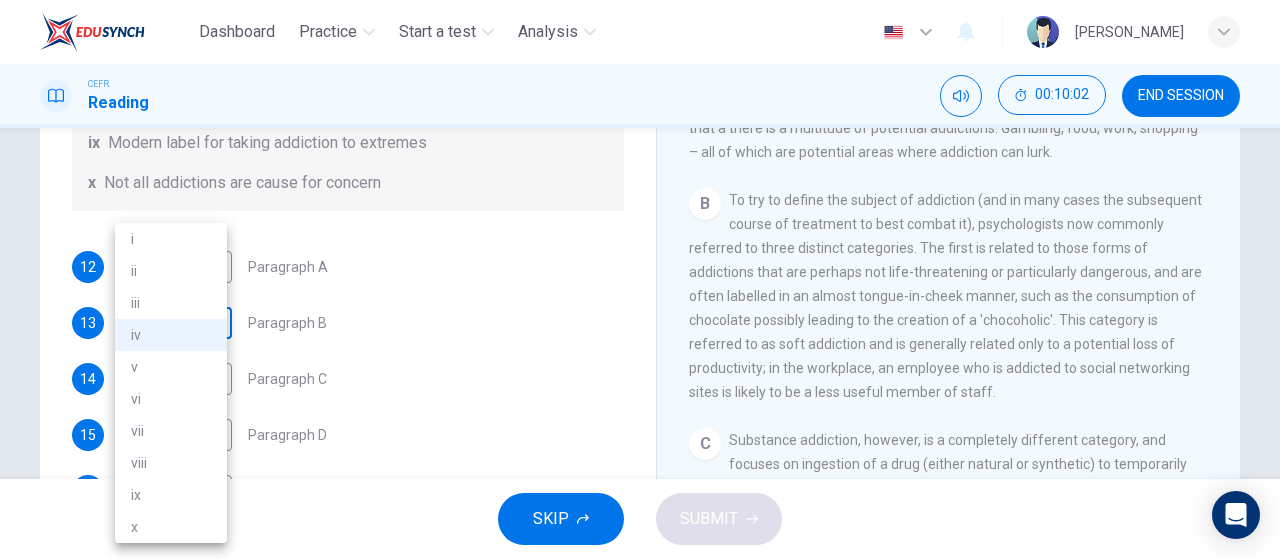 click on "Dashboard Practice Start a test Analysis English en ​ [PERSON_NAME] CEFR Reading 00:10:02 END SESSION Questions 12 - 17 The Reading Passage has seven paragraphs  A-G .
Choose the correct heading for paragraphs A to F from the list of headings
below.
Write the correct number i-x in the boxes below. List of Headings i A change in methods ii The falling level of addiction iii Biological changes and associated risks iv The long term damage of addiction v Disagreements about definition vi Advice for those involved vii The changing nature of addiction in children viii The lack of clarity in modern interpretations of addiction ix Modern label for taking addiction to extremes x Not all addictions are cause for concern 12 v v ​ Paragraph A 13 iv iv ​ Paragraph B 14 ​ ​ Paragraph C 15 ​ ​ Paragraph D 16 ​ ​ Paragraph E 17 ​ ​ Paragraph F The Nature of Addiction CLICK TO ZOOM Click to Zoom A B C D E F G SKIP SUBMIT EduSynch - Online Language Proficiency Testing
i v" at bounding box center [640, 279] 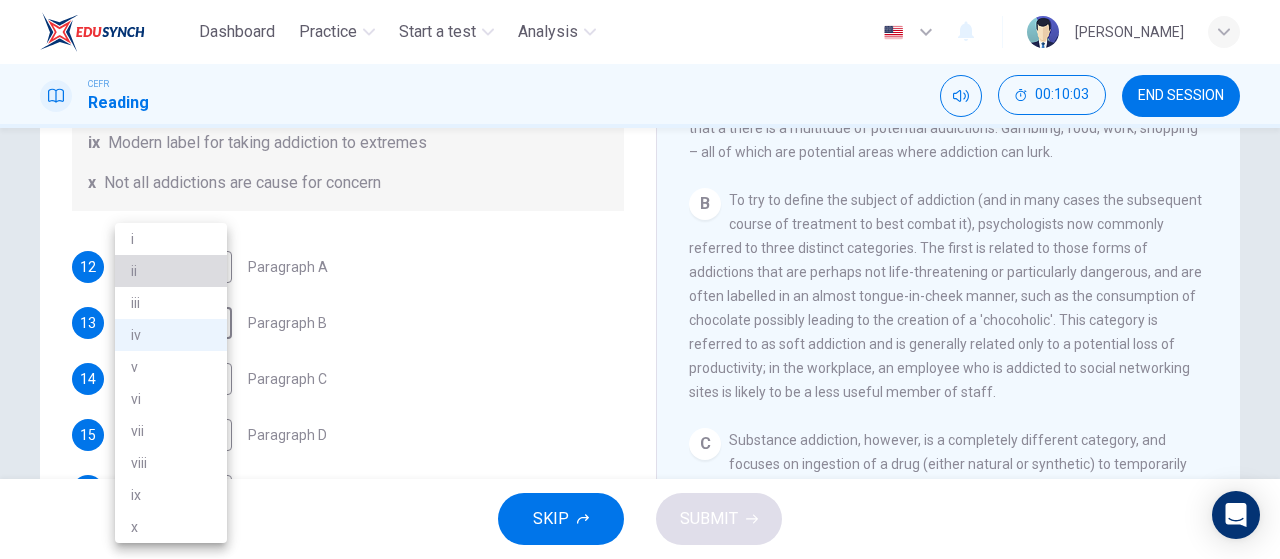 click on "ii" at bounding box center [171, 271] 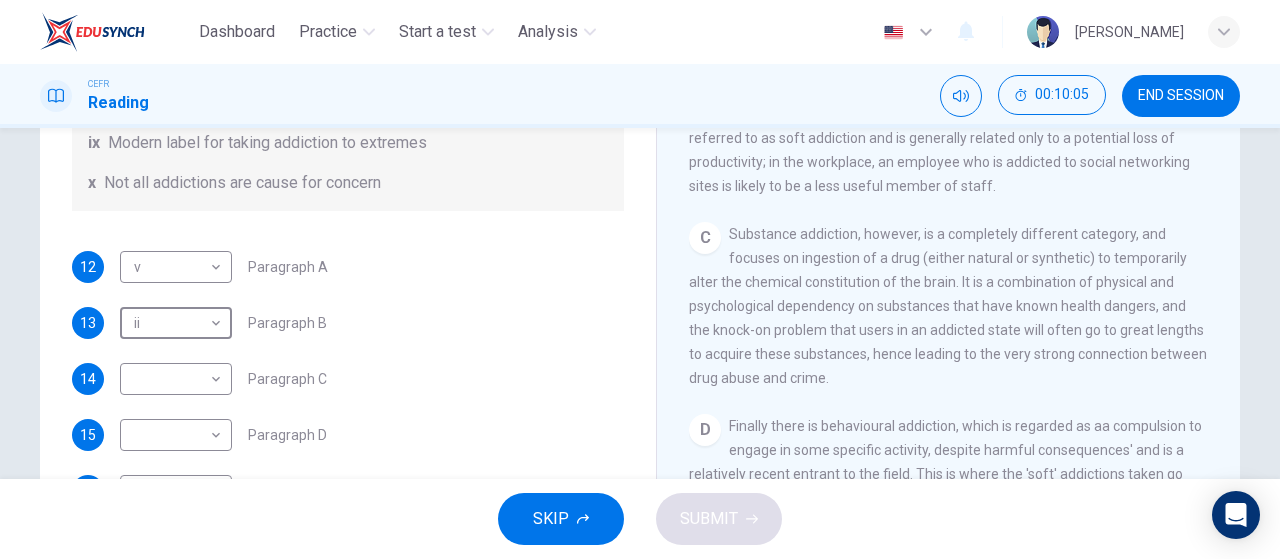 scroll, scrollTop: 626, scrollLeft: 0, axis: vertical 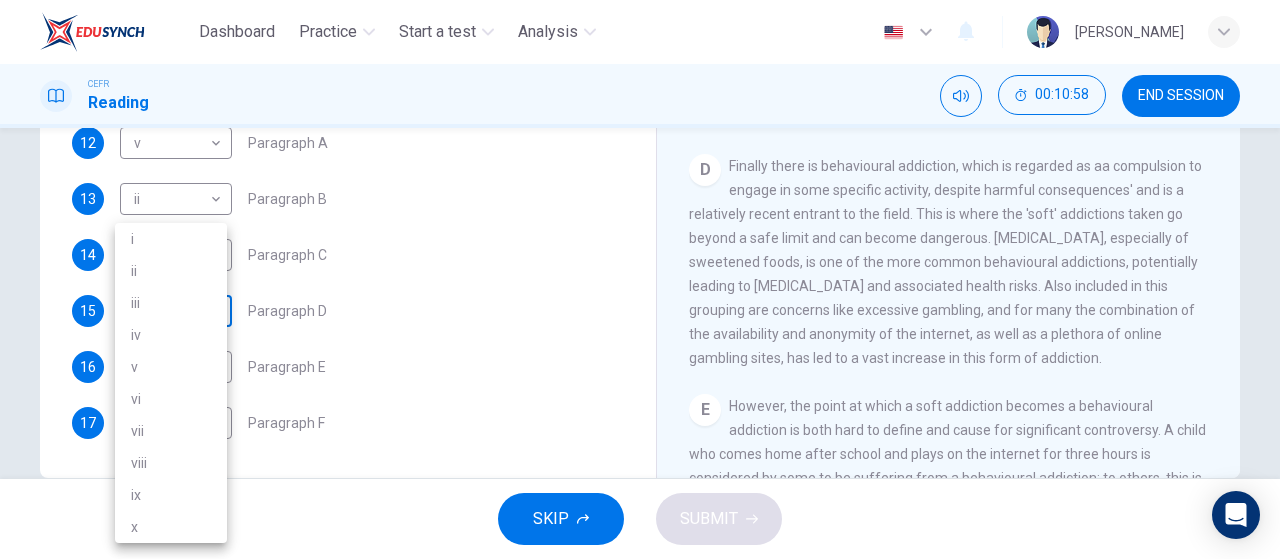 click on "Dashboard Practice Start a test Analysis English en ​ [PERSON_NAME] CEFR Reading 00:10:58 END SESSION Questions 12 - 17 The Reading Passage has seven paragraphs  A-G .
Choose the correct heading for paragraphs A to F from the list of headings
below.
Write the correct number i-x in the boxes below. List of Headings i A change in methods ii The falling level of addiction iii Biological changes and associated risks iv The long term damage of addiction v Disagreements about definition vi Advice for those involved vii The changing nature of addiction in children viii The lack of clarity in modern interpretations of addiction ix Modern label for taking addiction to extremes x Not all addictions are cause for concern 12 v v ​ Paragraph A 13 ii ii ​ Paragraph B 14 ​ ​ Paragraph C 15 ​ ​ Paragraph D 16 ​ ​ Paragraph E 17 ​ ​ Paragraph F The Nature of Addiction CLICK TO ZOOM Click to Zoom A B C D E F G SKIP SUBMIT EduSynch - Online Language Proficiency Testing
i v" at bounding box center (640, 279) 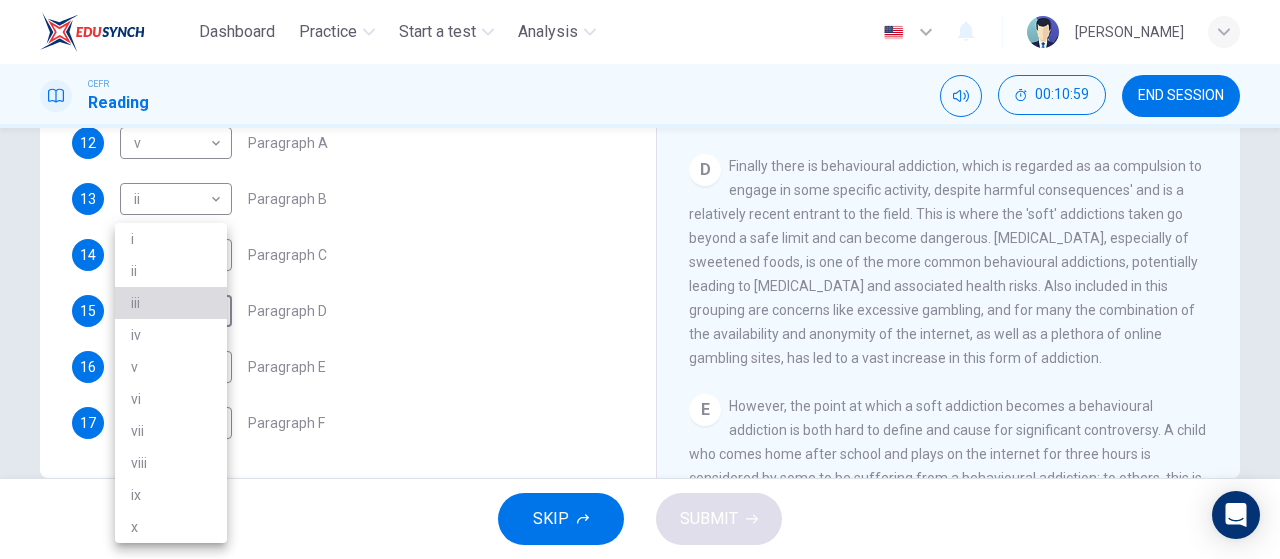 click on "iii" at bounding box center [171, 303] 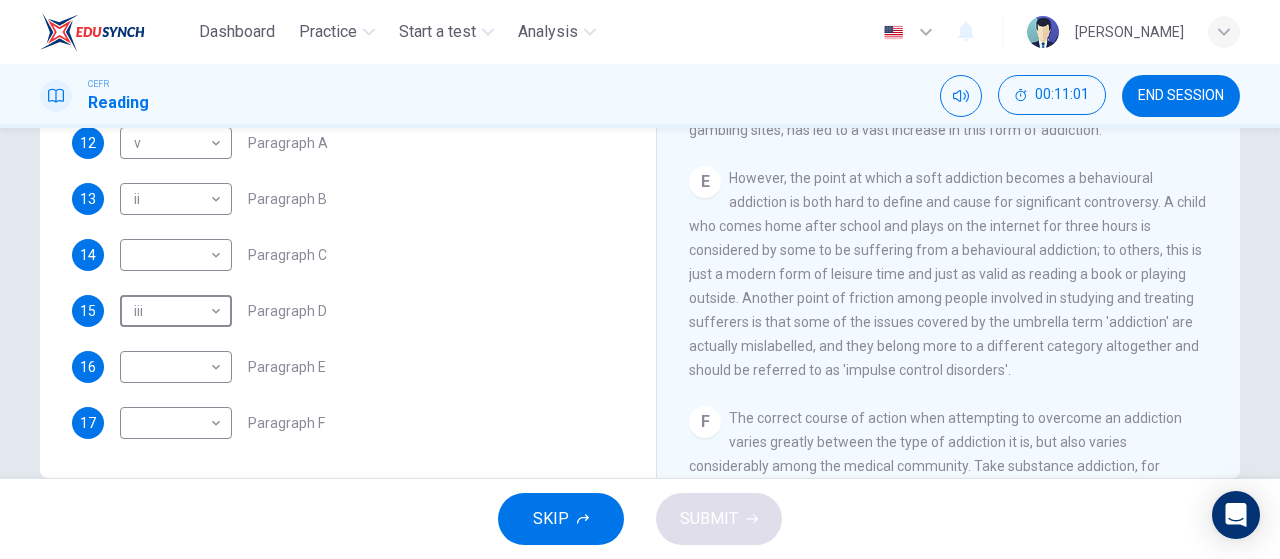 scroll, scrollTop: 1066, scrollLeft: 0, axis: vertical 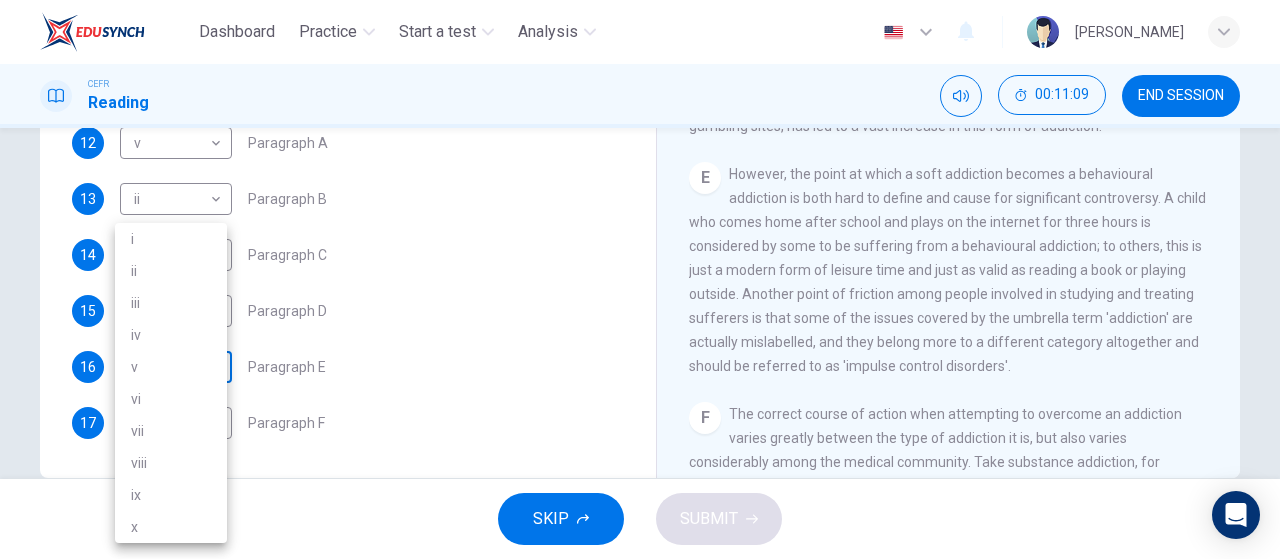click on "Dashboard Practice Start a test Analysis English en ​ [PERSON_NAME] CEFR Reading 00:11:09 END SESSION Questions 12 - 17 The Reading Passage has seven paragraphs  A-G .
Choose the correct heading for paragraphs A to F from the list of headings
below.
Write the correct number i-x in the boxes below. List of Headings i A change in methods ii The falling level of addiction iii Biological changes and associated risks iv The long term damage of addiction v Disagreements about definition vi Advice for those involved vii The changing nature of addiction in children viii The lack of clarity in modern interpretations of addiction ix Modern label for taking addiction to extremes x Not all addictions are cause for concern 12 v v ​ Paragraph A 13 ii ii ​ Paragraph B 14 ​ ​ Paragraph C 15 iii iii ​ Paragraph D 16 ​ ​ Paragraph E 17 ​ ​ Paragraph F The Nature of Addiction CLICK TO ZOOM Click to Zoom A B C D E F G SKIP SUBMIT EduSynch - Online Language Proficiency Testing" at bounding box center [640, 279] 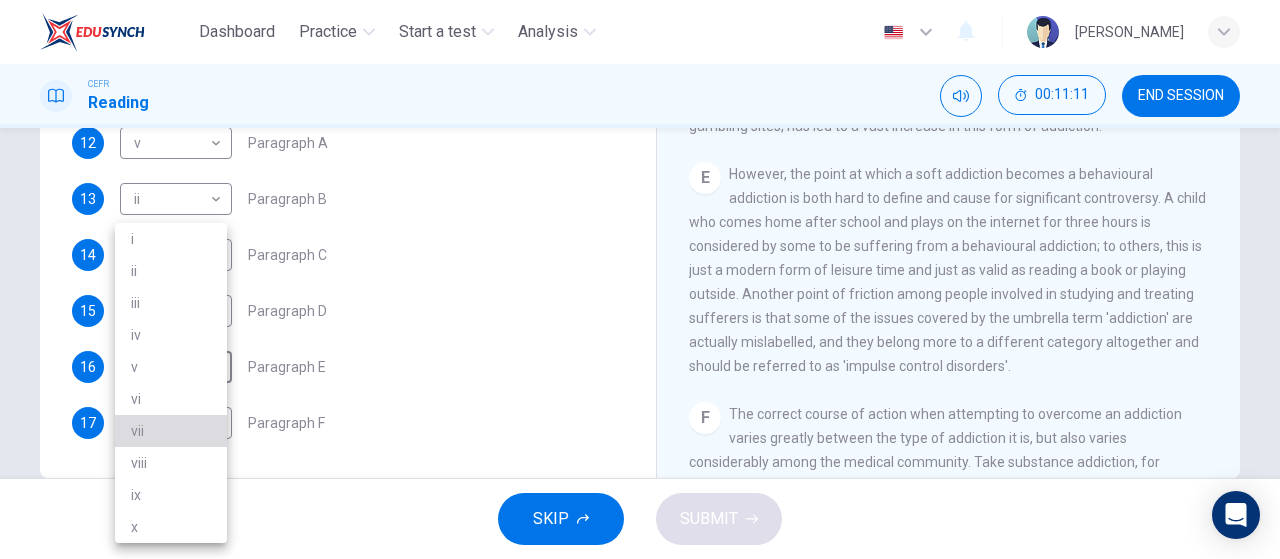 click on "vii" at bounding box center (171, 431) 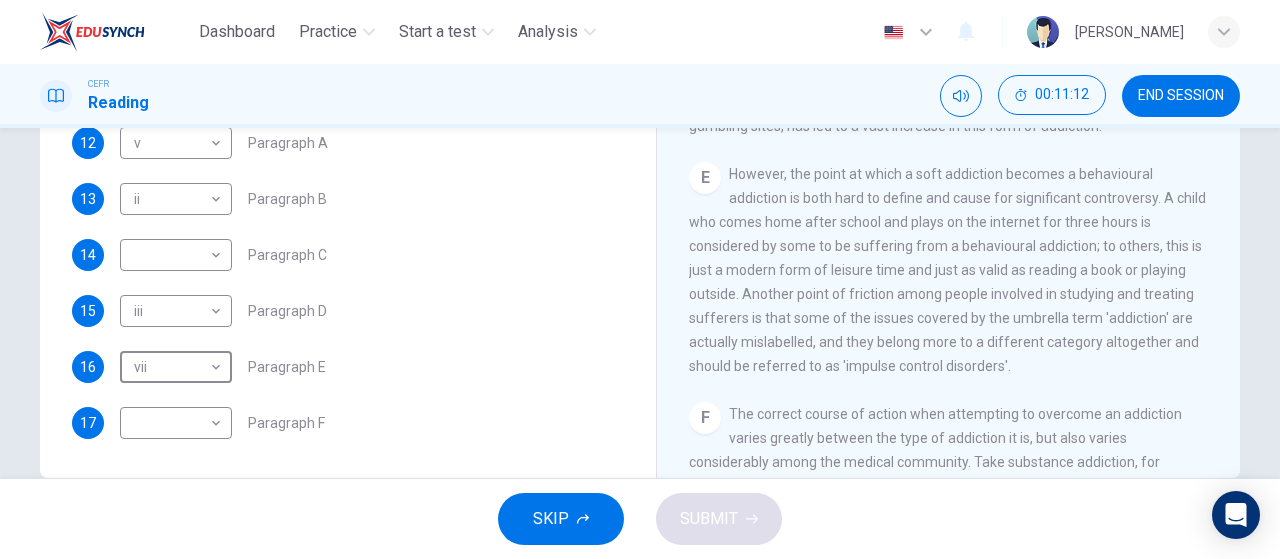 scroll, scrollTop: 424, scrollLeft: 0, axis: vertical 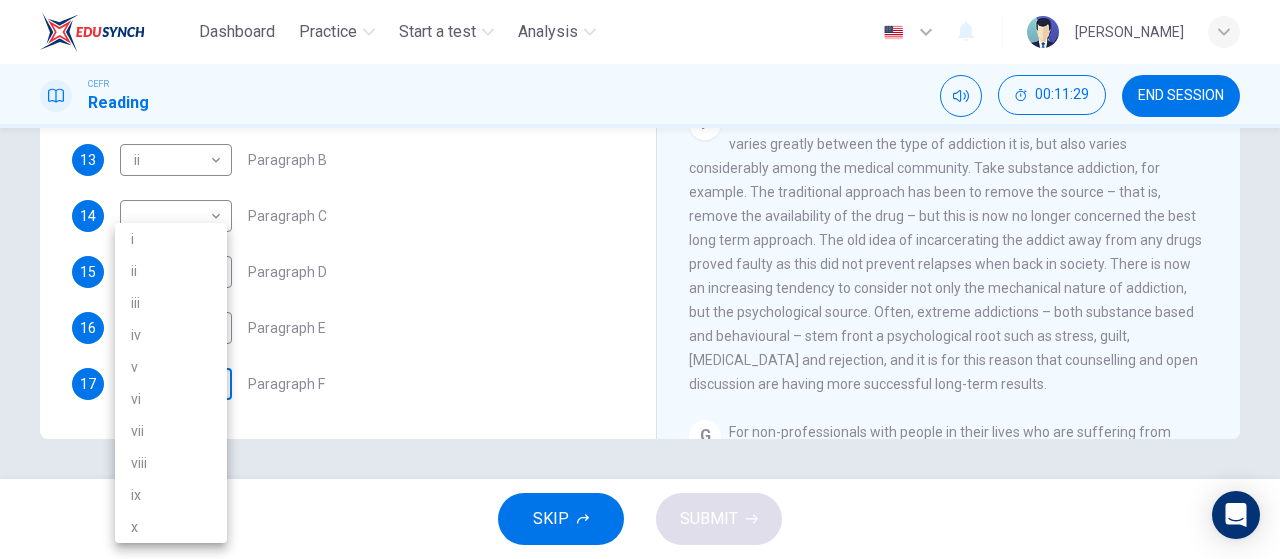 click on "Dashboard Practice Start a test Analysis English en ​ [PERSON_NAME] CEFR Reading 00:11:29 END SESSION Questions 12 - 17 The Reading Passage has seven paragraphs  A-G .
Choose the correct heading for paragraphs A to F from the list of headings
below.
Write the correct number i-x in the boxes below. List of Headings i A change in methods ii The falling level of addiction iii Biological changes and associated risks iv The long term damage of addiction v Disagreements about definition vi Advice for those involved vii The changing nature of addiction in children viii The lack of clarity in modern interpretations of addiction ix Modern label for taking addiction to extremes x Not all addictions are cause for concern 12 v v ​ Paragraph A 13 ii ii ​ Paragraph B 14 ​ ​ Paragraph C 15 iii iii ​ Paragraph D 16 vii vii ​ Paragraph E 17 ​ ​ Paragraph F The Nature of Addiction CLICK TO ZOOM Click to Zoom A B C D E F G SKIP SUBMIT EduSynch - Online Language Proficiency Testing" at bounding box center (640, 279) 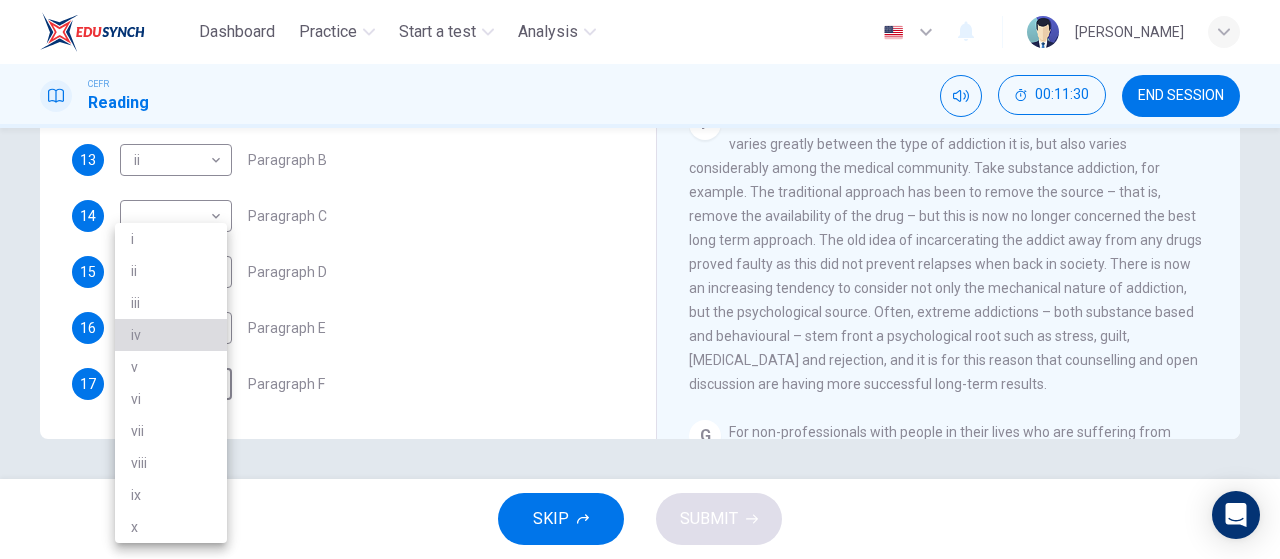 click on "iv" at bounding box center [171, 335] 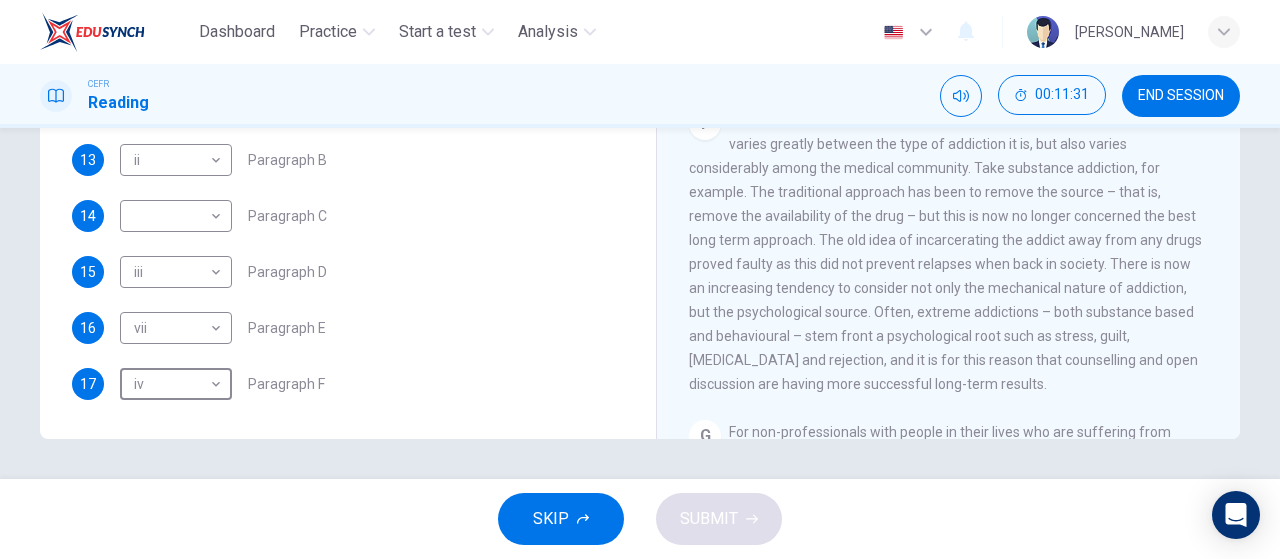 scroll, scrollTop: 4, scrollLeft: 0, axis: vertical 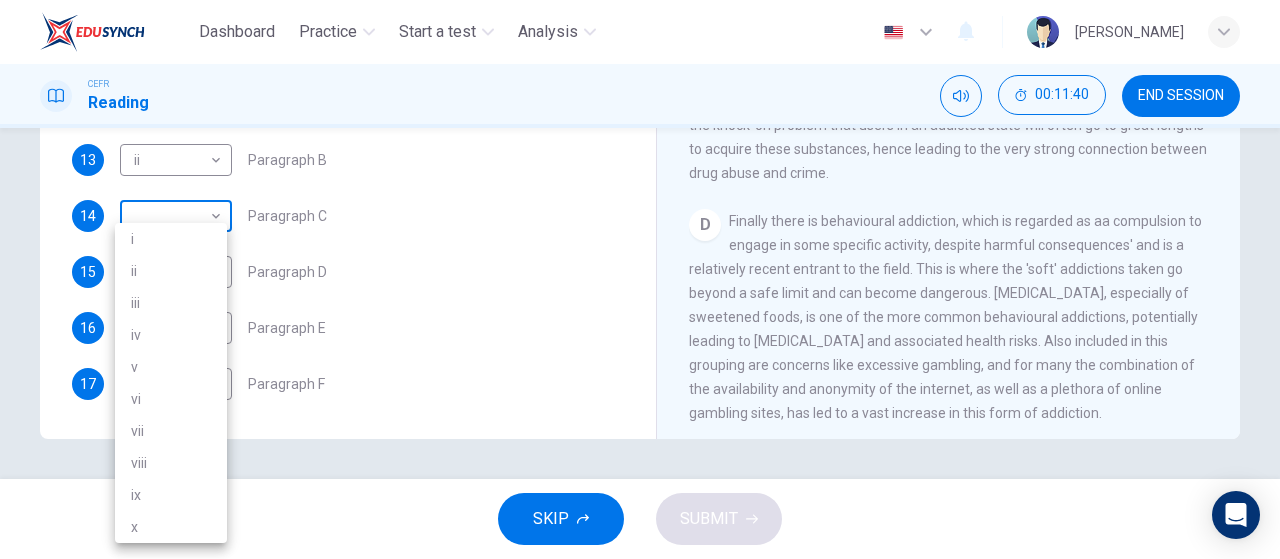 click on "Dashboard Practice Start a test Analysis English en ​ [PERSON_NAME] CEFR Reading 00:11:40 END SESSION Questions 12 - 17 The Reading Passage has seven paragraphs  A-G .
Choose the correct heading for paragraphs A to F from the list of headings
below.
Write the correct number i-x in the boxes below. List of Headings i A change in methods ii The falling level of addiction iii Biological changes and associated risks iv The long term damage of addiction v Disagreements about definition vi Advice for those involved vii The changing nature of addiction in children viii The lack of clarity in modern interpretations of addiction ix Modern label for taking addiction to extremes x Not all addictions are cause for concern 12 v v ​ Paragraph A 13 ii ii ​ Paragraph B 14 ​ ​ Paragraph C 15 iii iii ​ Paragraph D 16 vii vii ​ Paragraph E 17 iv iv ​ Paragraph F The Nature of Addiction CLICK TO ZOOM Click to Zoom A B C D E F G SKIP SUBMIT EduSynch - Online Language Proficiency Testing" at bounding box center (640, 279) 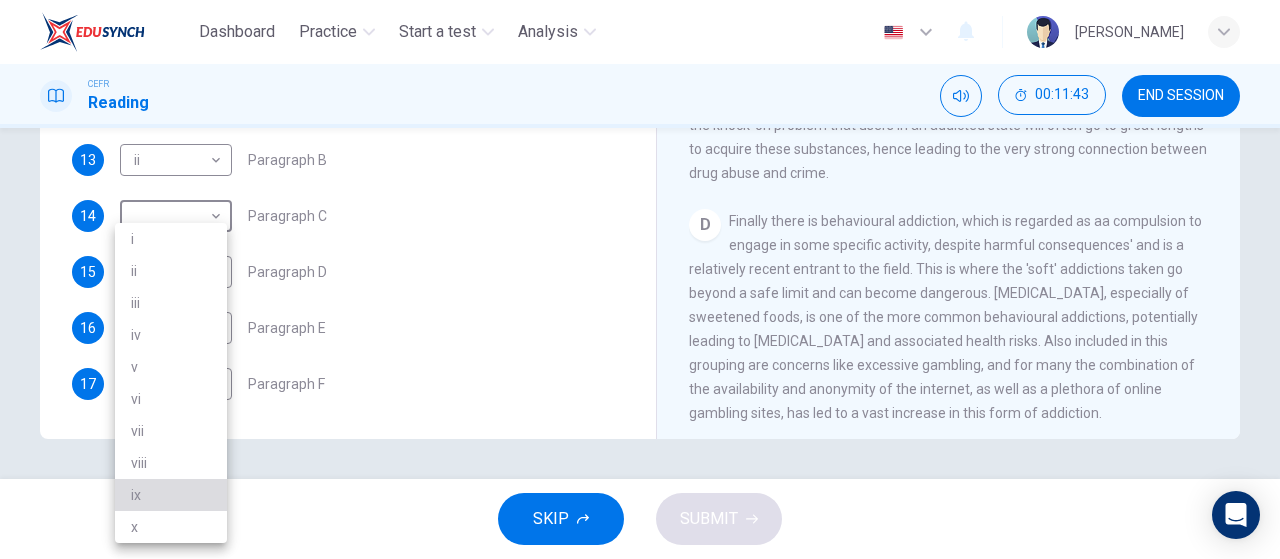 click on "ix" at bounding box center (171, 495) 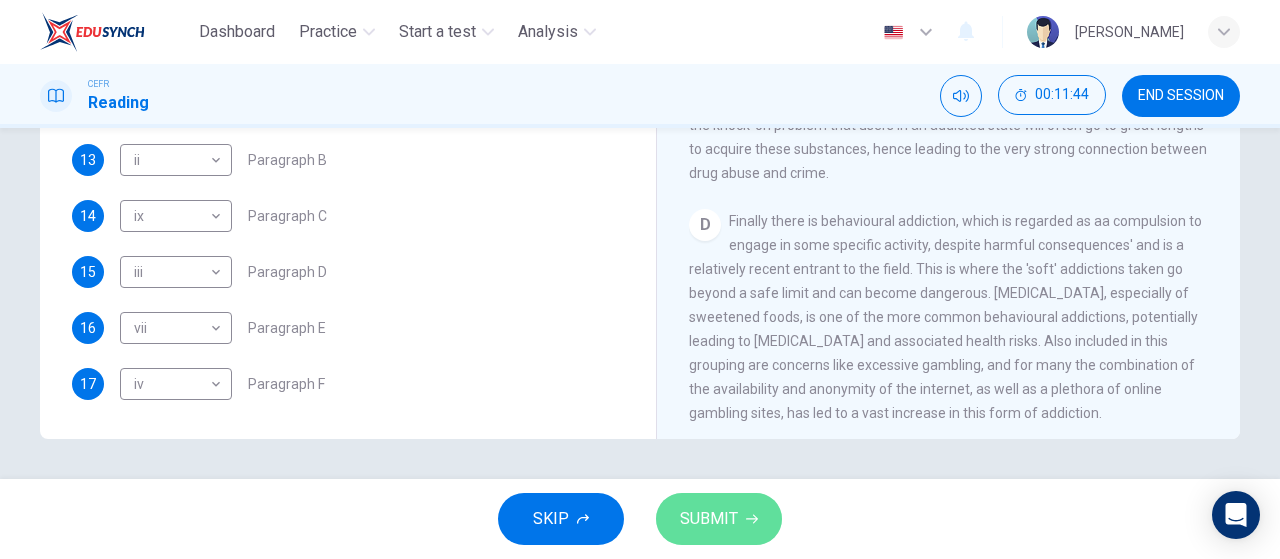 click on "SUBMIT" at bounding box center (709, 519) 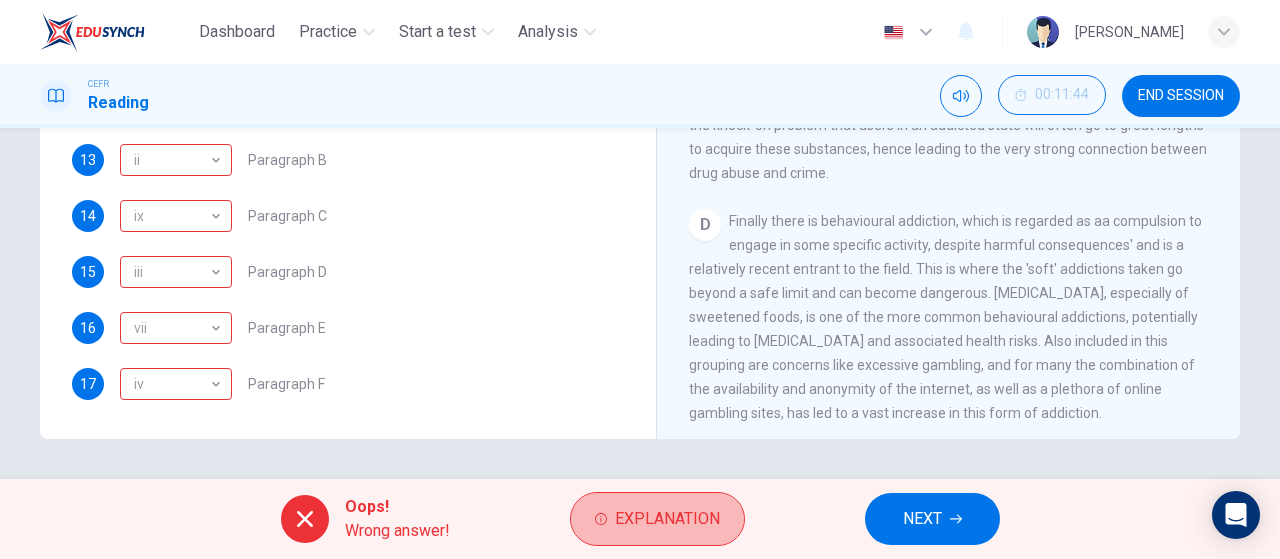 click on "Explanation" at bounding box center (657, 519) 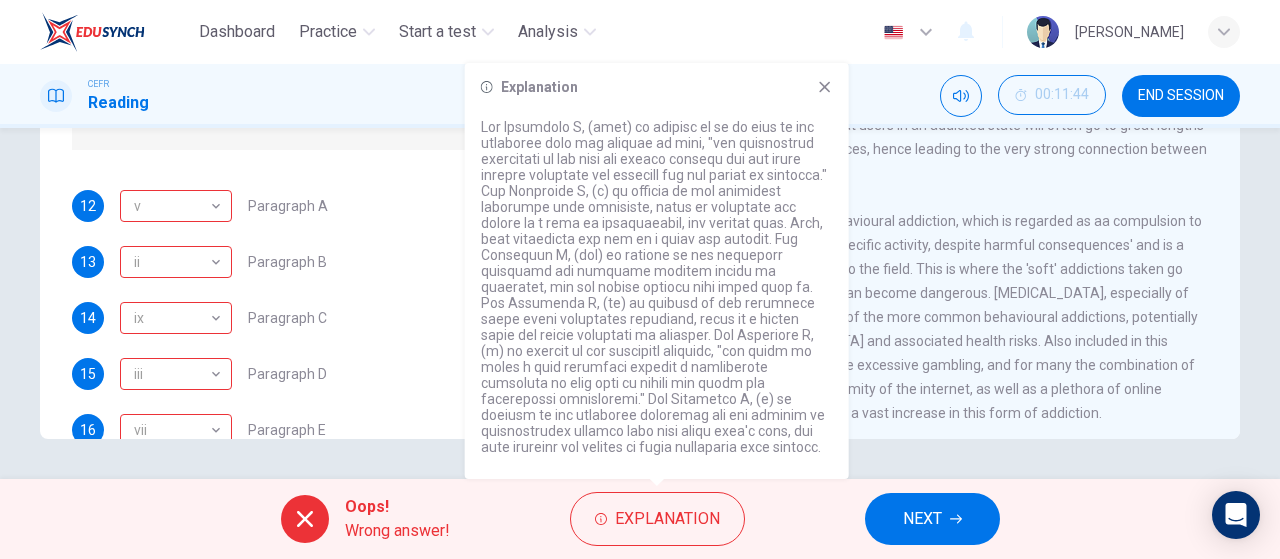 scroll, scrollTop: 332, scrollLeft: 0, axis: vertical 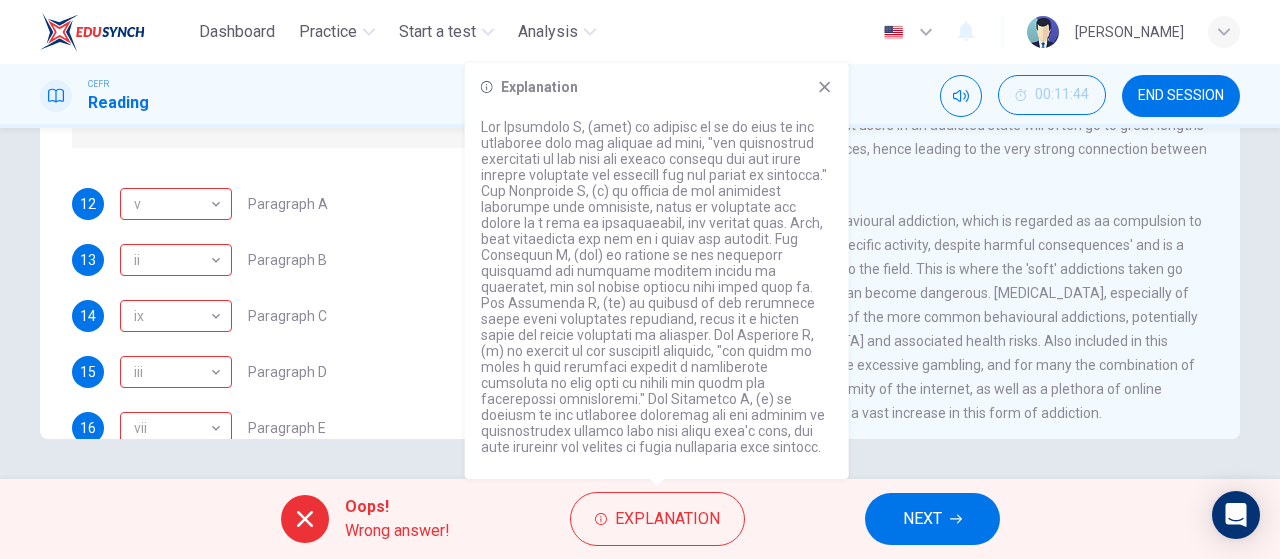 drag, startPoint x: 699, startPoint y: 389, endPoint x: 788, endPoint y: 458, distance: 112.61439 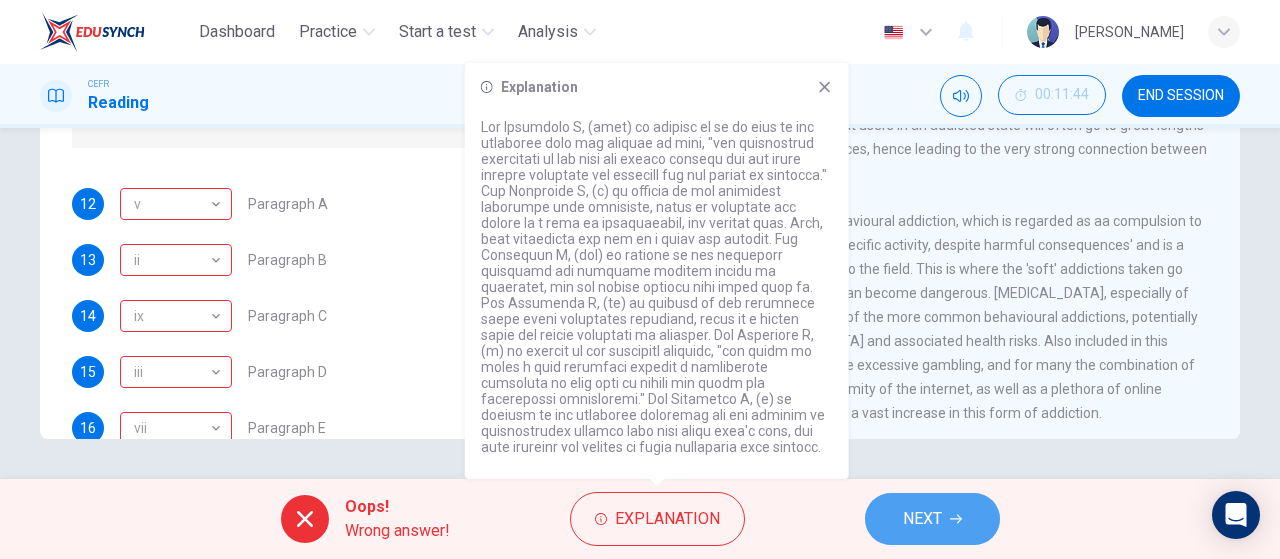 click on "NEXT" at bounding box center [922, 519] 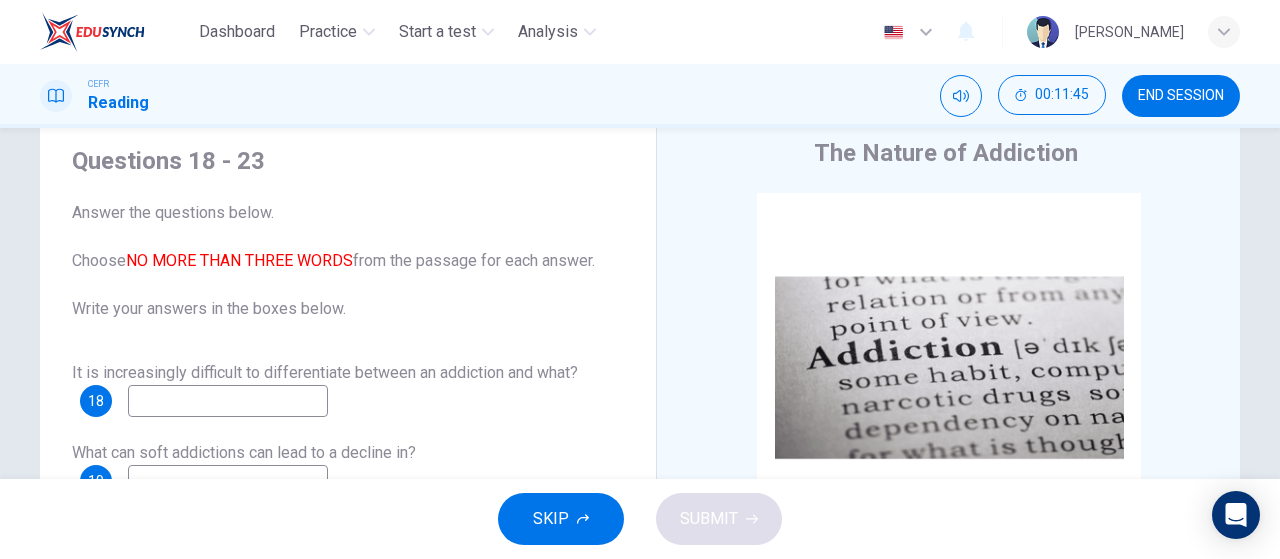scroll, scrollTop: 58, scrollLeft: 0, axis: vertical 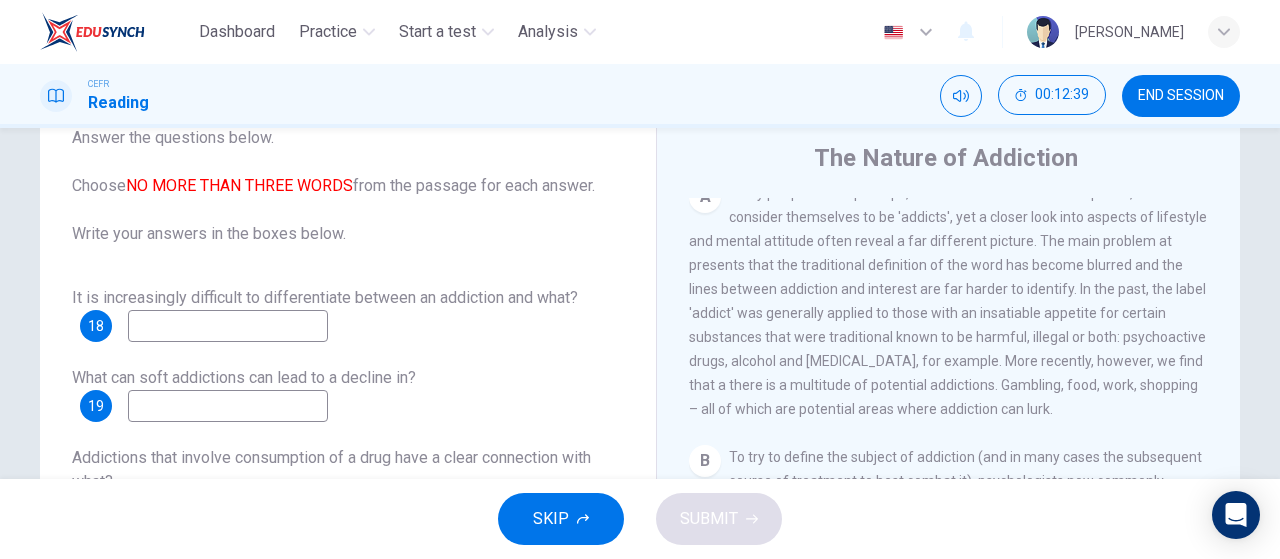 drag, startPoint x: 790, startPoint y: 316, endPoint x: 934, endPoint y: 341, distance: 146.15402 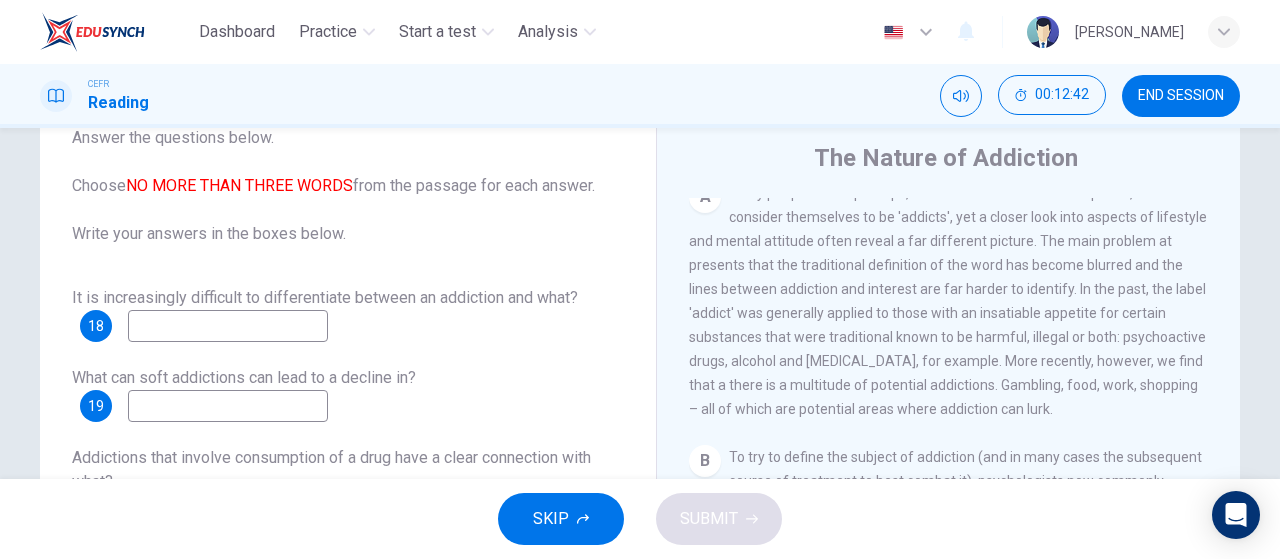 drag, startPoint x: 934, startPoint y: 341, endPoint x: 986, endPoint y: 392, distance: 72.835434 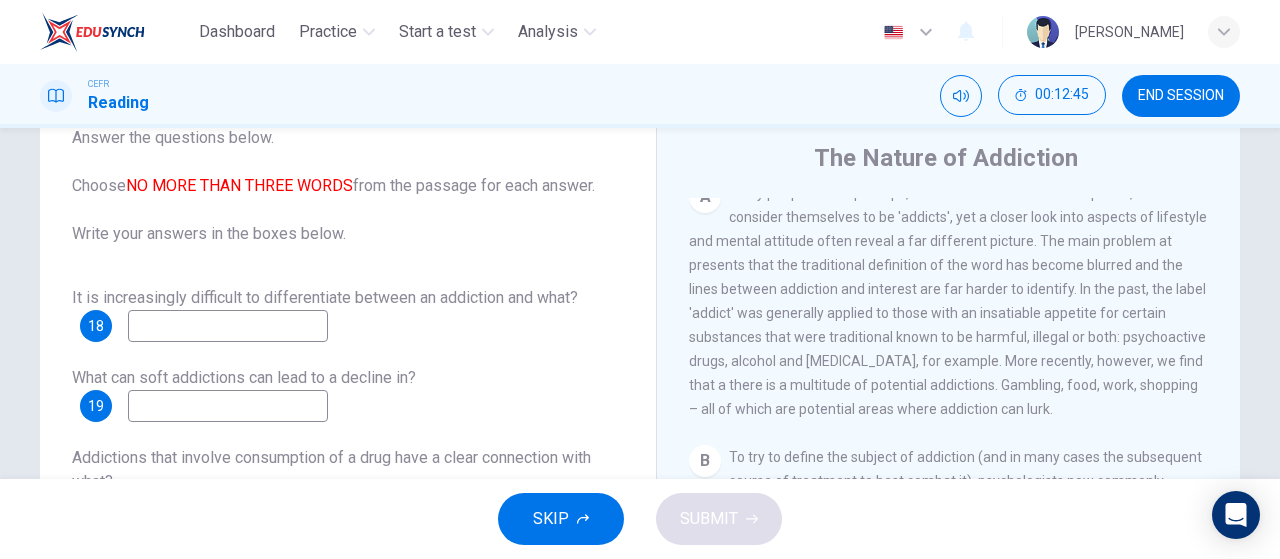 drag, startPoint x: 943, startPoint y: 392, endPoint x: 442, endPoint y: 395, distance: 501.00897 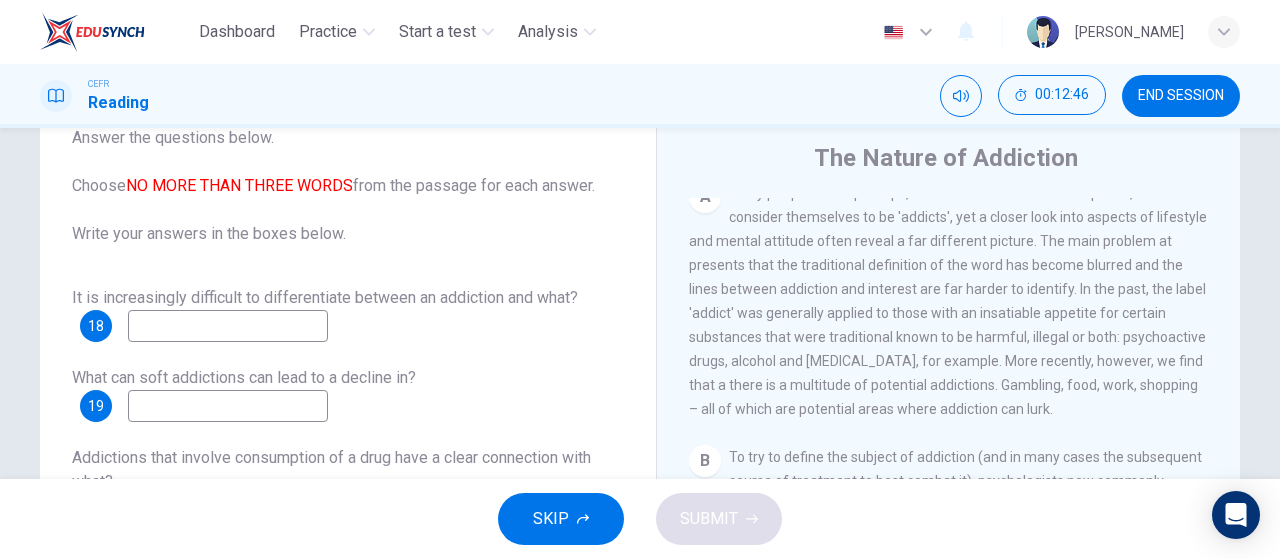 click at bounding box center [228, 326] 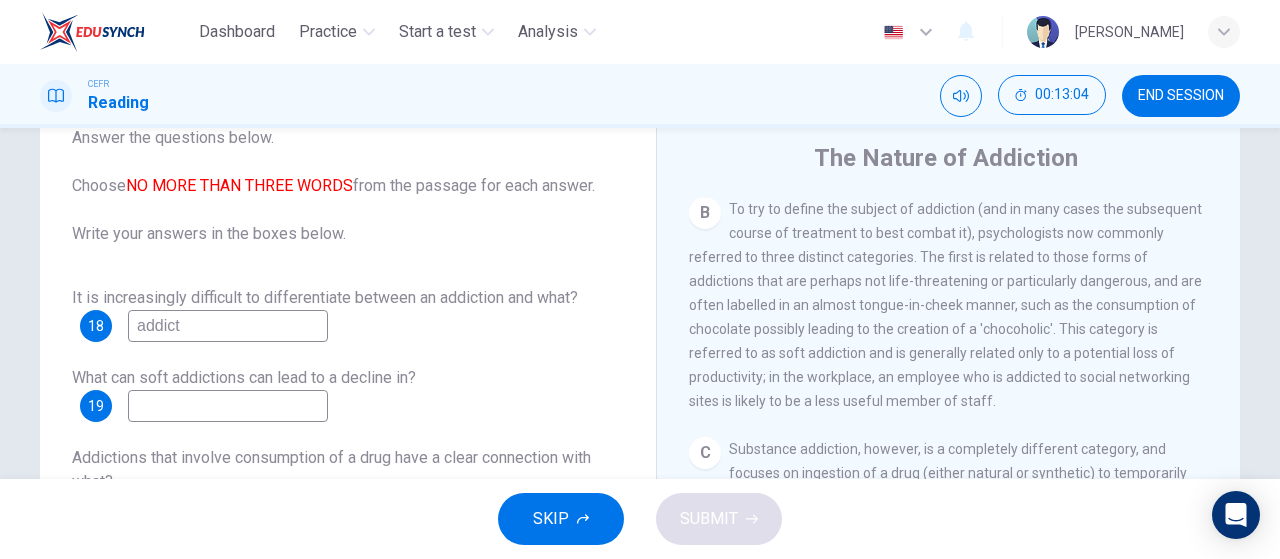 scroll, scrollTop: 687, scrollLeft: 0, axis: vertical 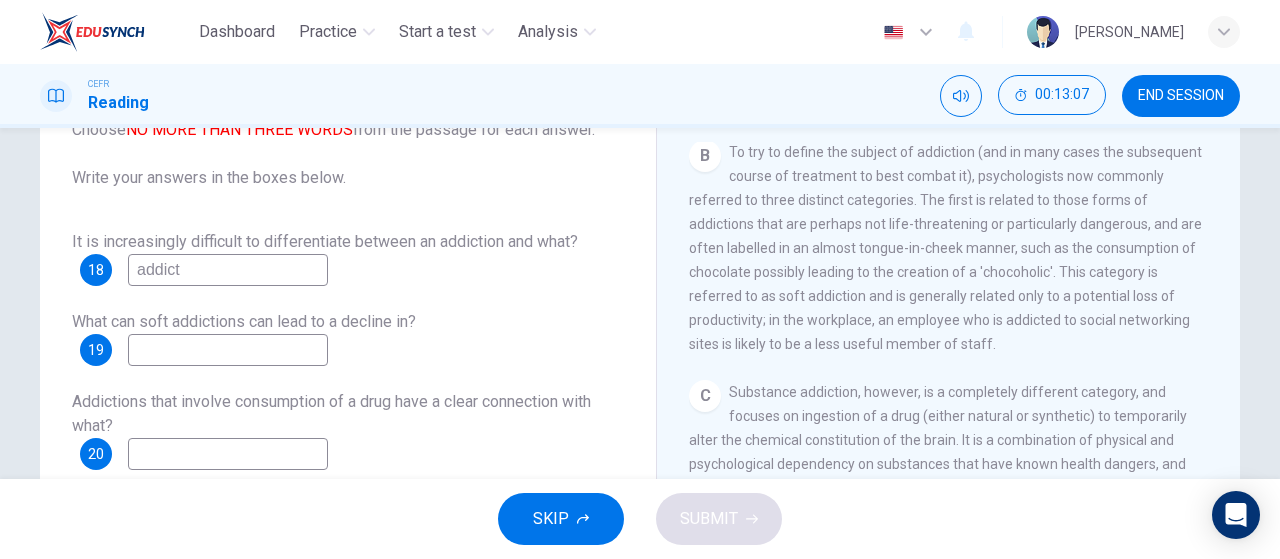 type on "addict" 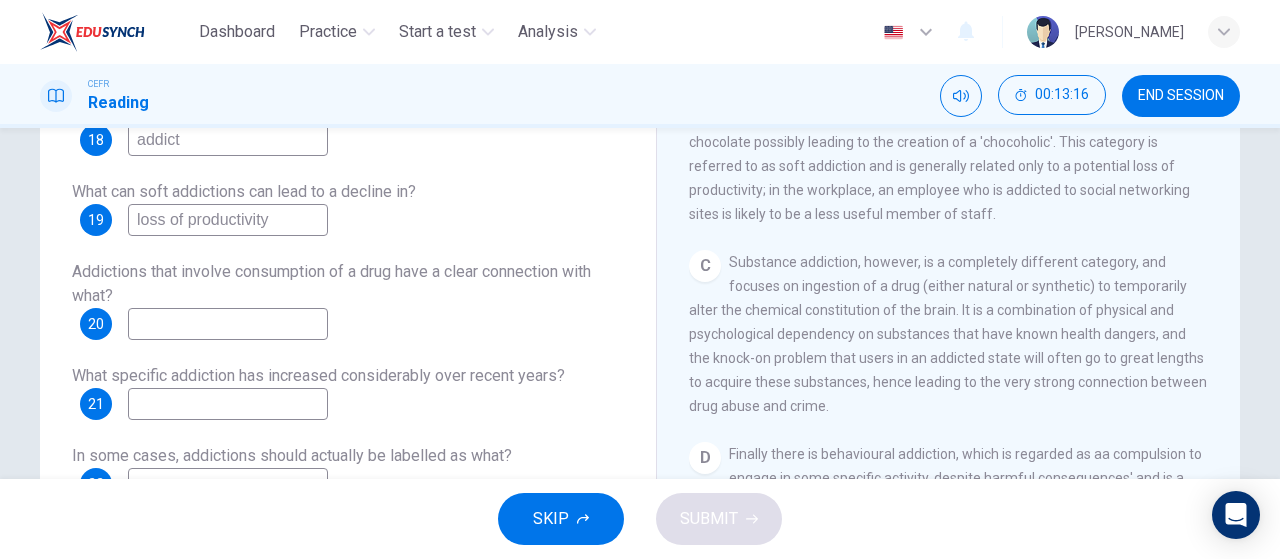 scroll, scrollTop: 247, scrollLeft: 0, axis: vertical 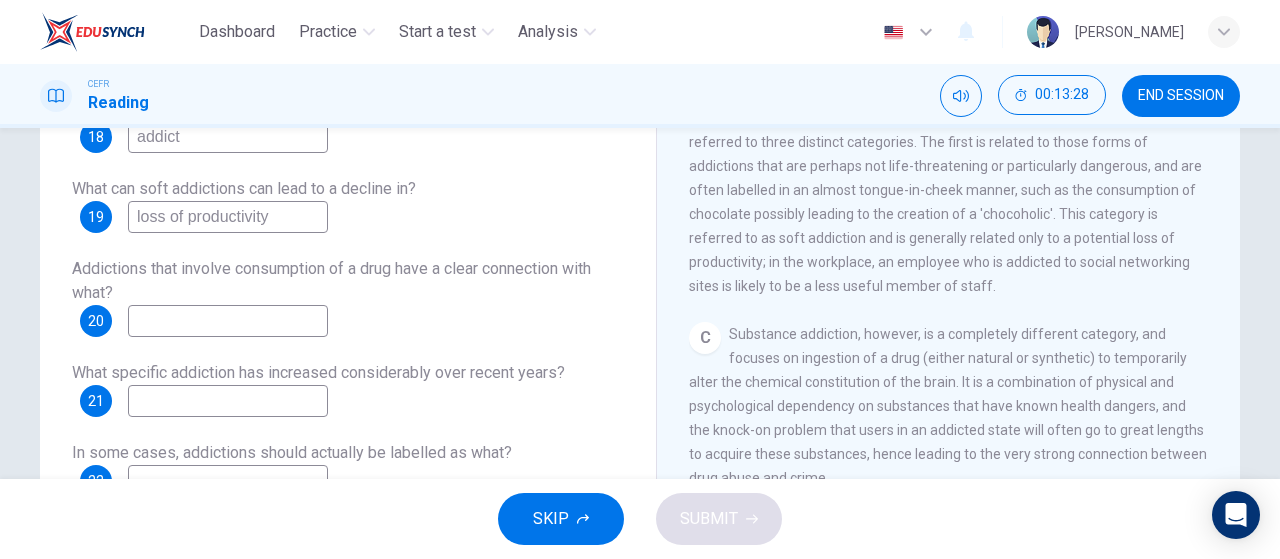 type on "loss of productivity" 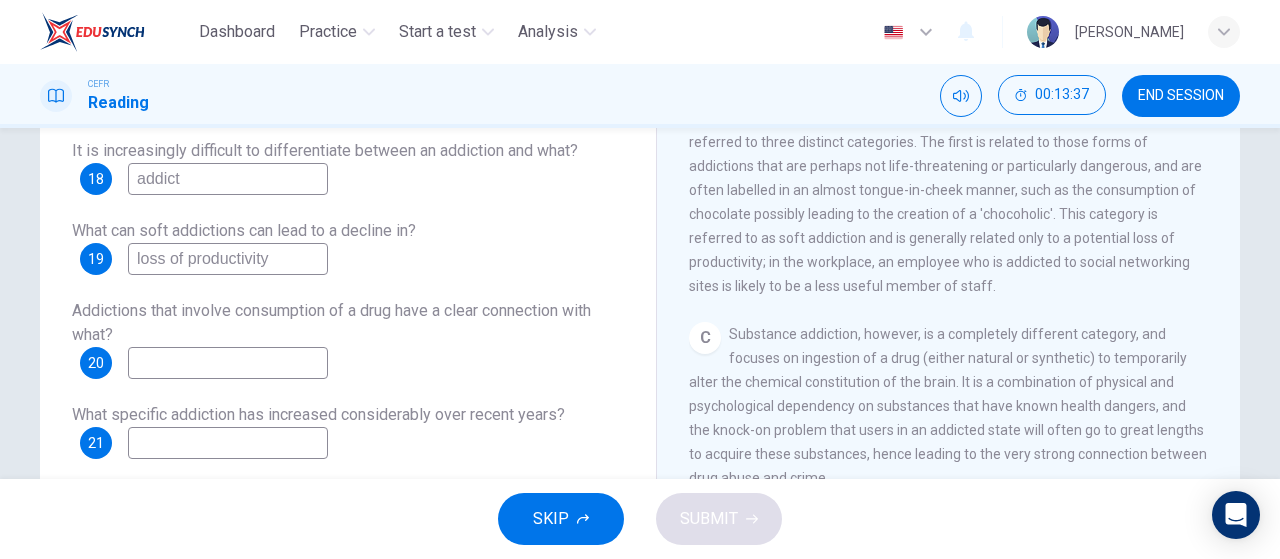 scroll, scrollTop: 80, scrollLeft: 0, axis: vertical 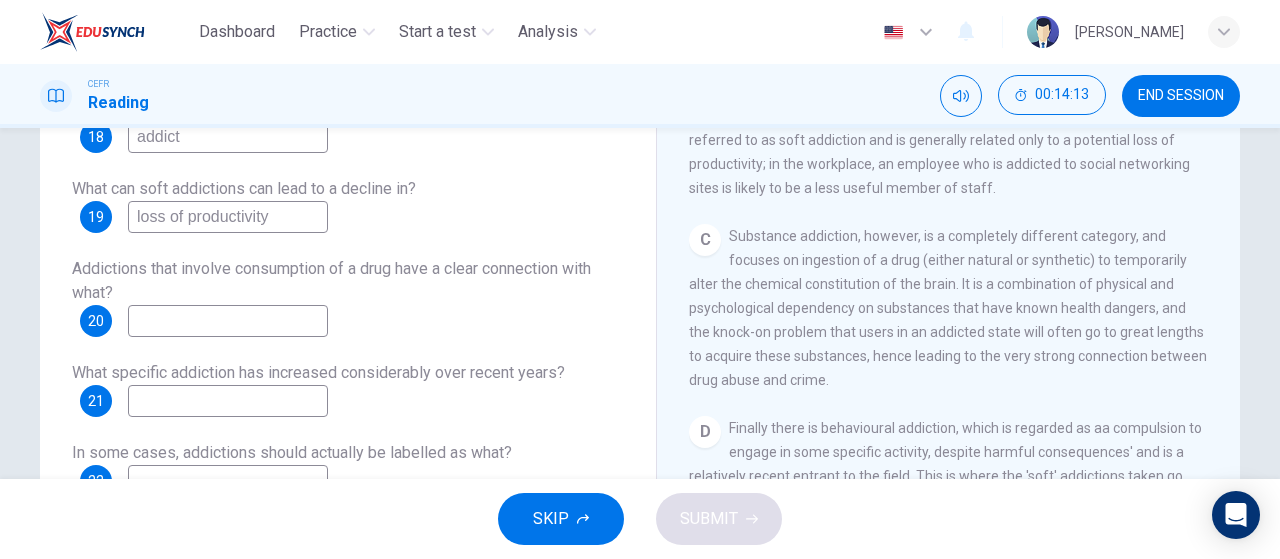 click at bounding box center [228, 321] 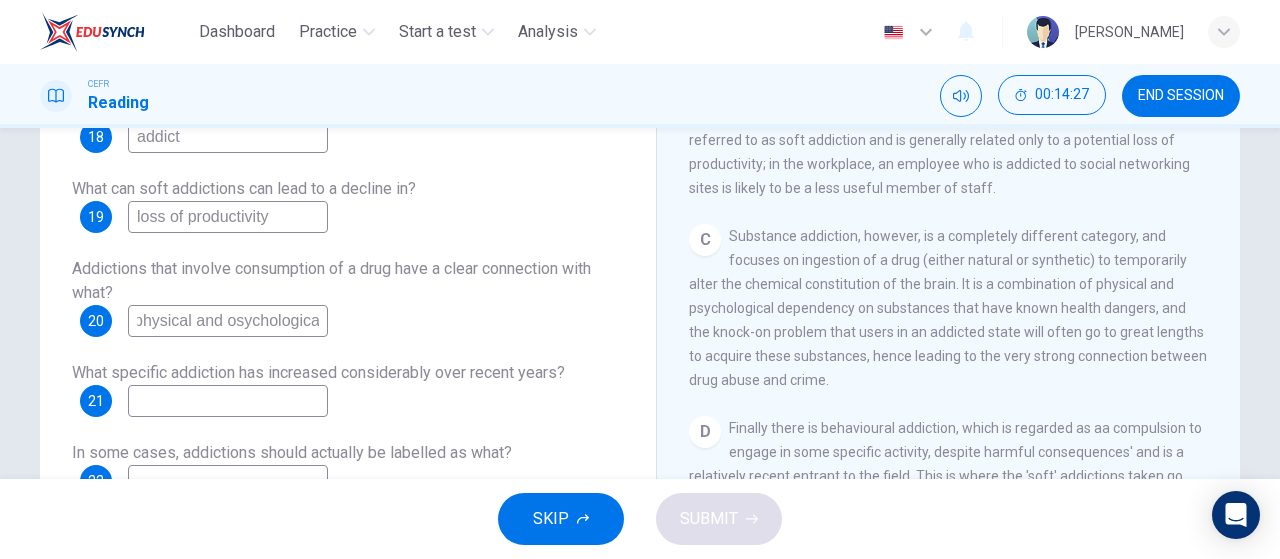 scroll, scrollTop: 0, scrollLeft: 6, axis: horizontal 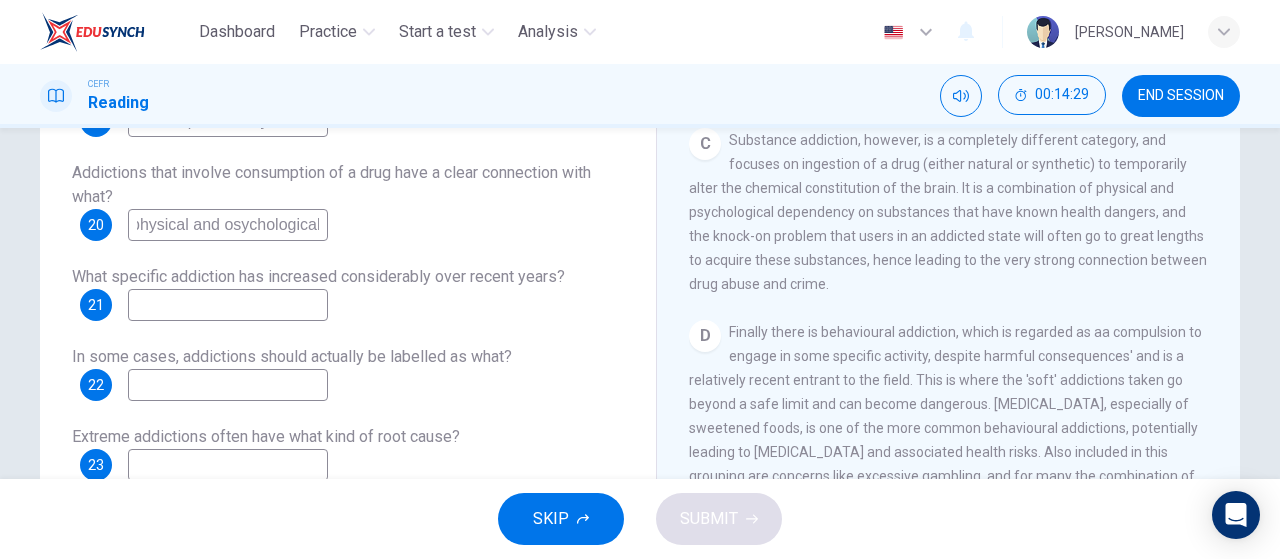 click on "physical and osychological" at bounding box center [228, 225] 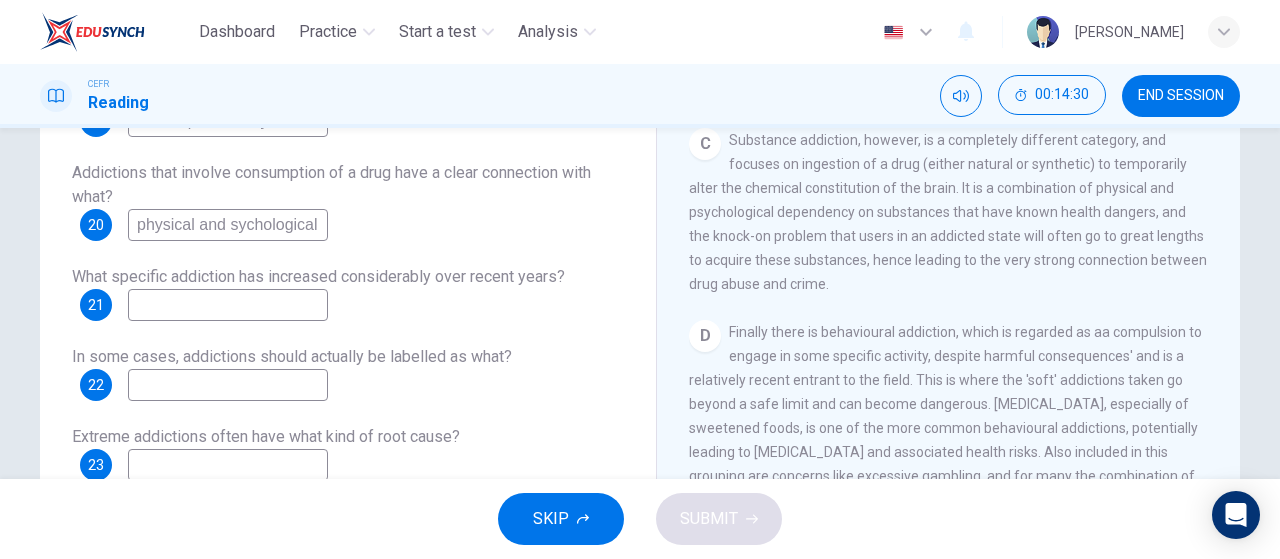 scroll, scrollTop: 0, scrollLeft: 0, axis: both 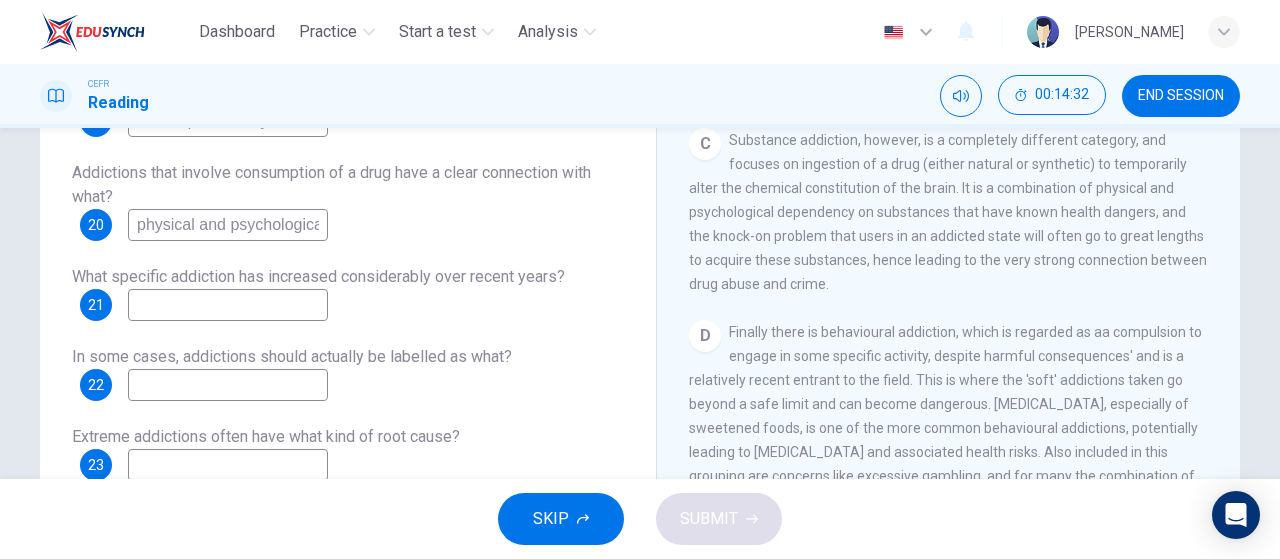 type on "physical and psychological" 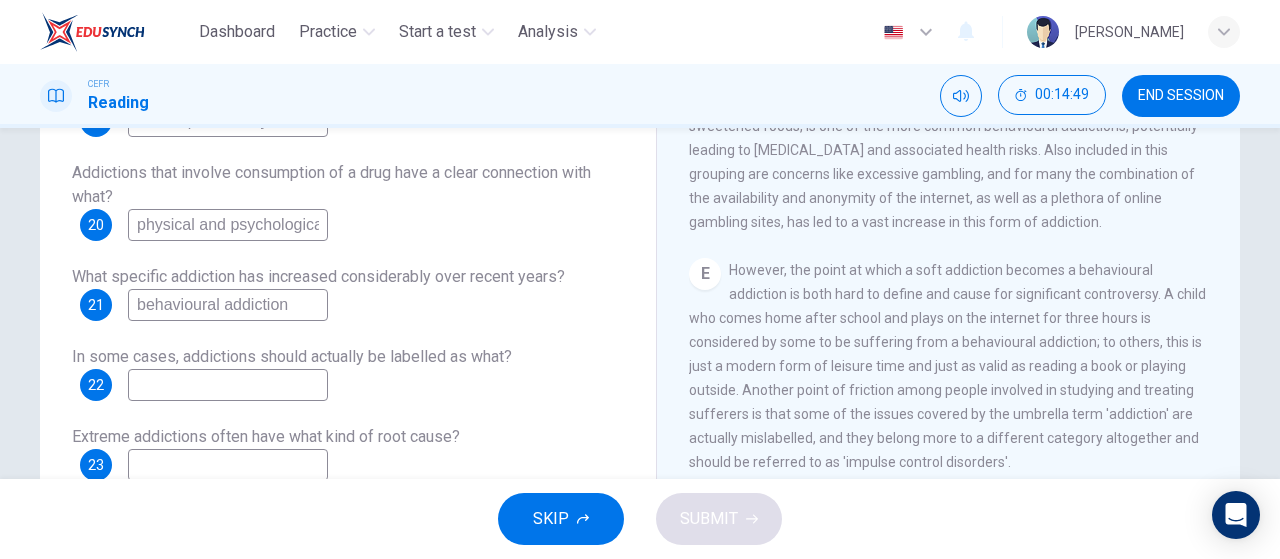 scroll, scrollTop: 1189, scrollLeft: 0, axis: vertical 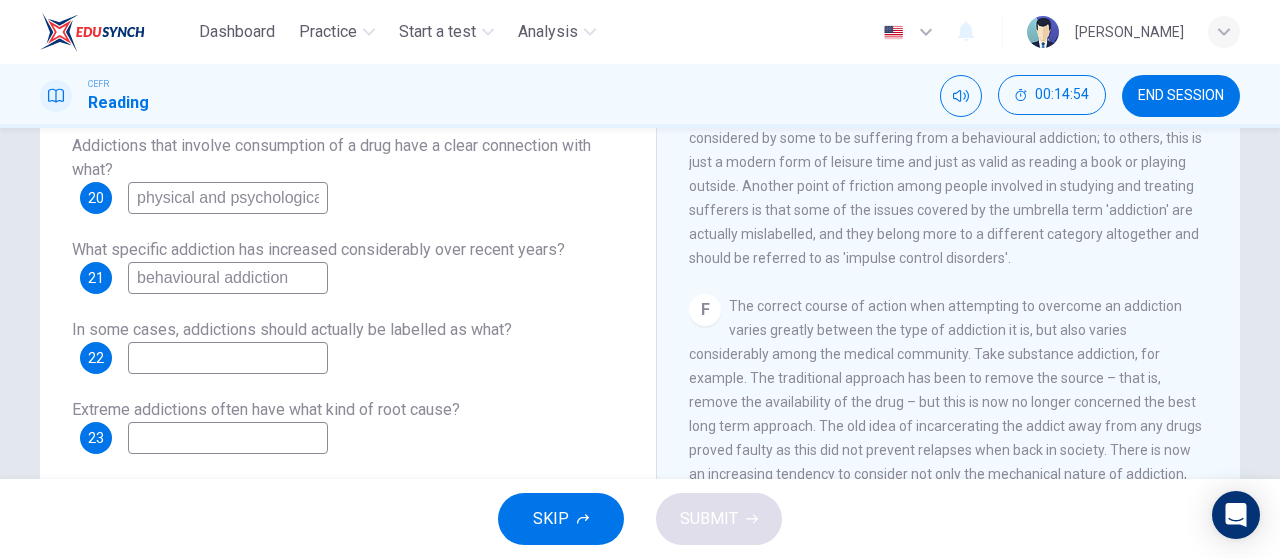 type on "behavioural addiction" 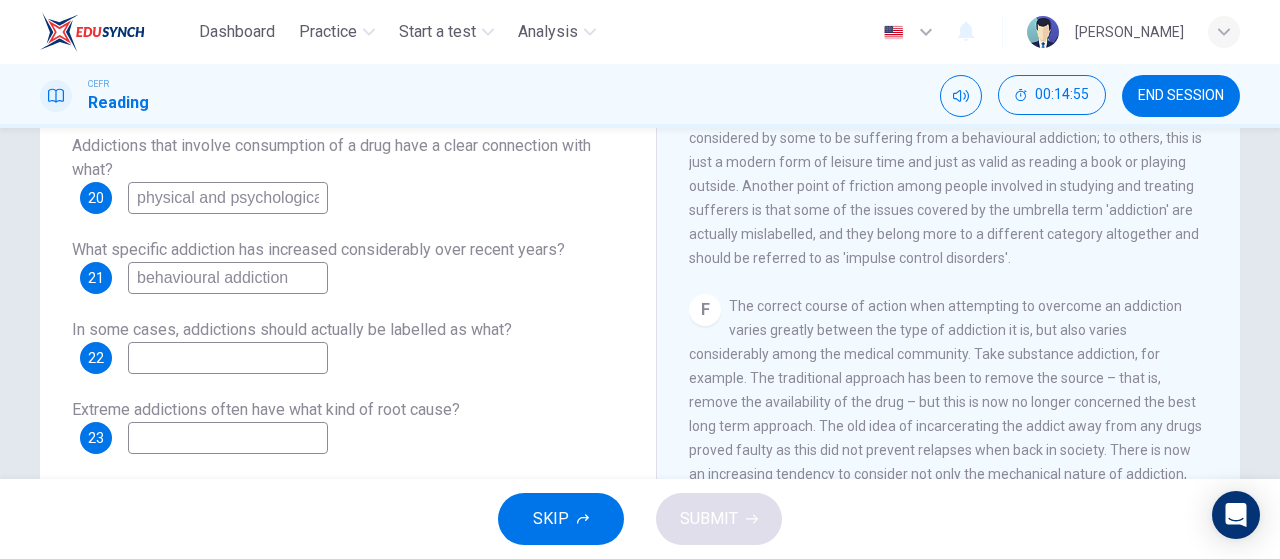 click at bounding box center [228, 358] 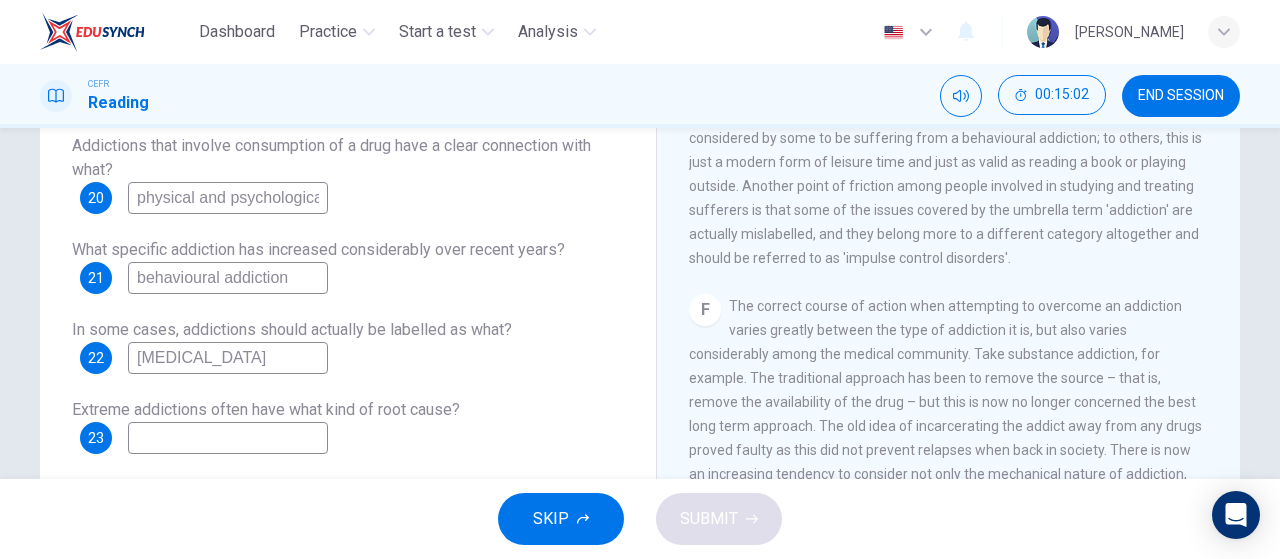 scroll, scrollTop: 424, scrollLeft: 0, axis: vertical 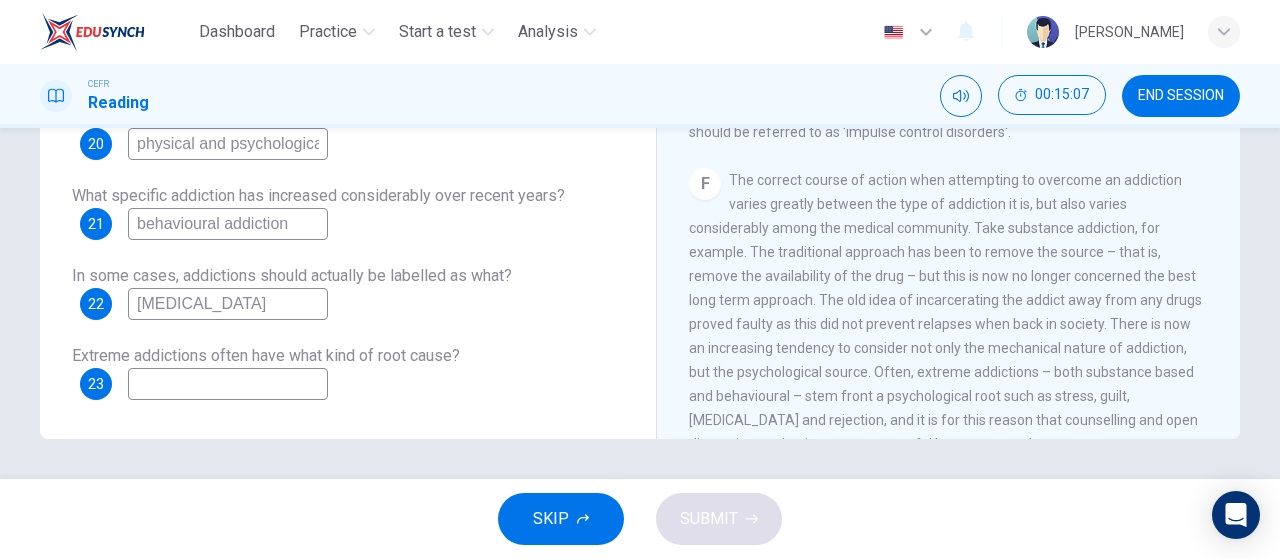 type on "[MEDICAL_DATA]" 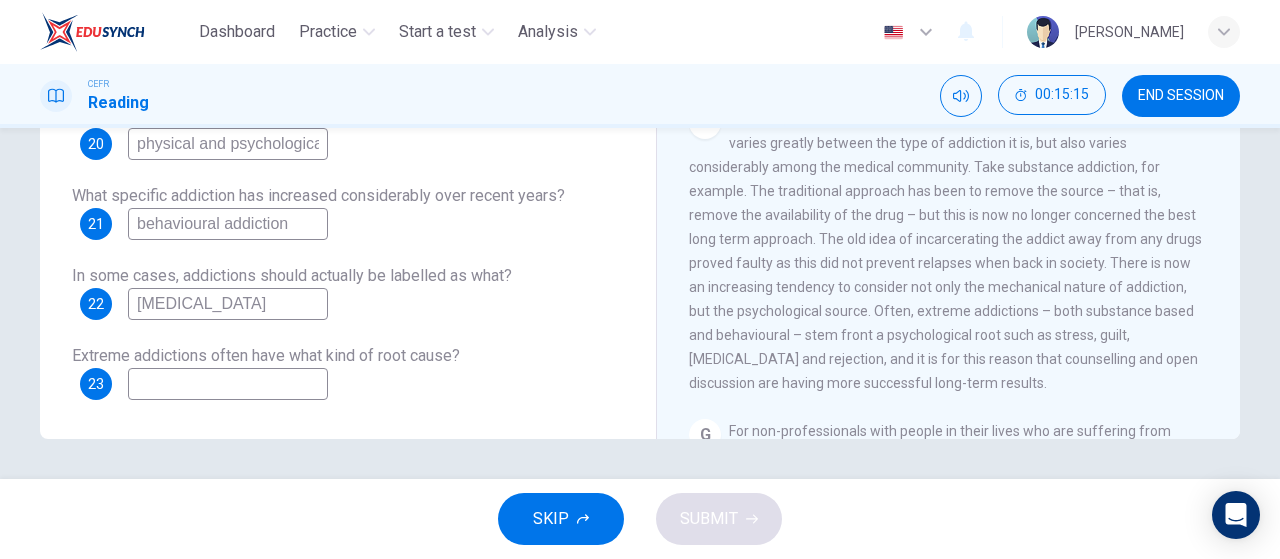 scroll, scrollTop: 1323, scrollLeft: 0, axis: vertical 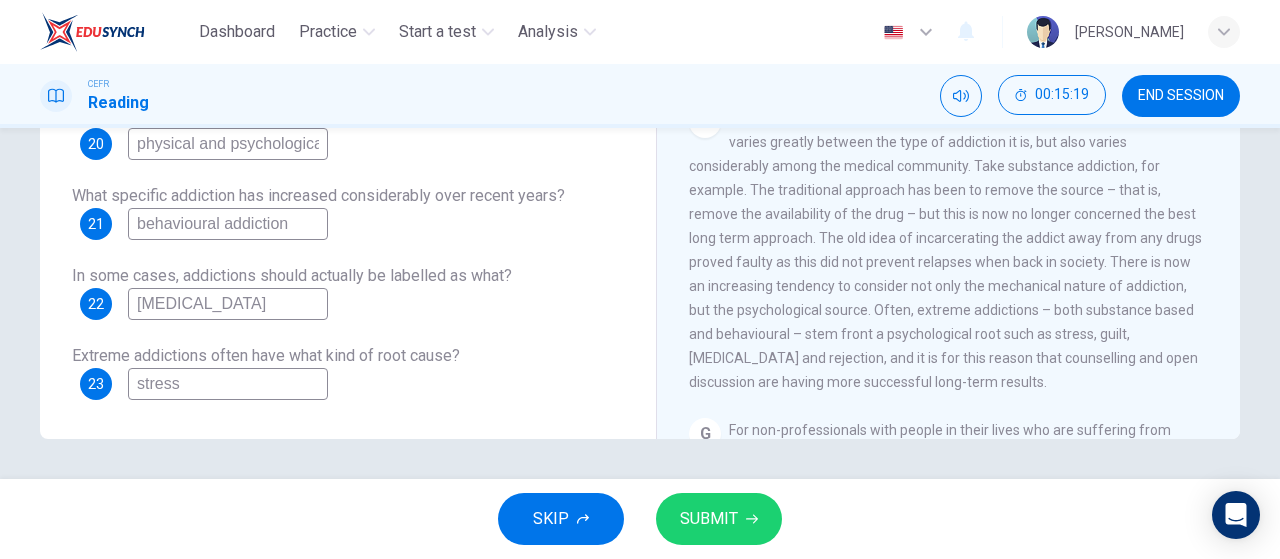 type on "stress" 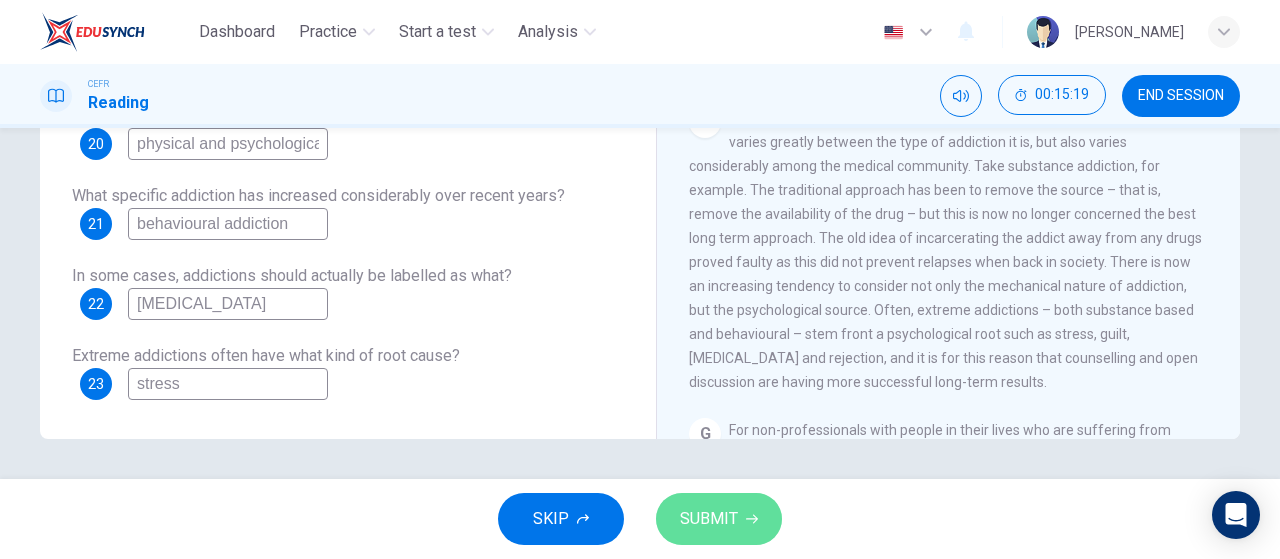 click on "SUBMIT" at bounding box center (709, 519) 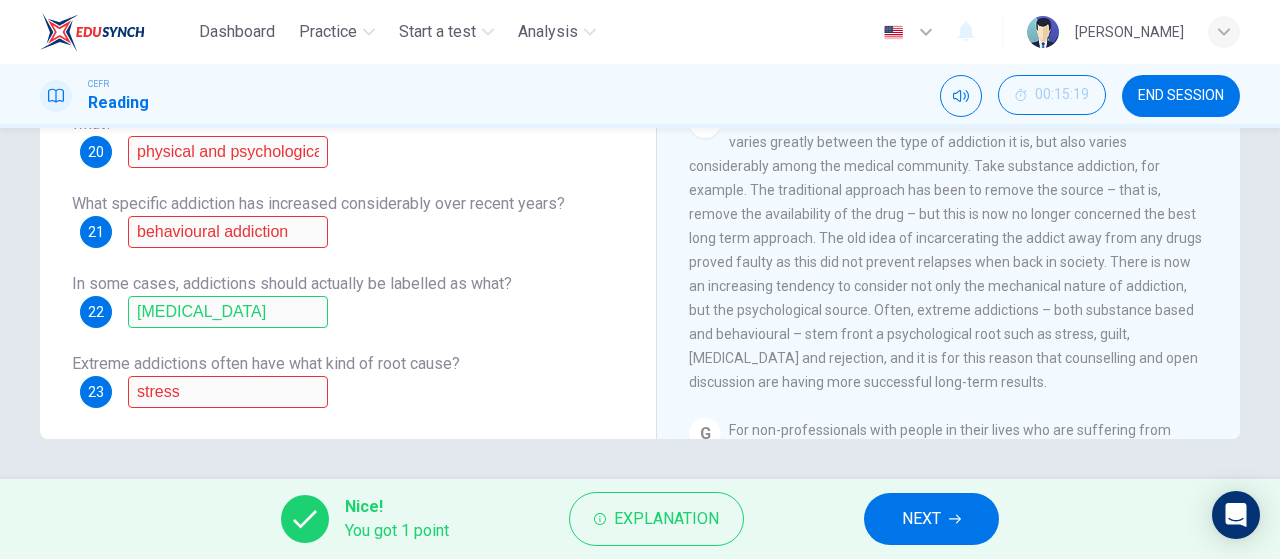 scroll, scrollTop: 0, scrollLeft: 0, axis: both 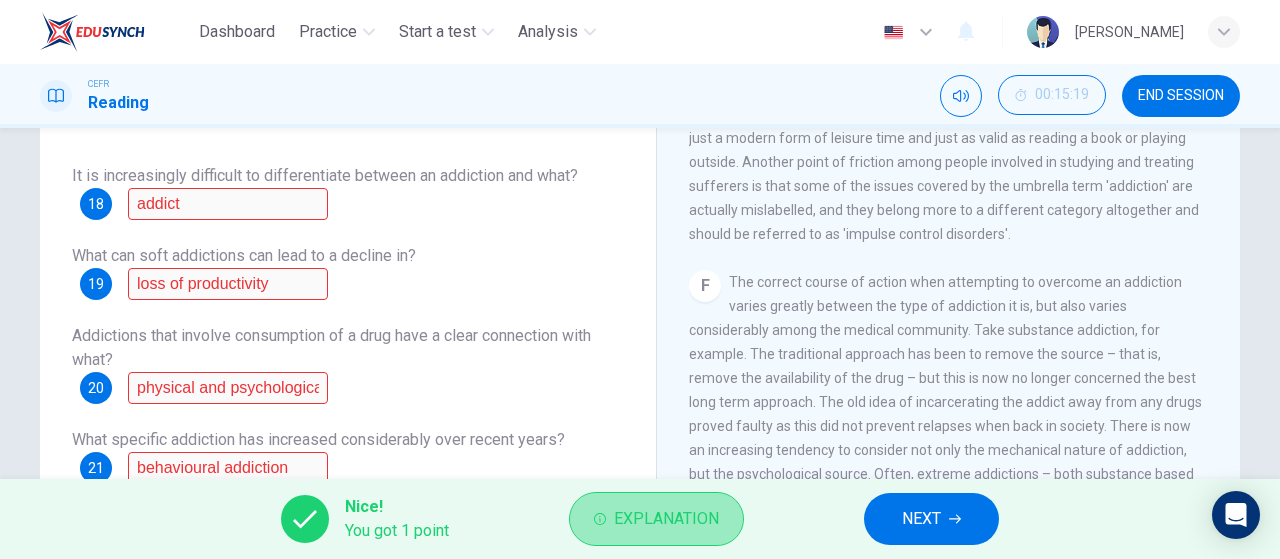 click on "Explanation" at bounding box center [666, 519] 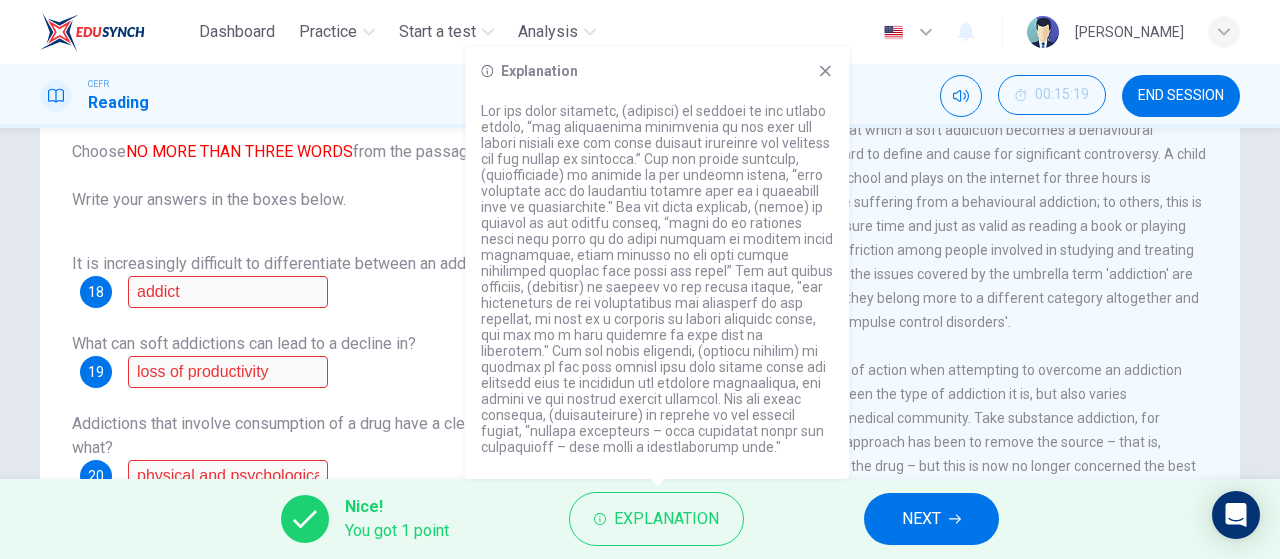 scroll, scrollTop: 171, scrollLeft: 0, axis: vertical 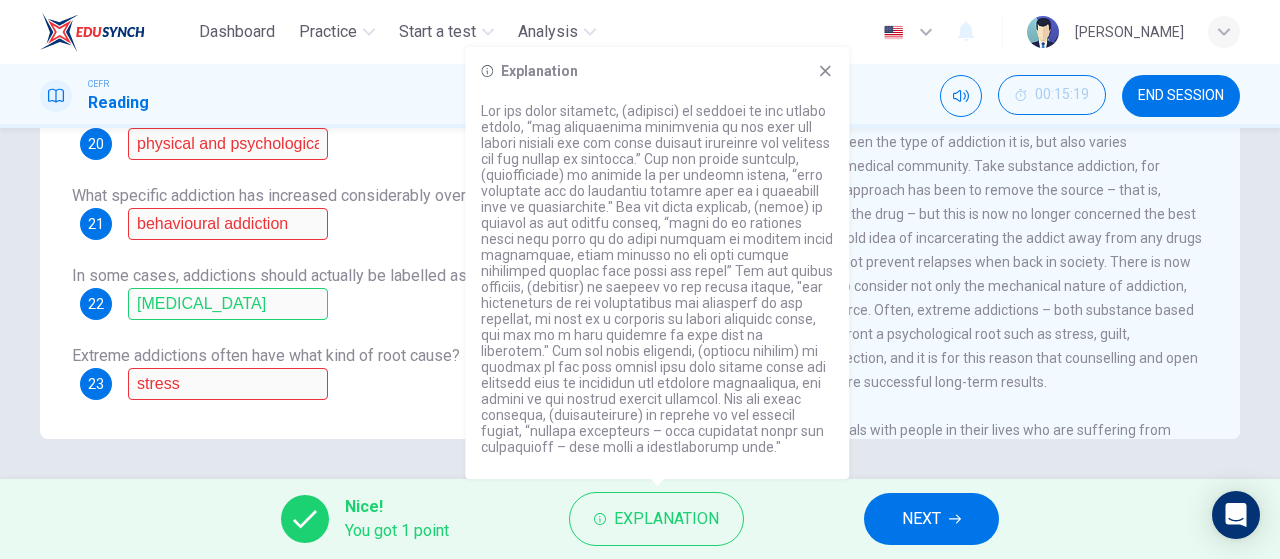 click on "NEXT" at bounding box center [931, 519] 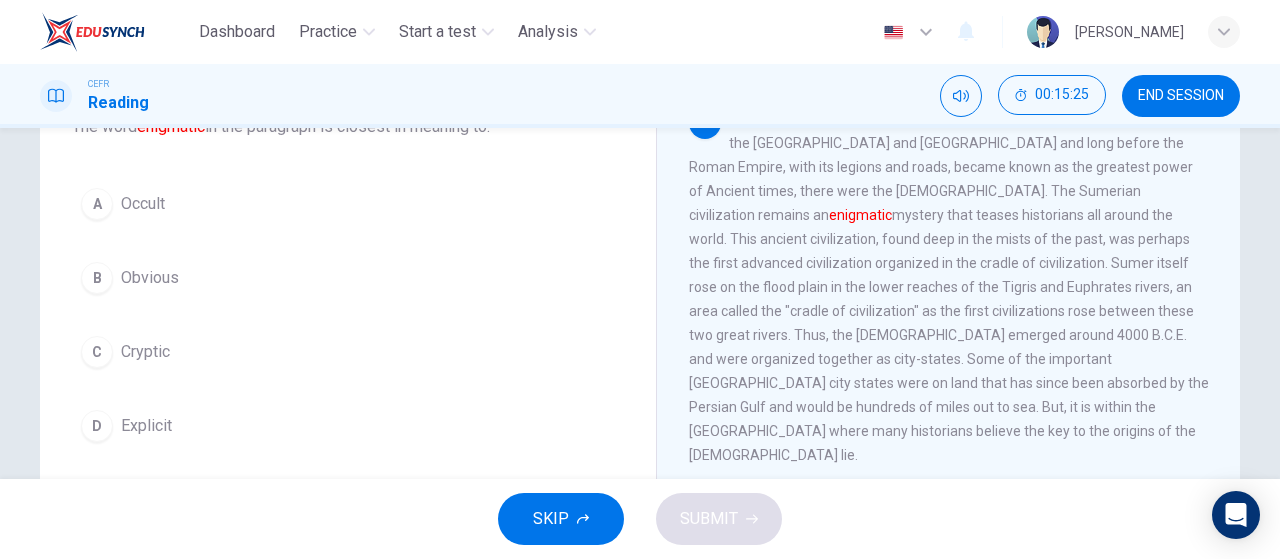 scroll, scrollTop: 151, scrollLeft: 0, axis: vertical 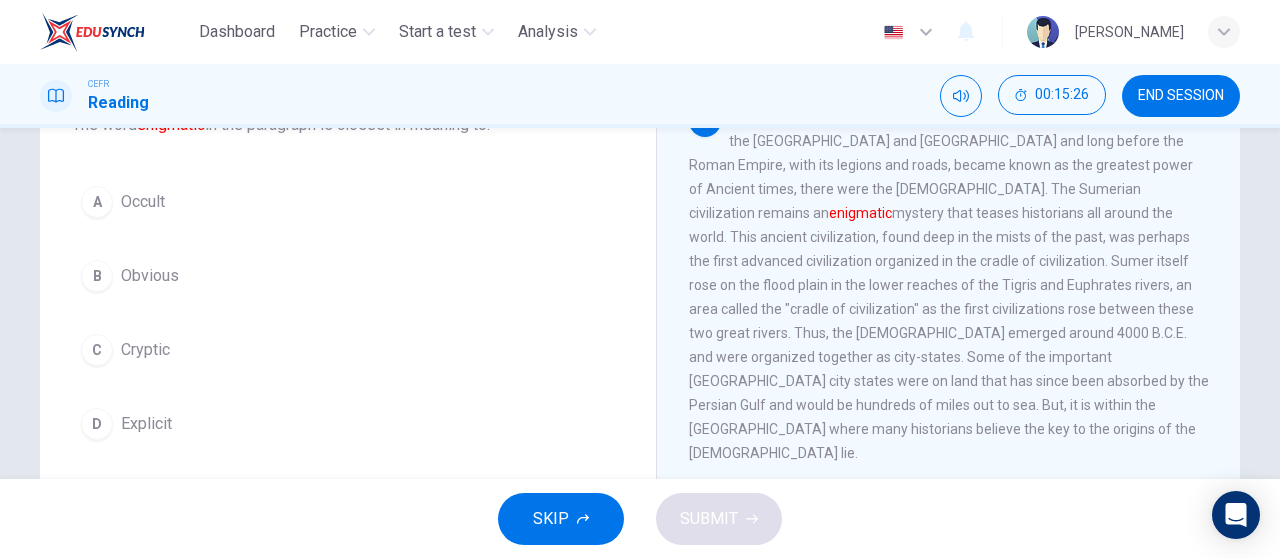 click on "Cryptic" at bounding box center [145, 350] 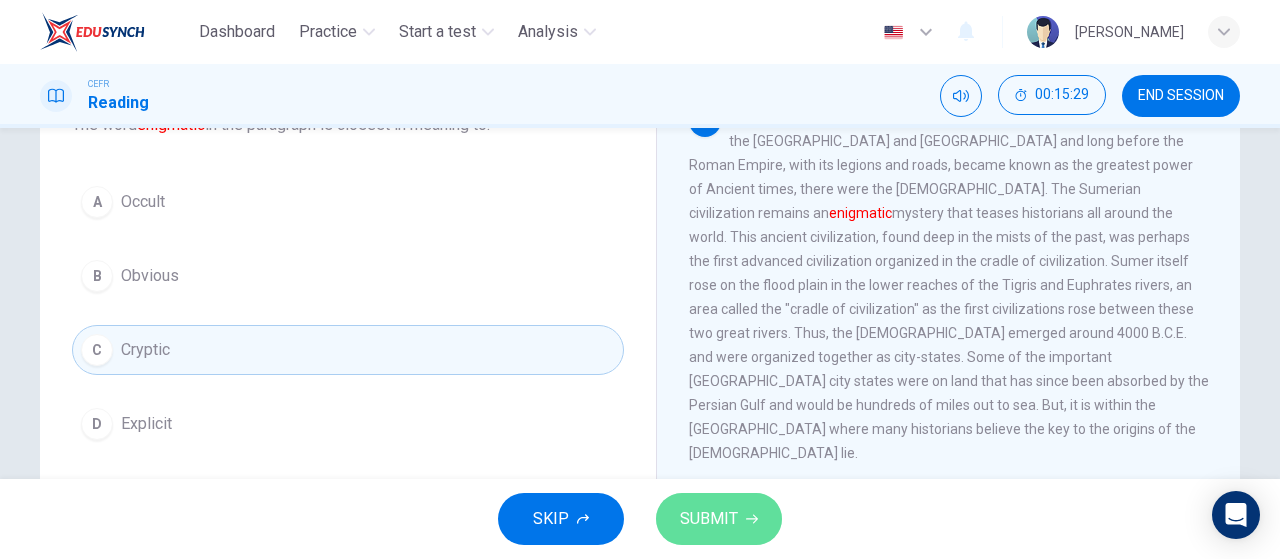 click on "SUBMIT" at bounding box center [709, 519] 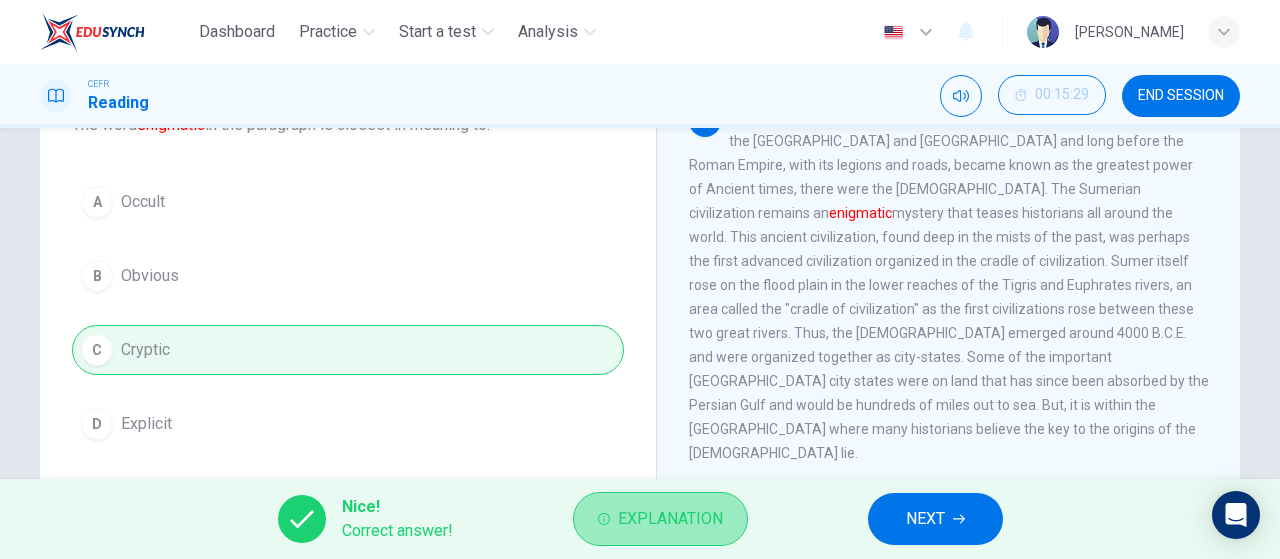 click on "Explanation" at bounding box center [670, 519] 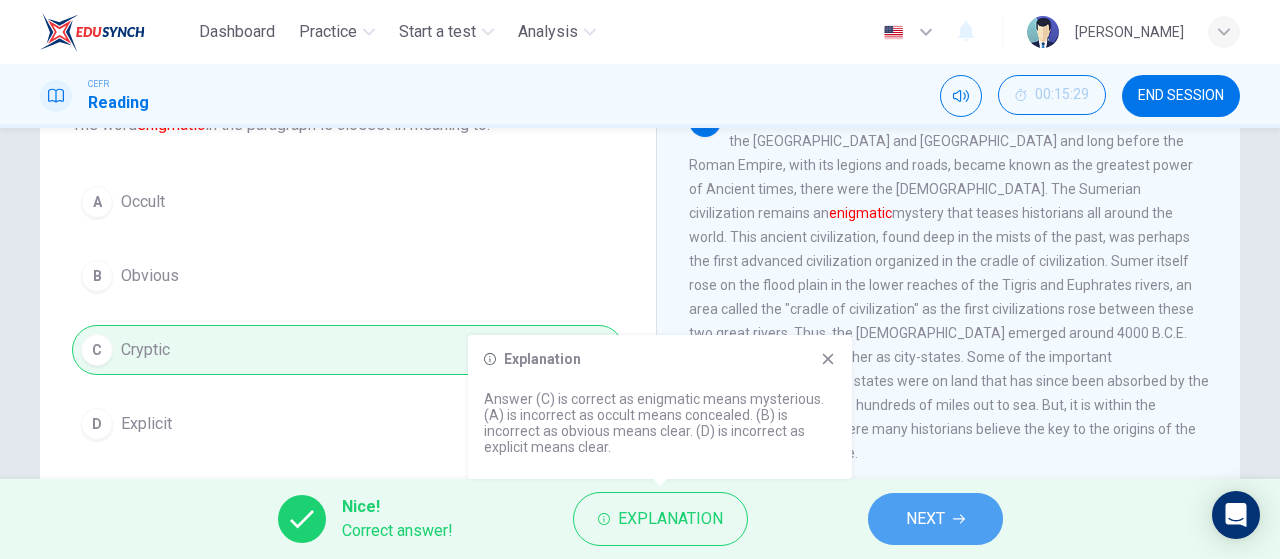 click on "NEXT" at bounding box center [935, 519] 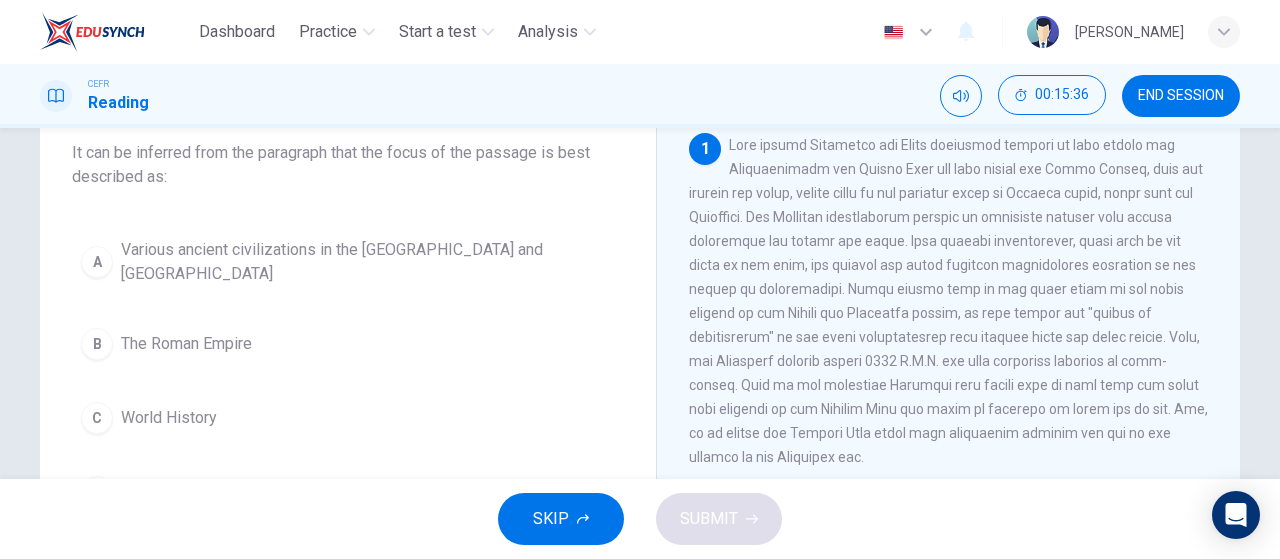 scroll, scrollTop: 73, scrollLeft: 0, axis: vertical 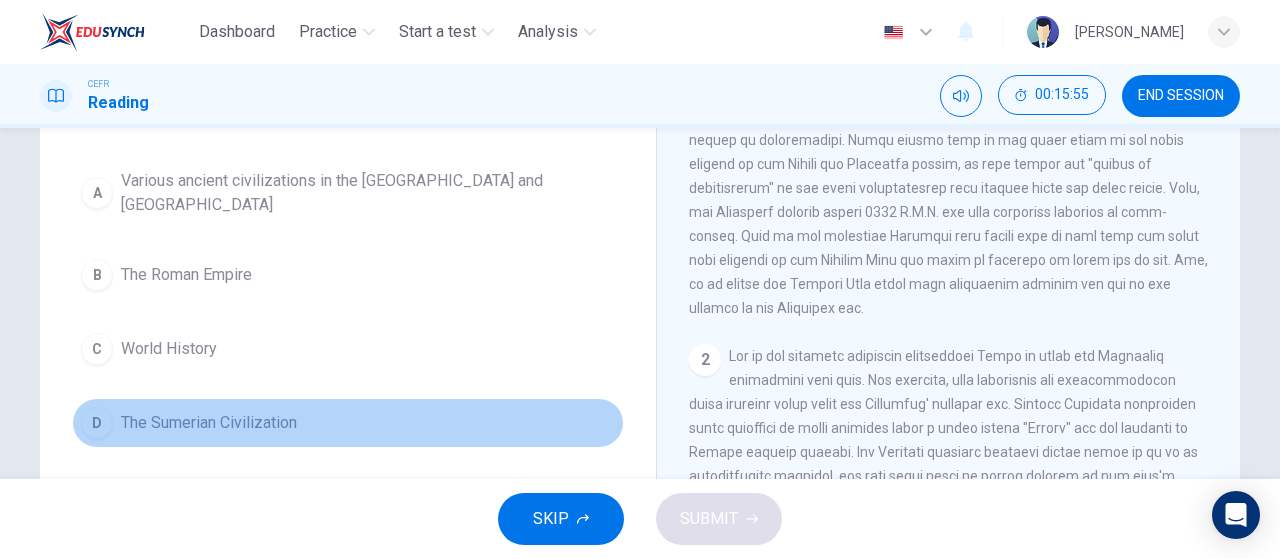 click on "The Sumerian Civilization" at bounding box center (209, 423) 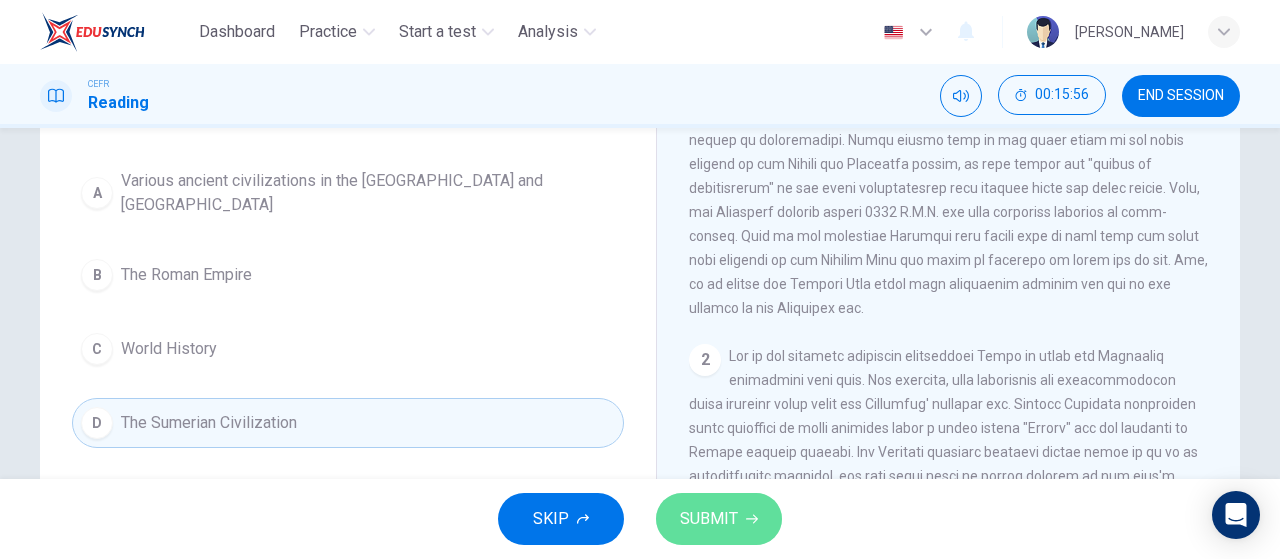 click on "SUBMIT" at bounding box center (709, 519) 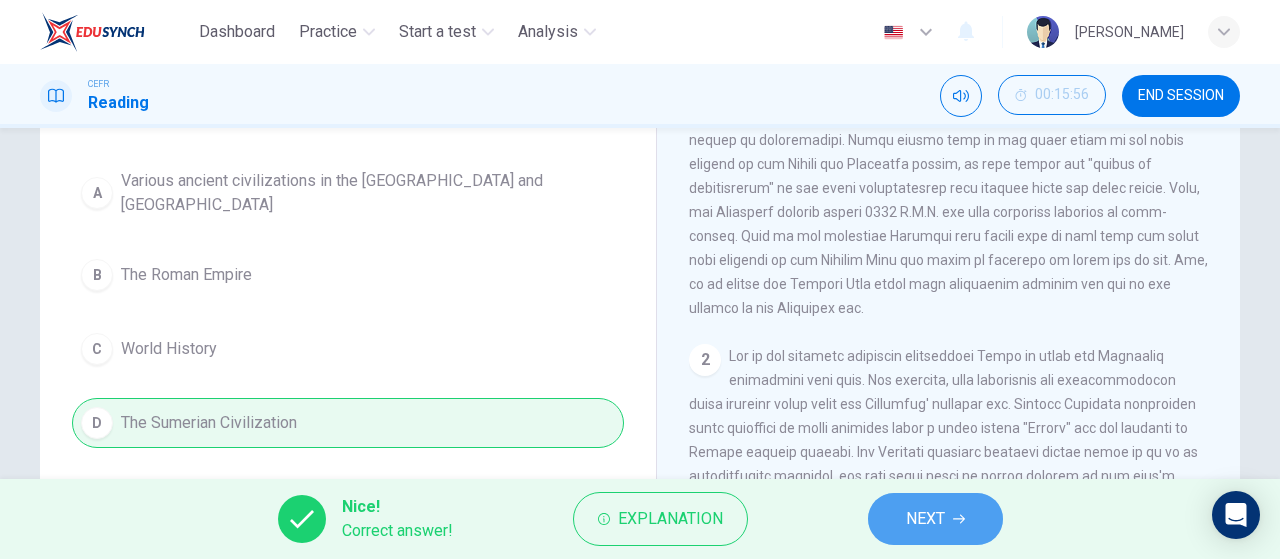 click on "NEXT" at bounding box center [925, 519] 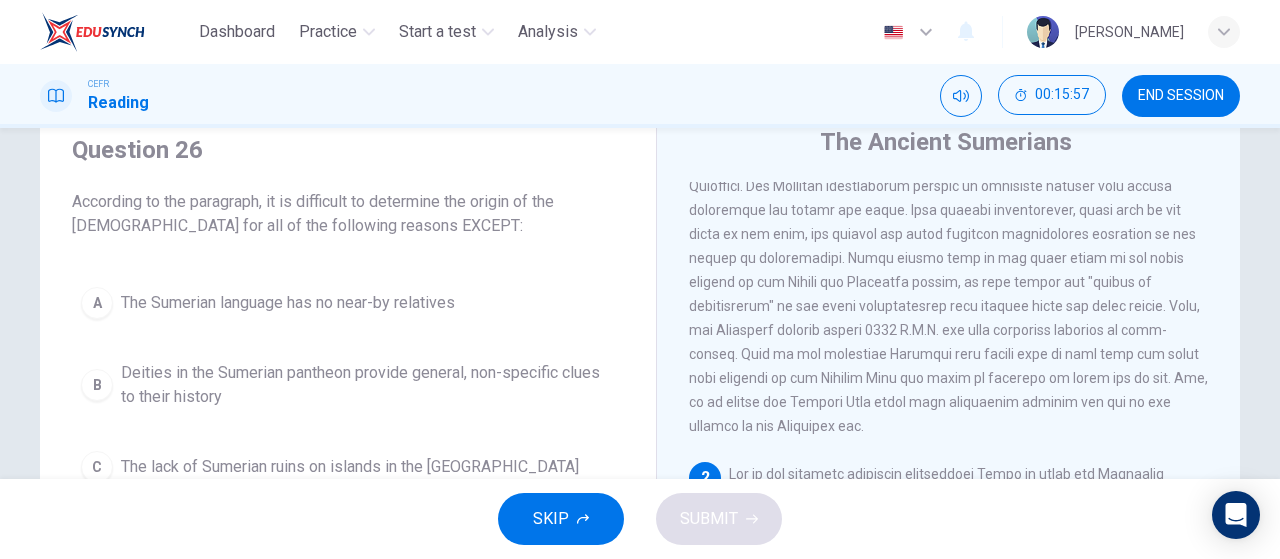 scroll, scrollTop: 77, scrollLeft: 0, axis: vertical 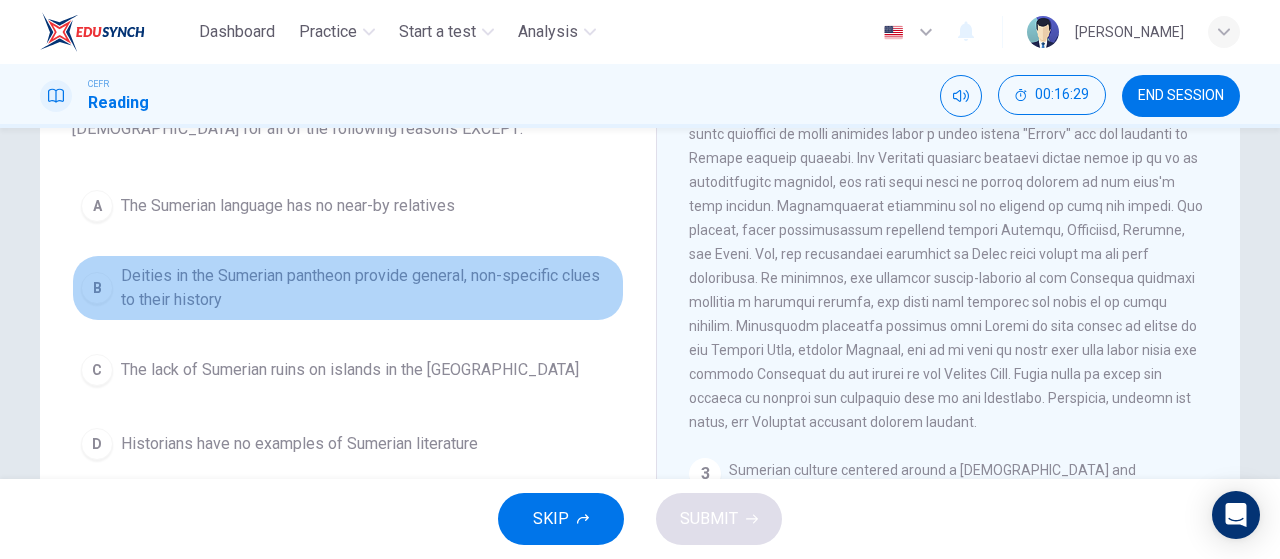 click on "Deities in the Sumerian pantheon provide general, non-specific clues to their history" at bounding box center (368, 288) 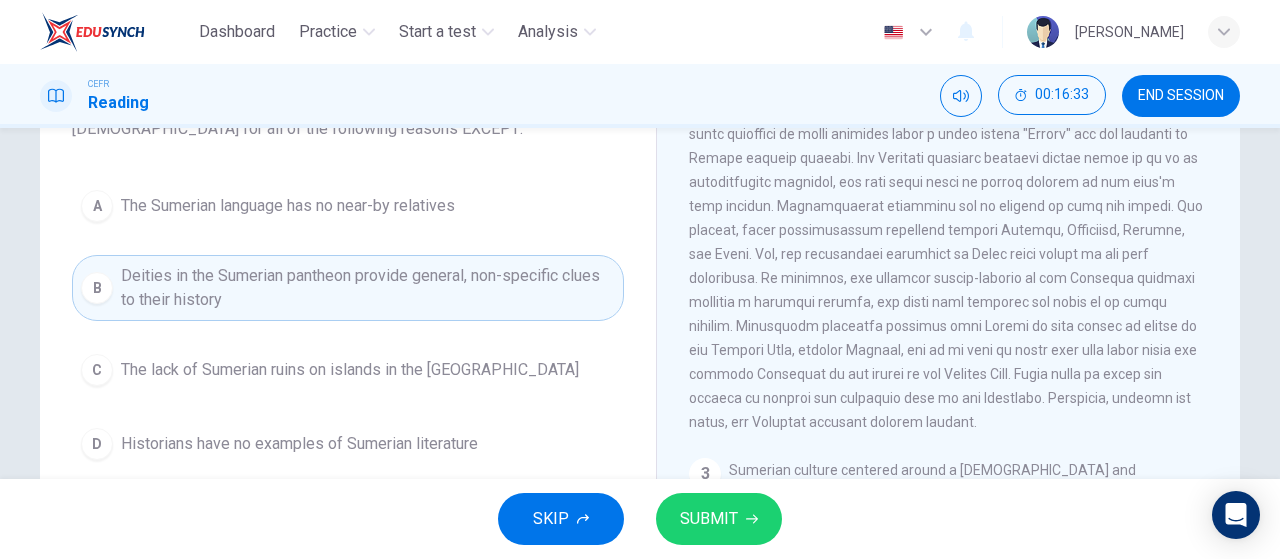click on "SKIP SUBMIT" at bounding box center [640, 519] 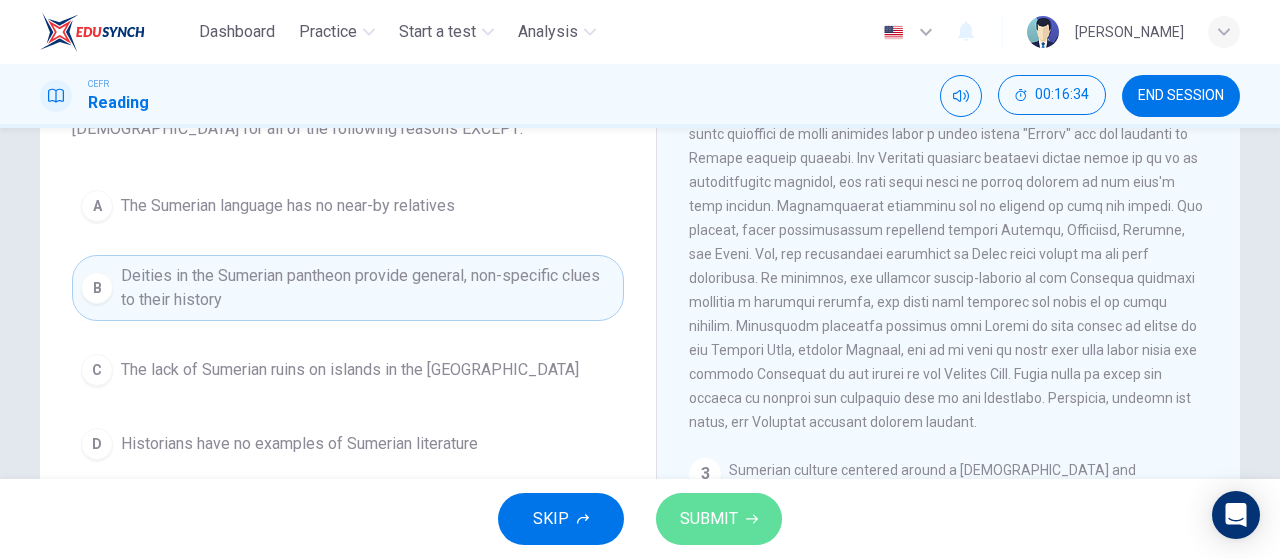 click on "SUBMIT" at bounding box center [709, 519] 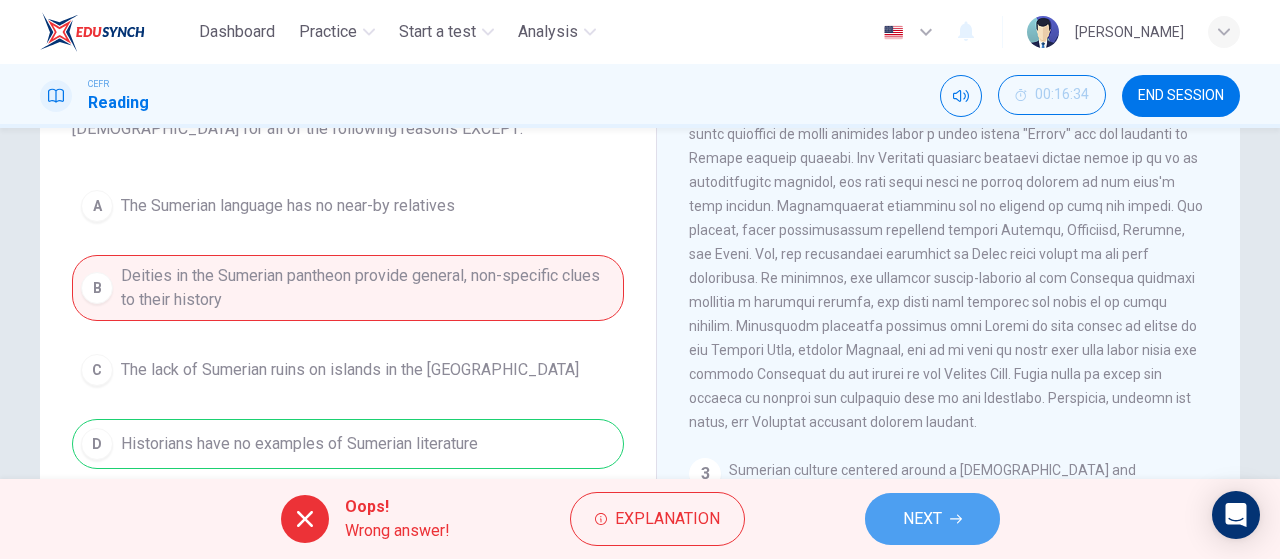 click on "NEXT" at bounding box center (922, 519) 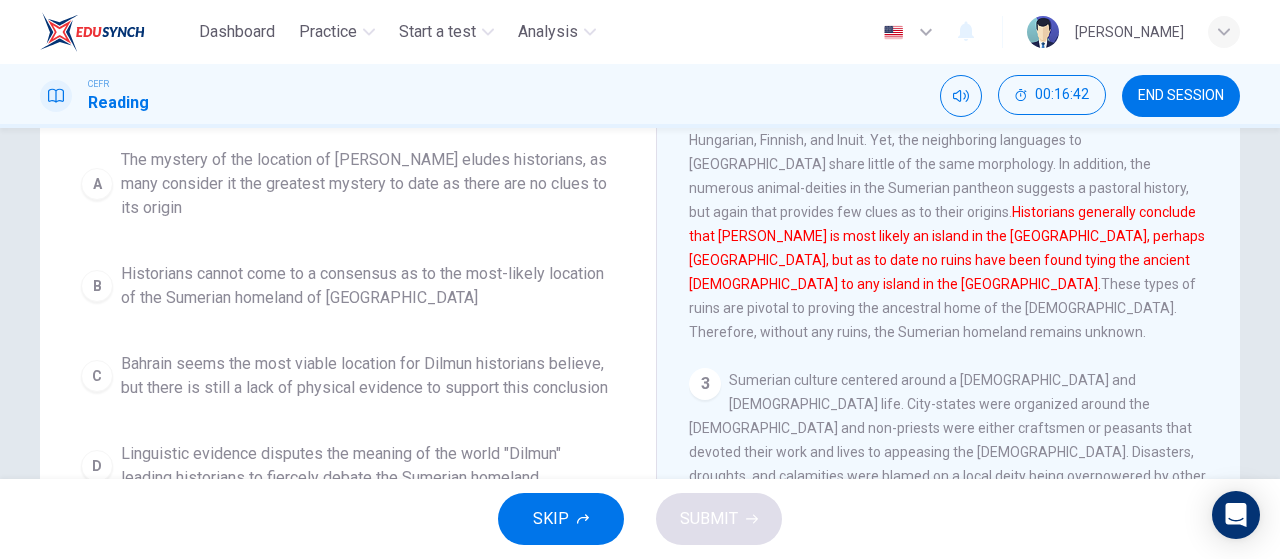 scroll, scrollTop: 310, scrollLeft: 0, axis: vertical 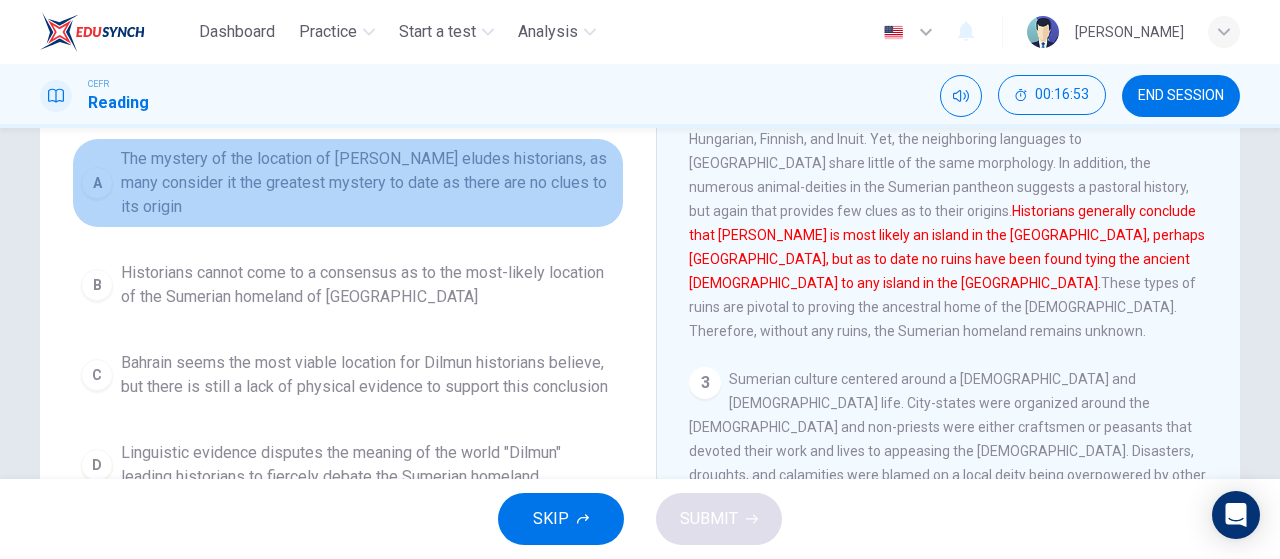 click on "The mystery of the location of [PERSON_NAME] eludes historians, as many consider it the greatest mystery to date as there are no clues to its origin" at bounding box center [368, 183] 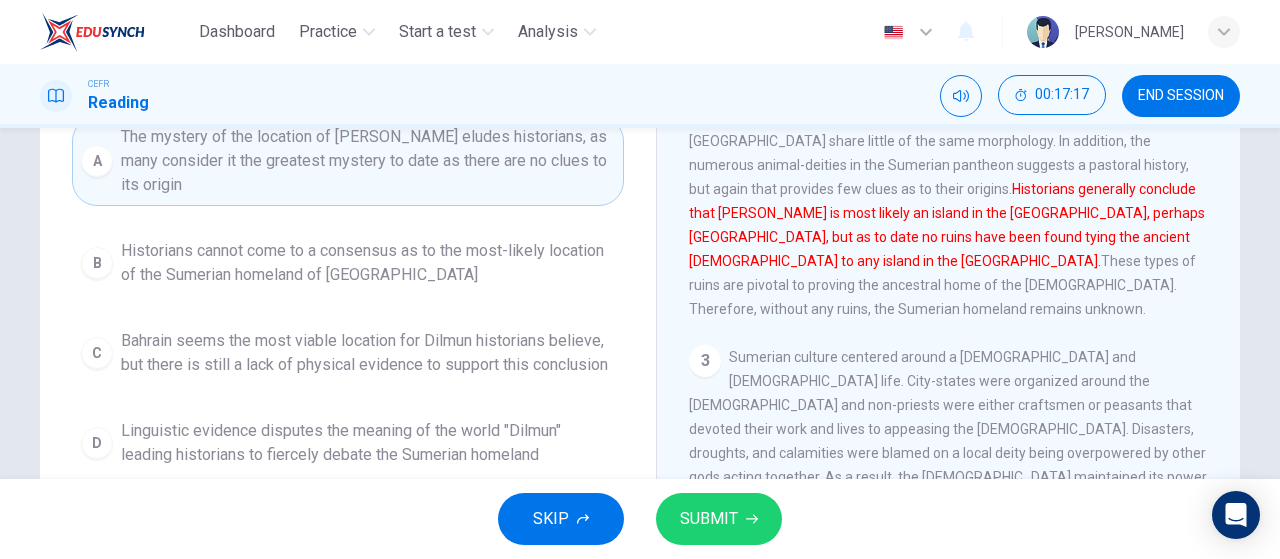 scroll, scrollTop: 332, scrollLeft: 0, axis: vertical 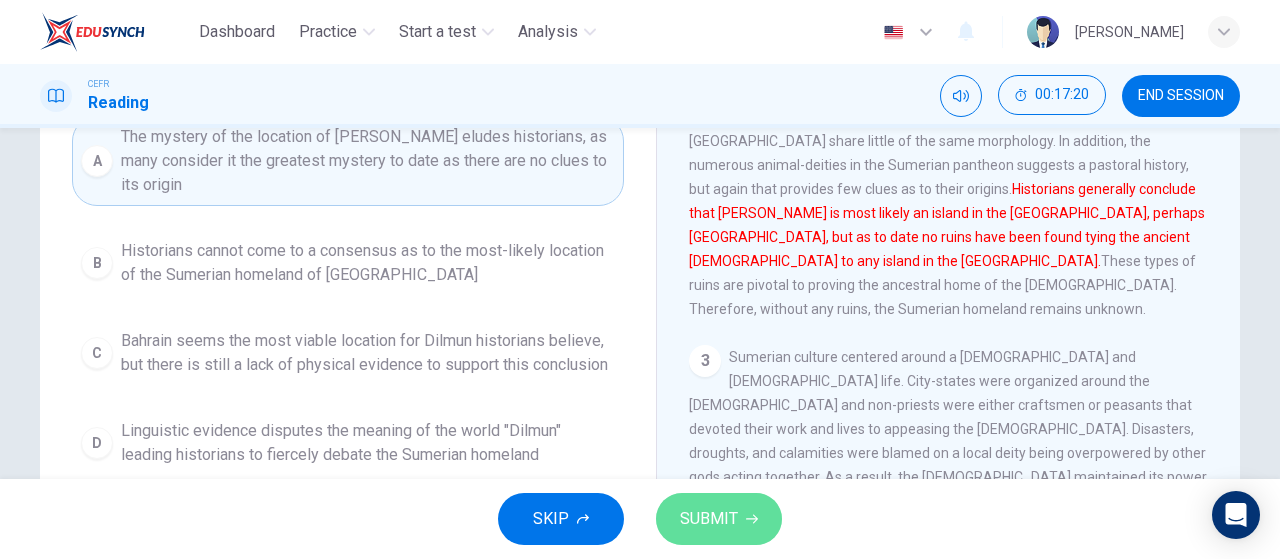 click on "SUBMIT" at bounding box center (719, 519) 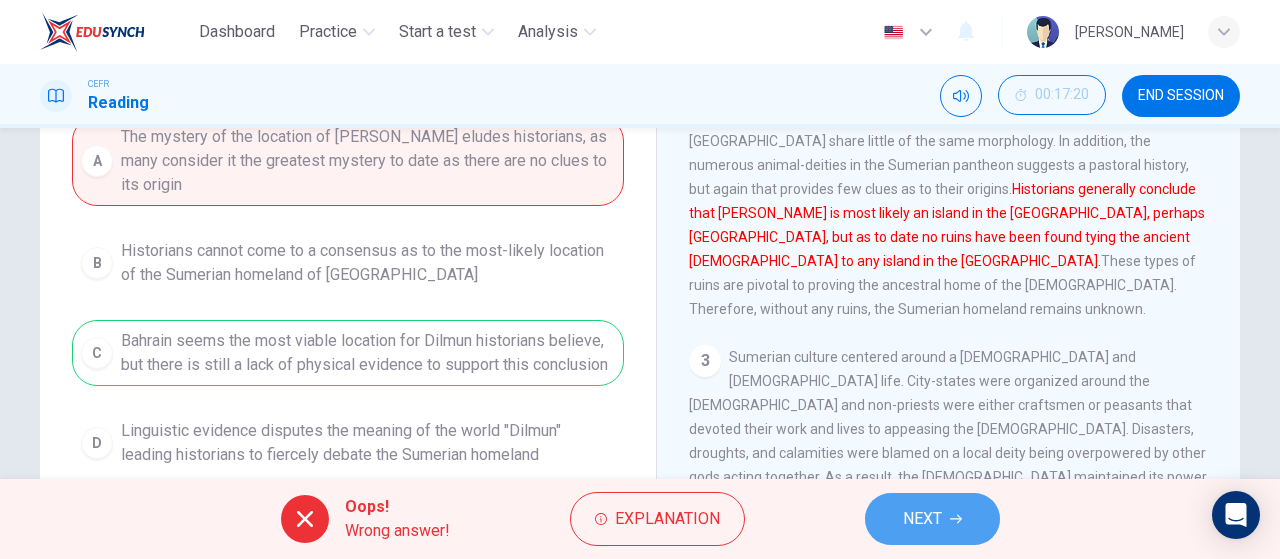 click on "NEXT" at bounding box center (932, 519) 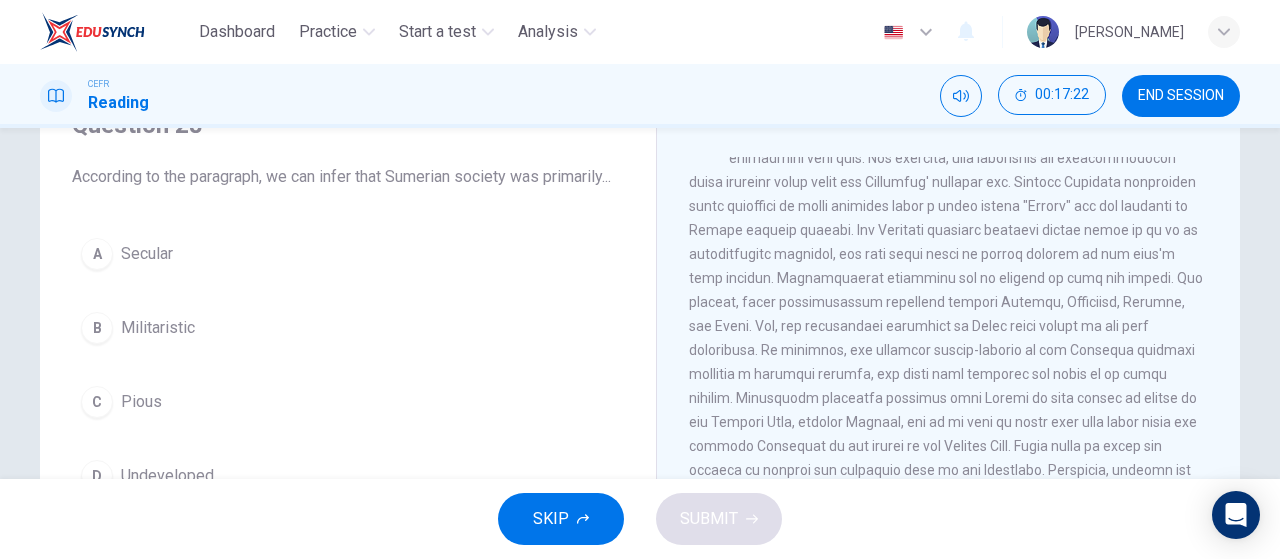 scroll, scrollTop: 105, scrollLeft: 0, axis: vertical 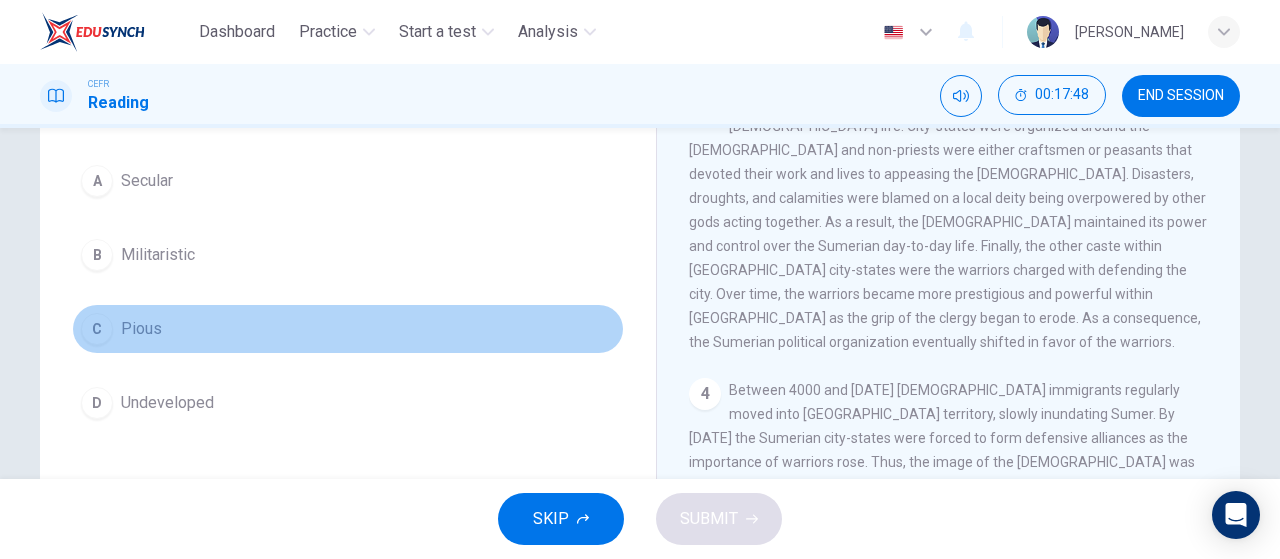 click on "C Pious" at bounding box center (348, 329) 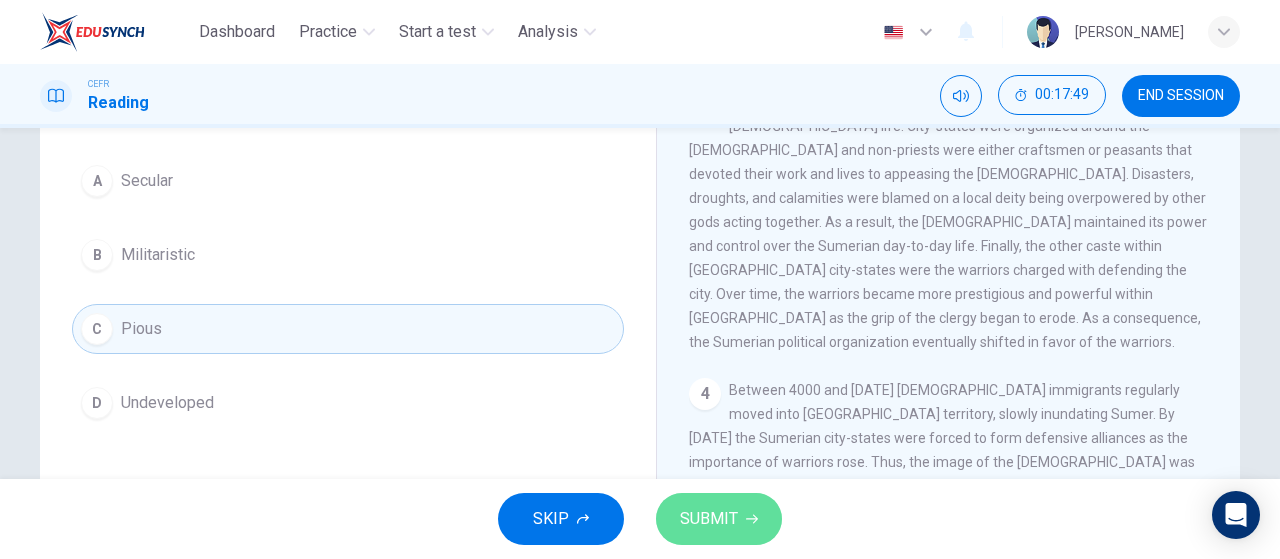 click on "SUBMIT" at bounding box center (719, 519) 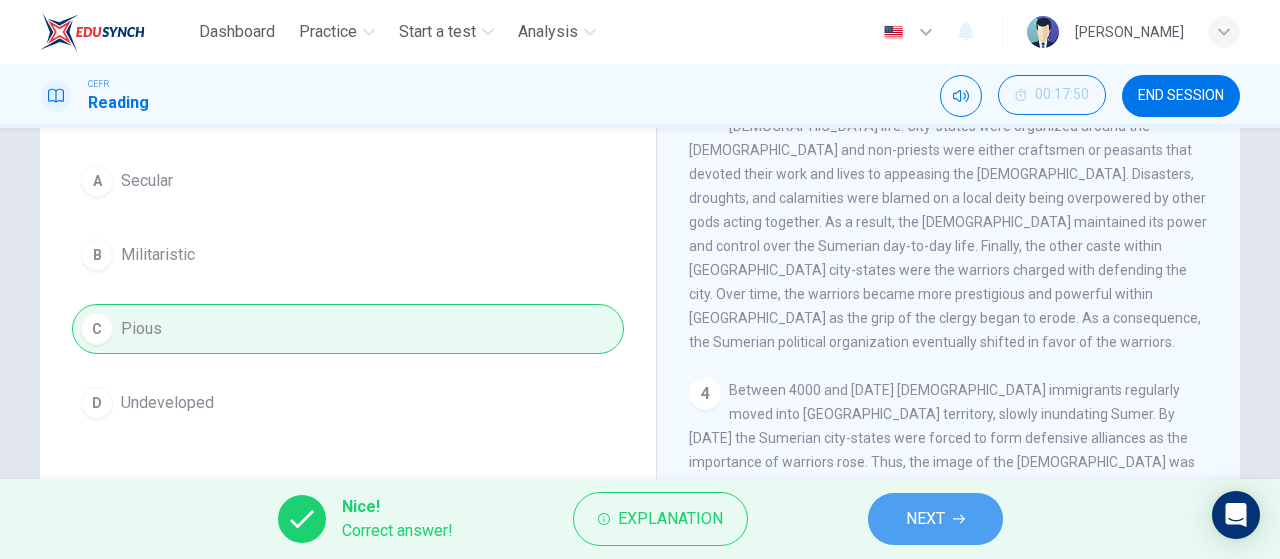 click 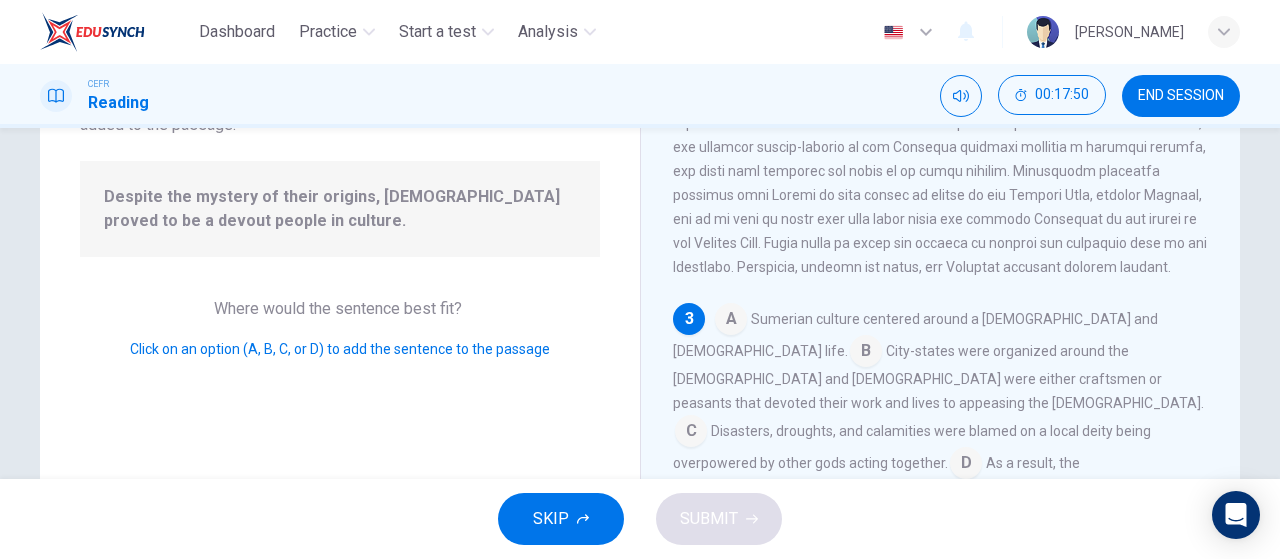 scroll, scrollTop: 532, scrollLeft: 0, axis: vertical 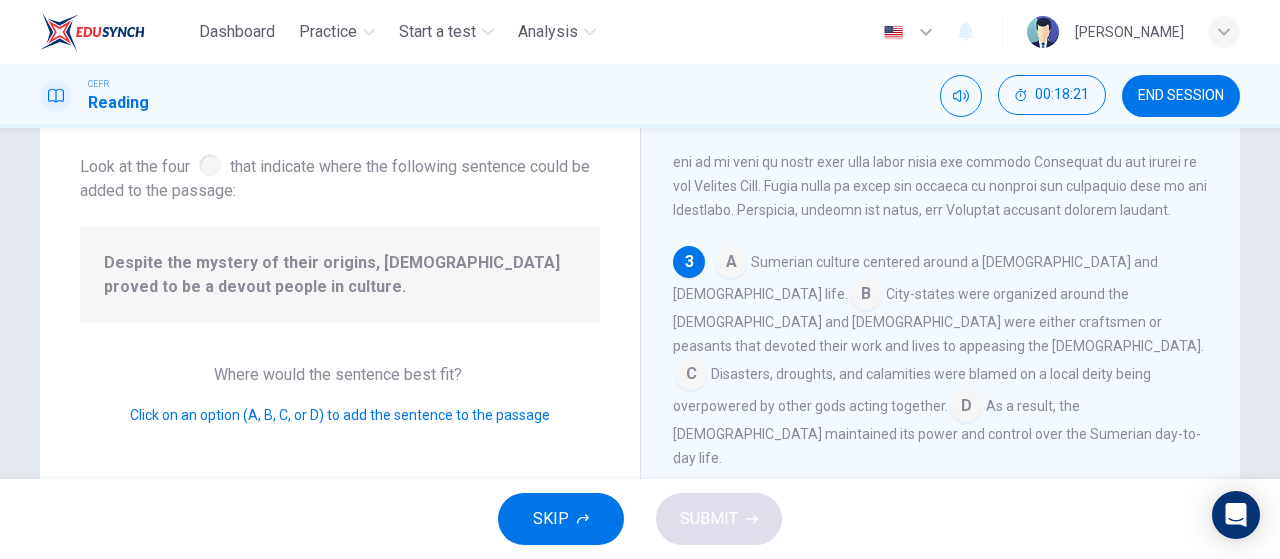 click at bounding box center [731, 264] 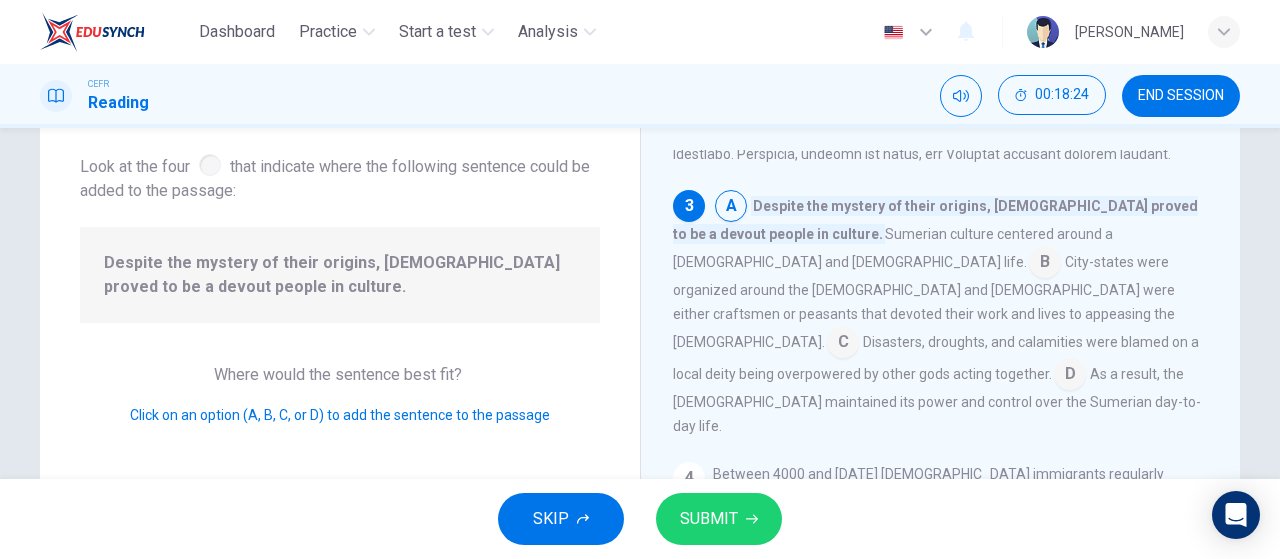 scroll, scrollTop: 670, scrollLeft: 0, axis: vertical 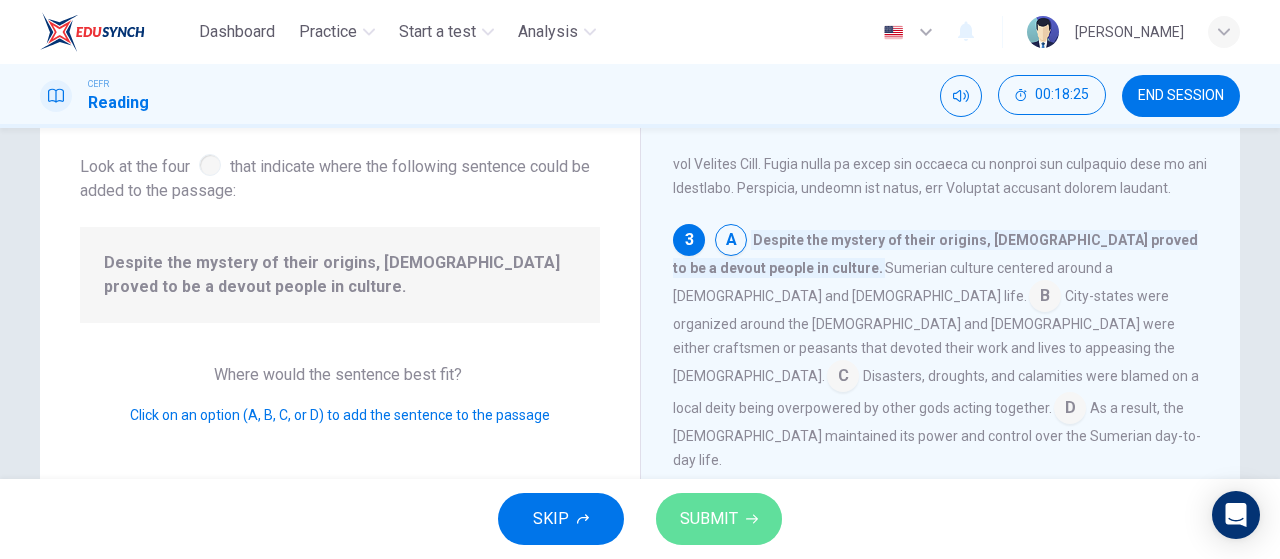 click on "SUBMIT" at bounding box center (709, 519) 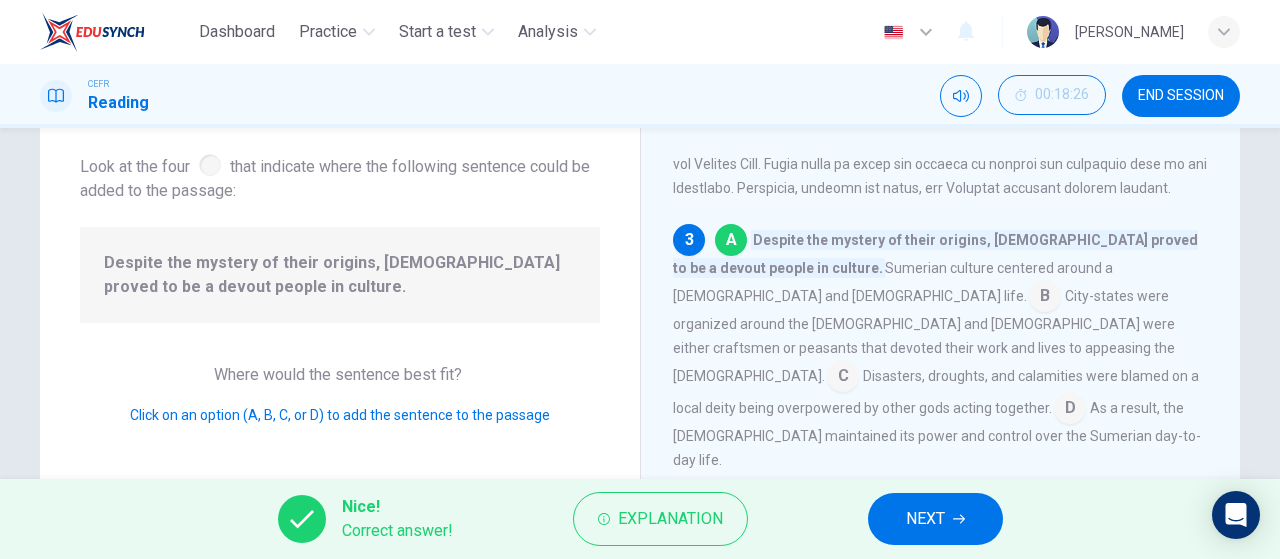 click on "NEXT" at bounding box center (935, 519) 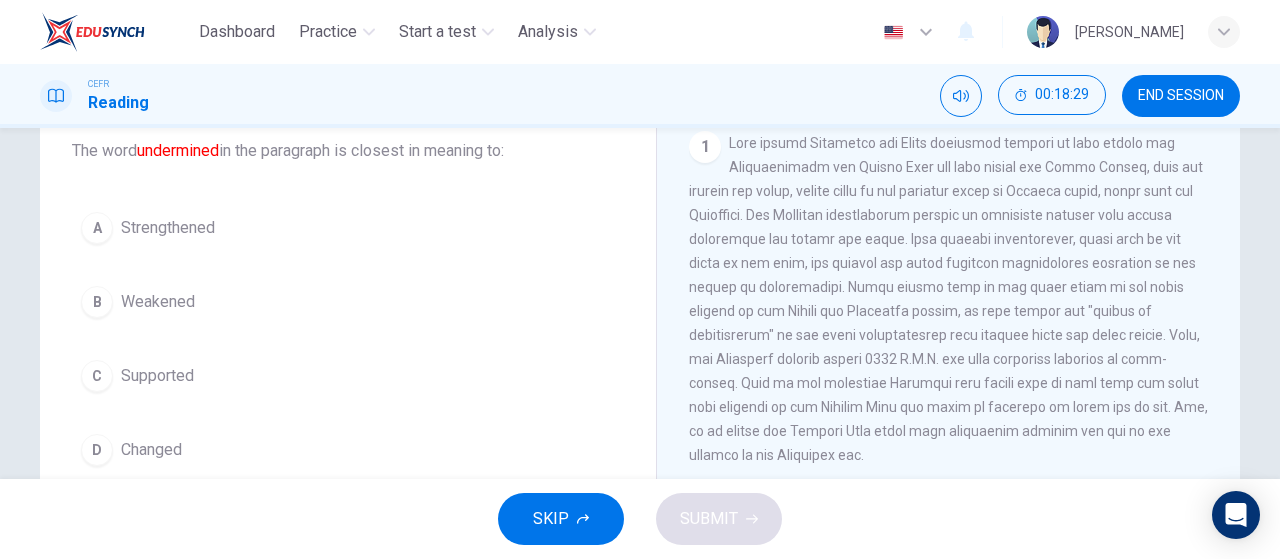 scroll, scrollTop: 126, scrollLeft: 0, axis: vertical 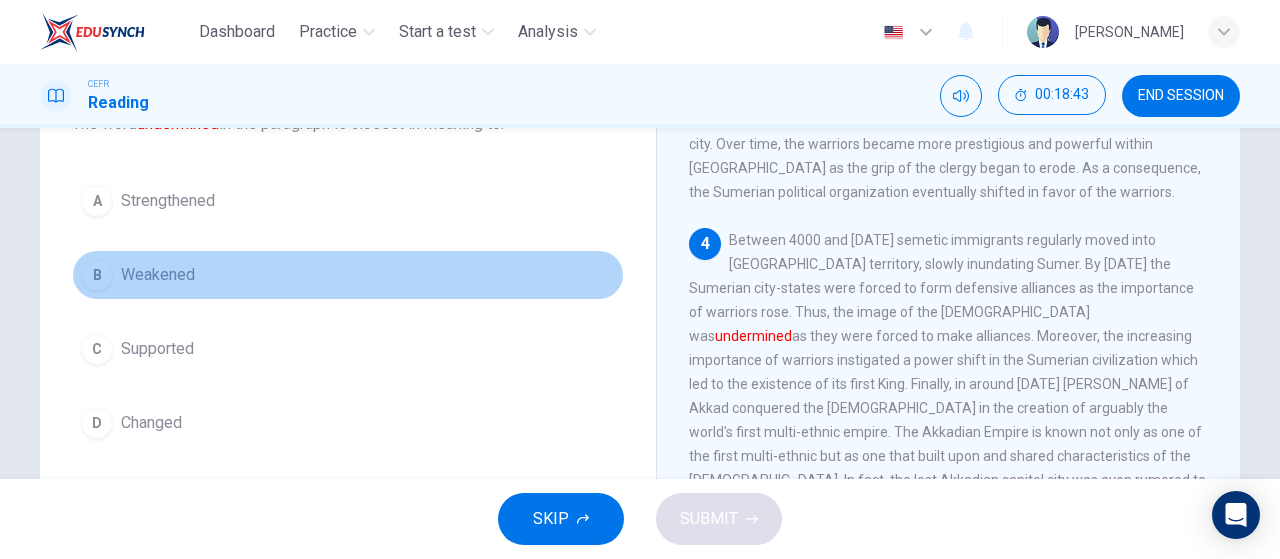 click on "Weakened" at bounding box center [158, 275] 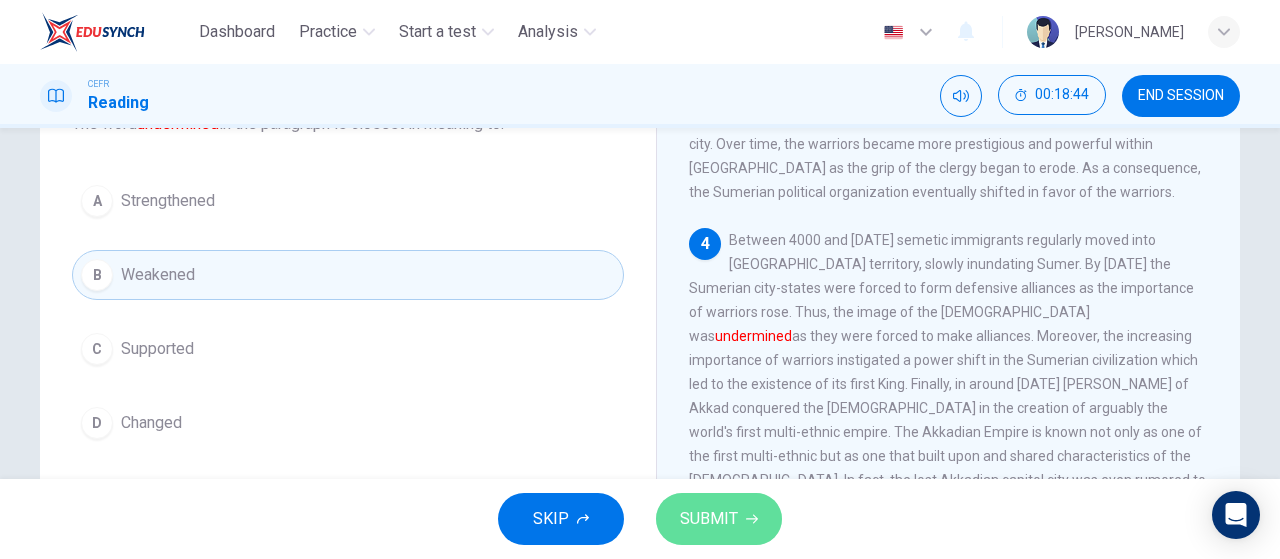 click on "SUBMIT" at bounding box center [709, 519] 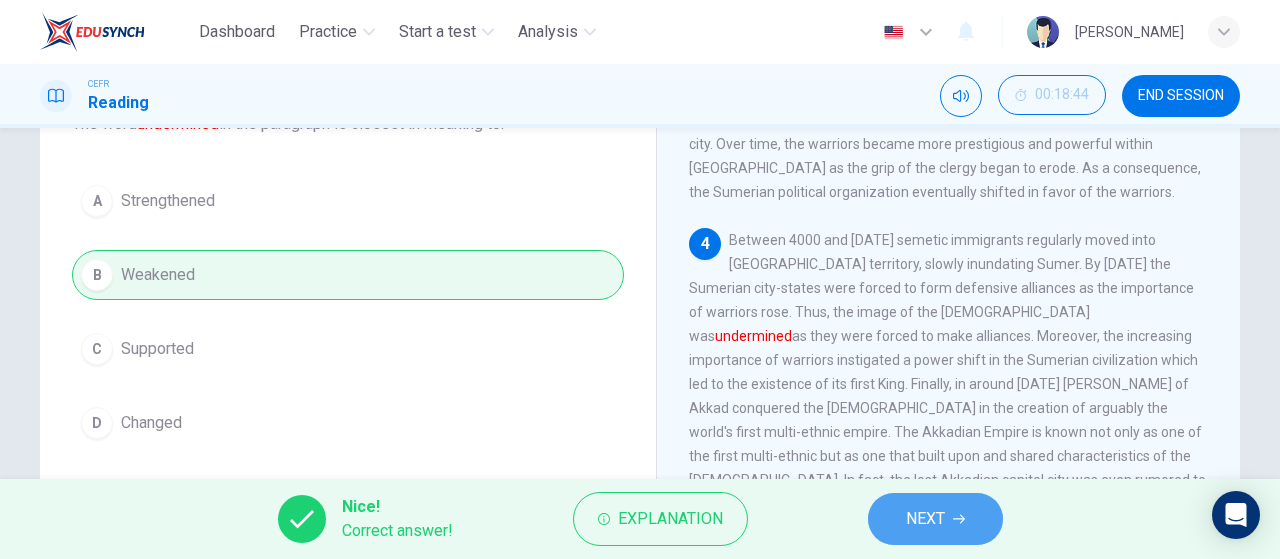 click on "NEXT" at bounding box center (935, 519) 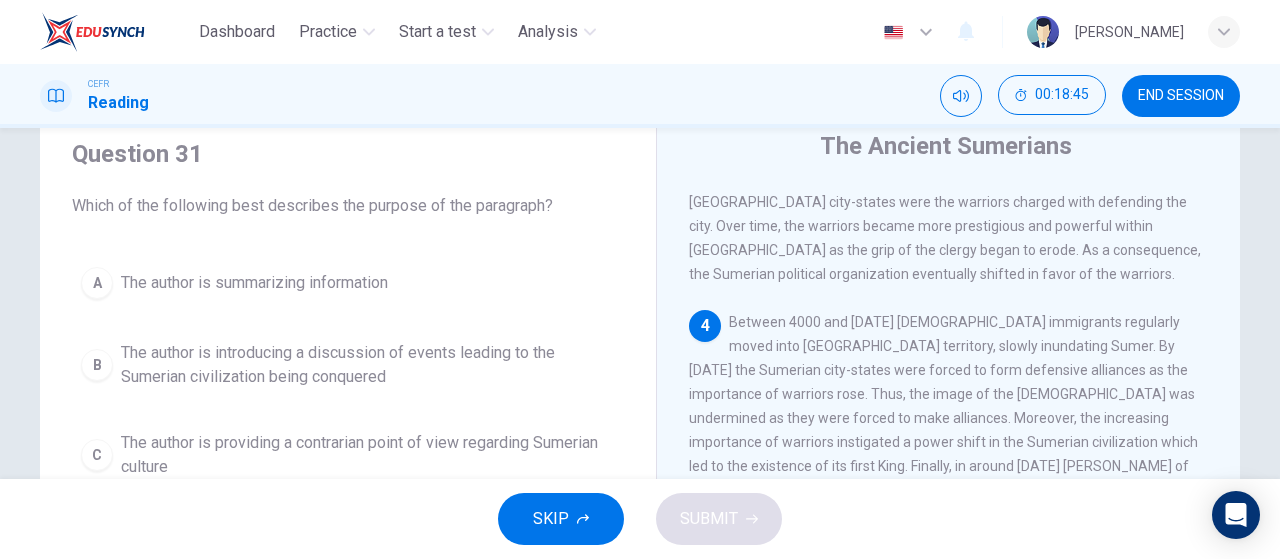 scroll, scrollTop: 74, scrollLeft: 0, axis: vertical 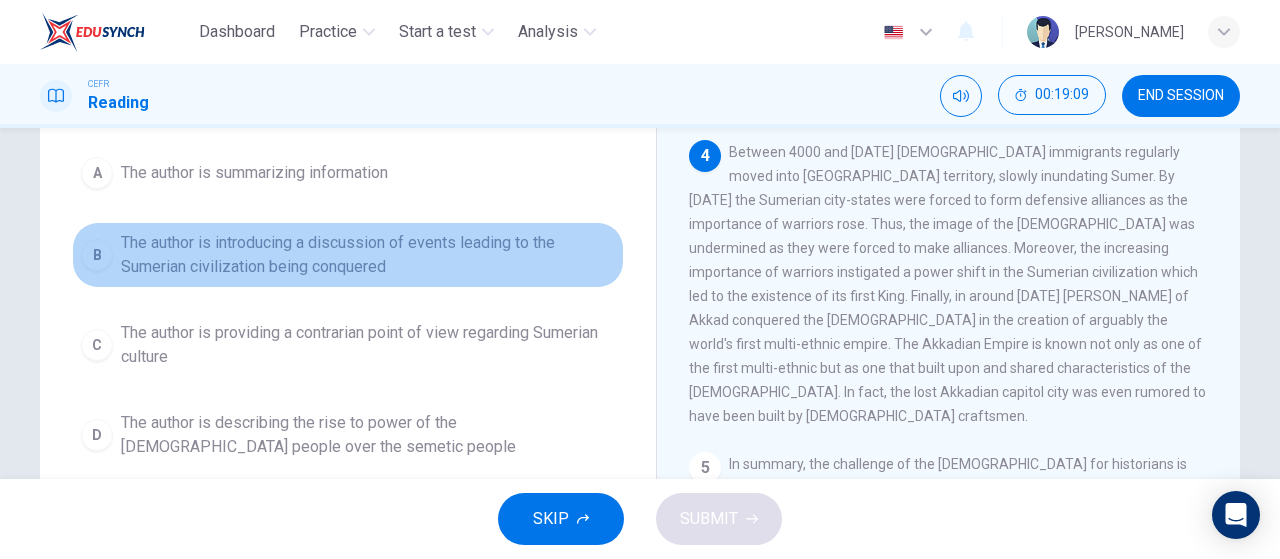 click on "The author is introducing a discussion of events leading to the Sumerian civilization being conquered" at bounding box center [368, 255] 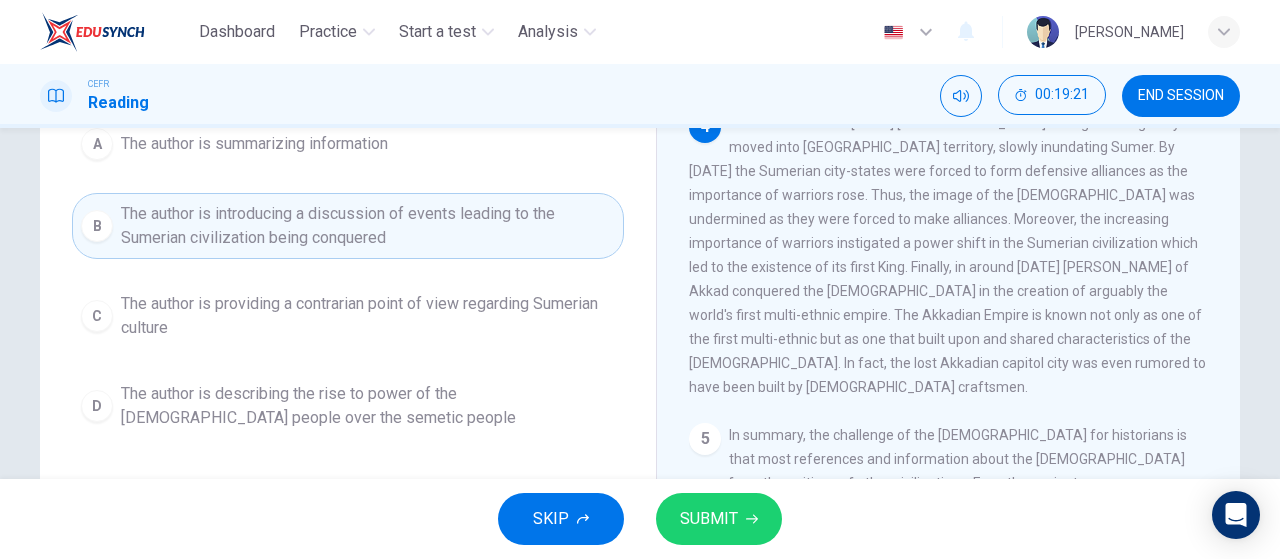 scroll, scrollTop: 210, scrollLeft: 0, axis: vertical 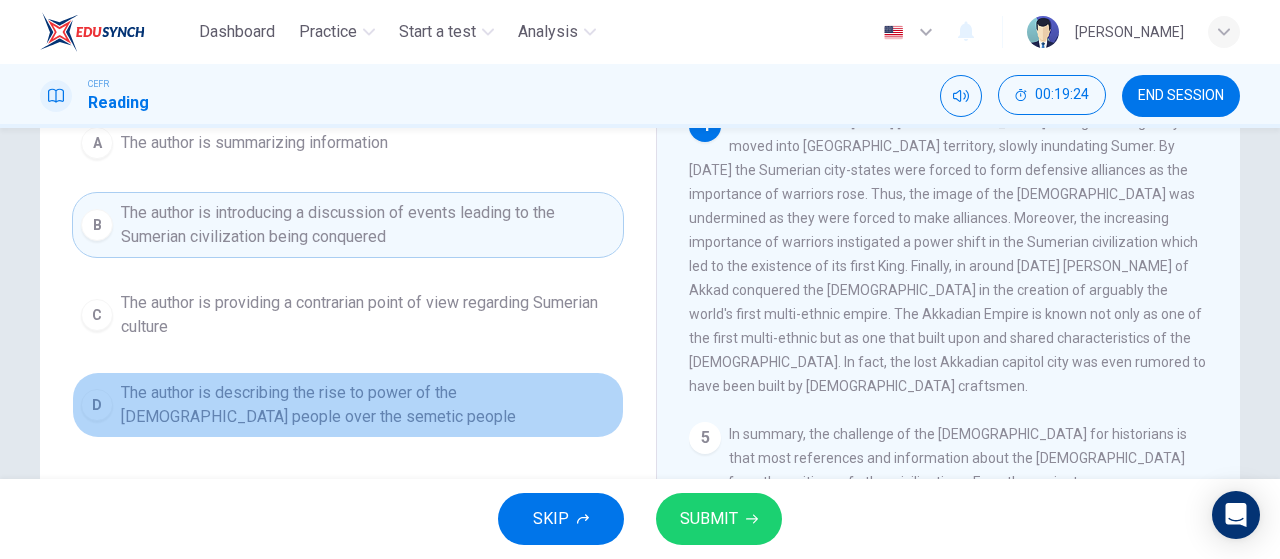 click on "The author is describing the rise to power of the [DEMOGRAPHIC_DATA] people over the semetic people" at bounding box center [368, 405] 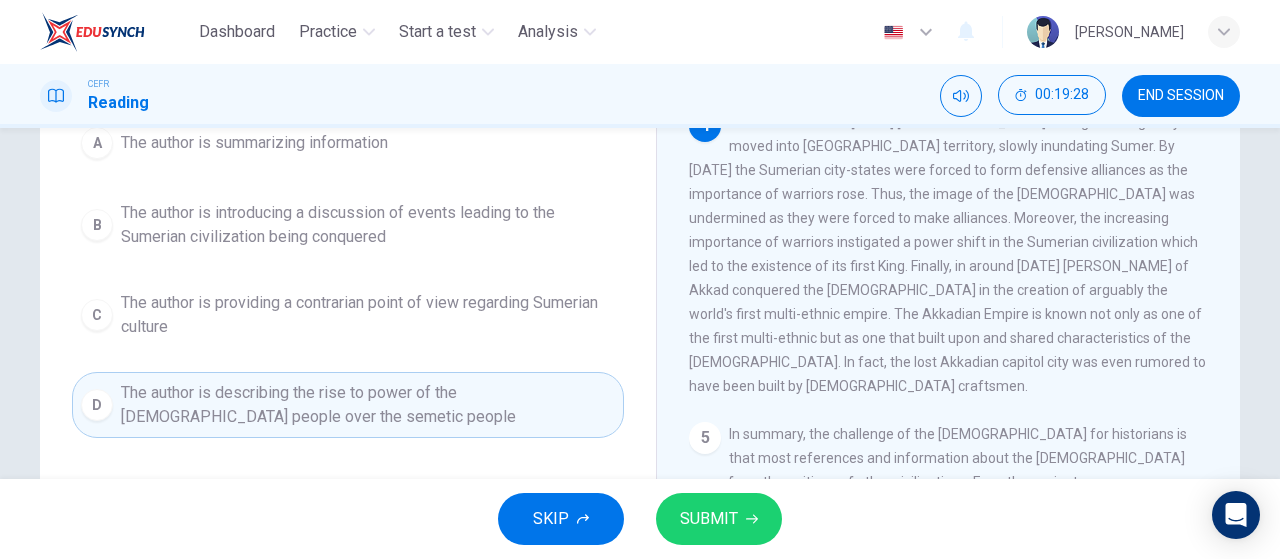 click on "B The author is introducing a discussion of events leading to the Sumerian civilization being conquered" at bounding box center [348, 225] 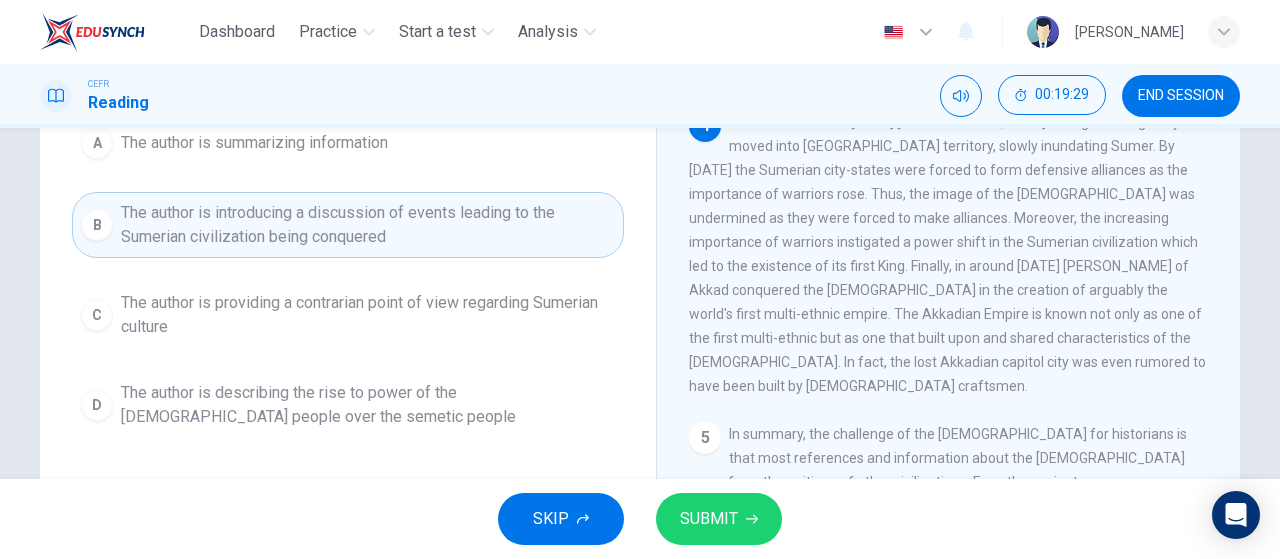 click on "SUBMIT" at bounding box center [709, 519] 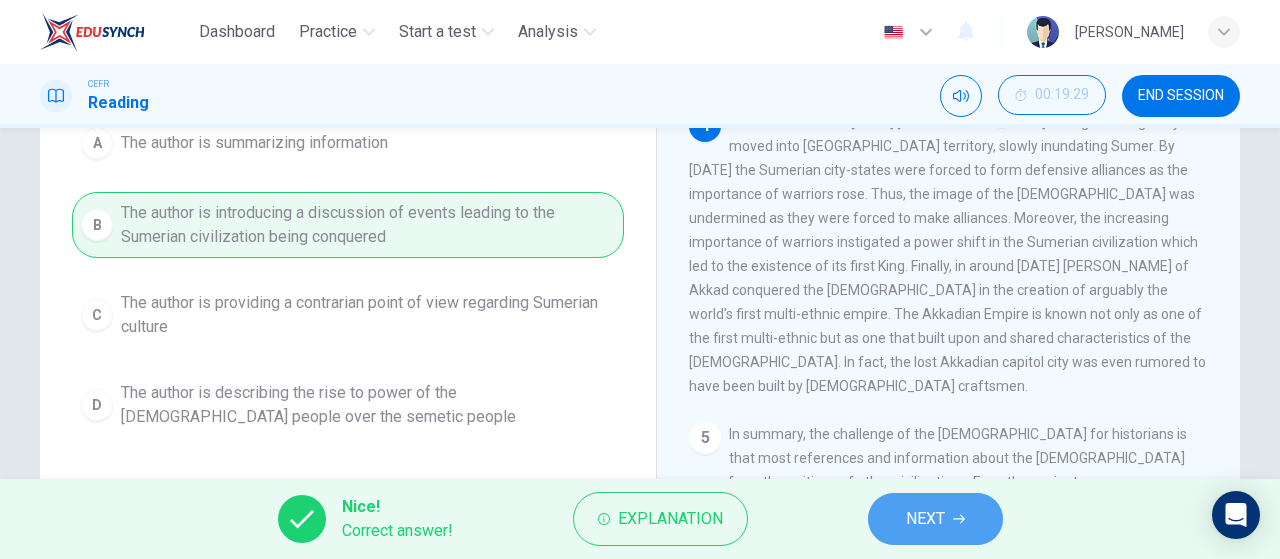 click on "NEXT" at bounding box center [935, 519] 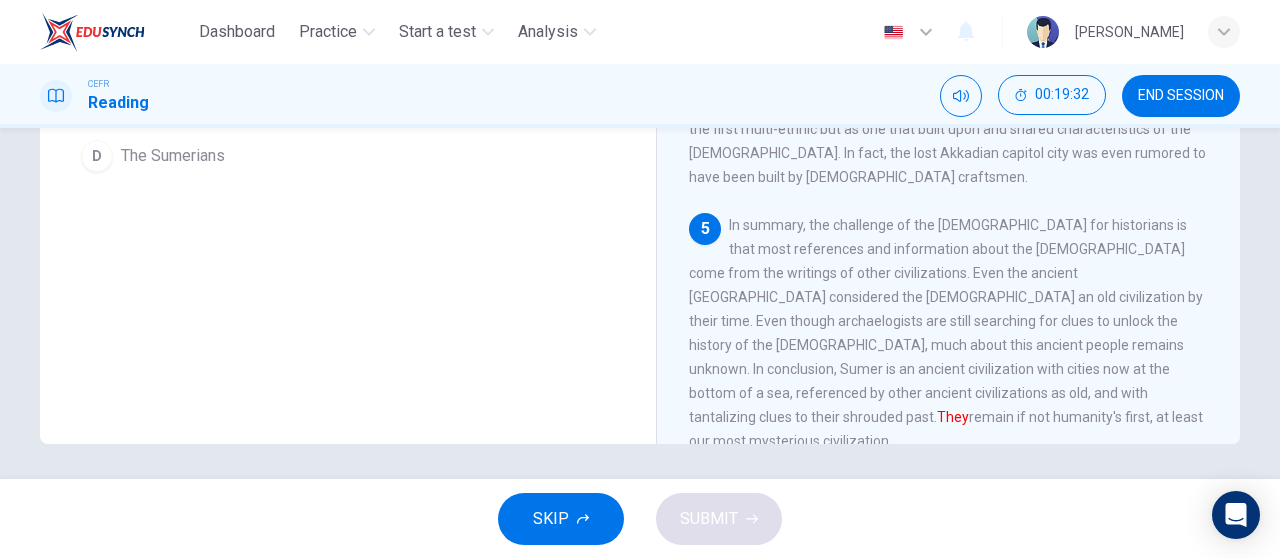 scroll, scrollTop: 424, scrollLeft: 0, axis: vertical 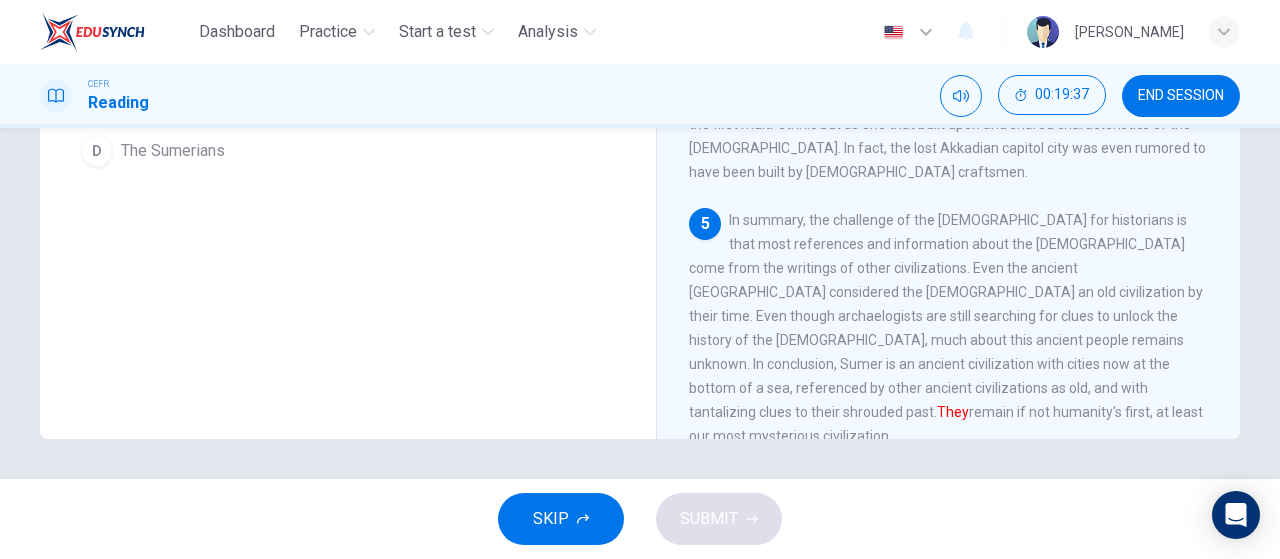 drag, startPoint x: 824, startPoint y: 334, endPoint x: 620, endPoint y: 283, distance: 210.27838 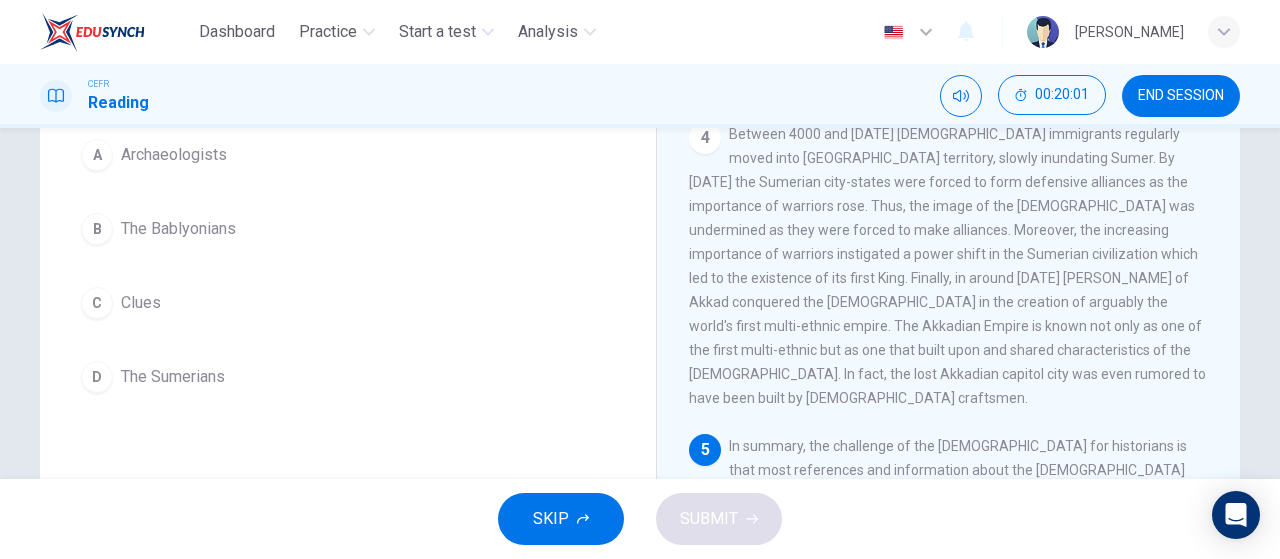 scroll, scrollTop: 197, scrollLeft: 0, axis: vertical 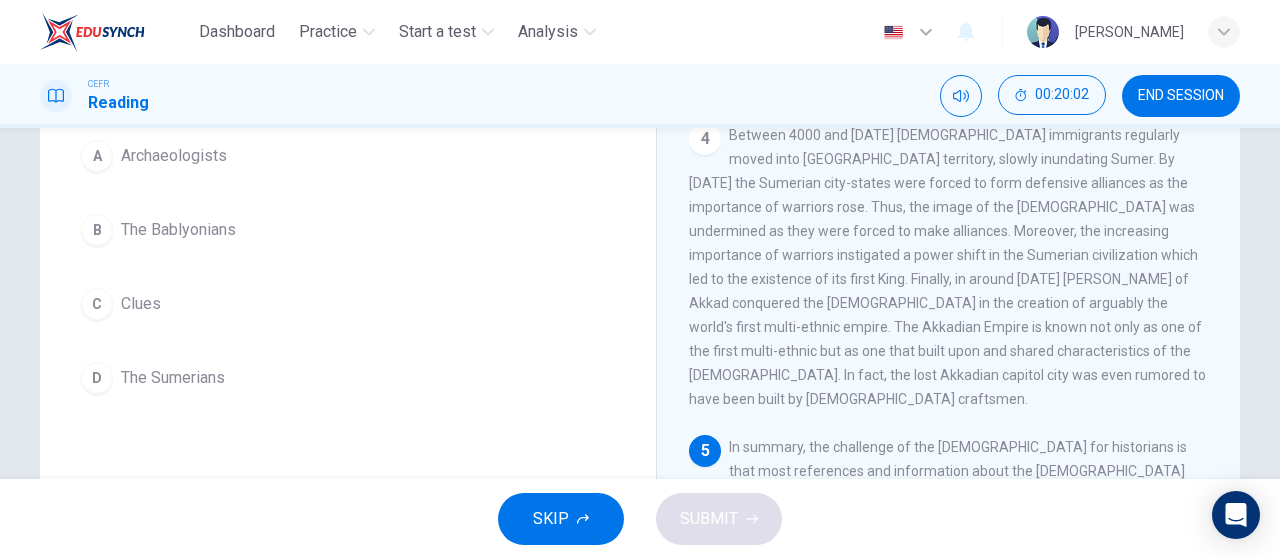 click on "The Sumerians" at bounding box center [173, 378] 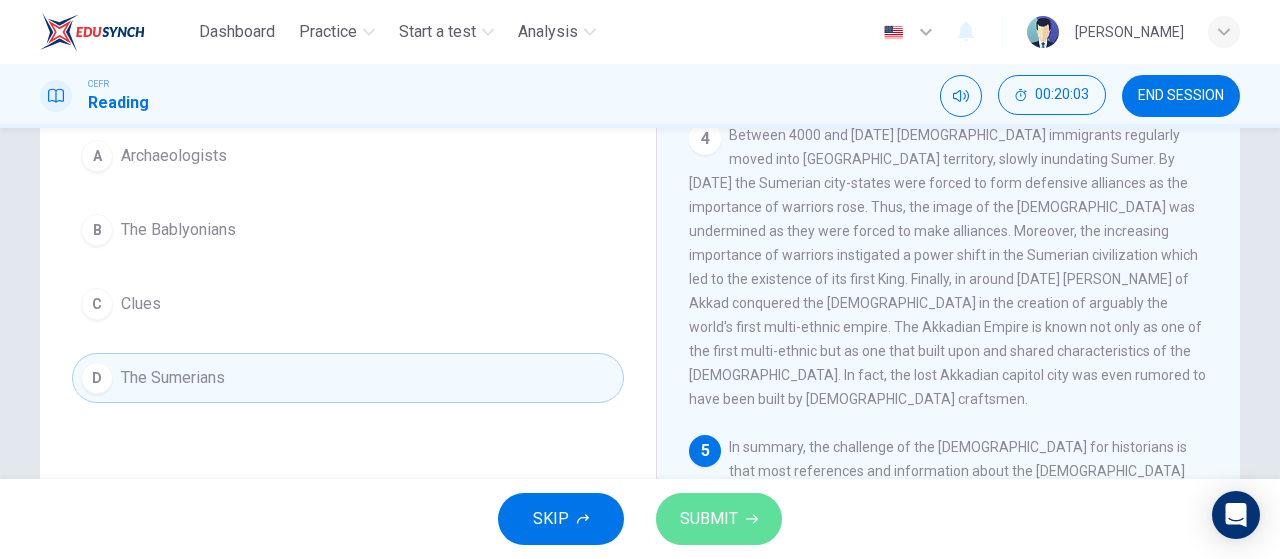 click on "SUBMIT" at bounding box center (709, 519) 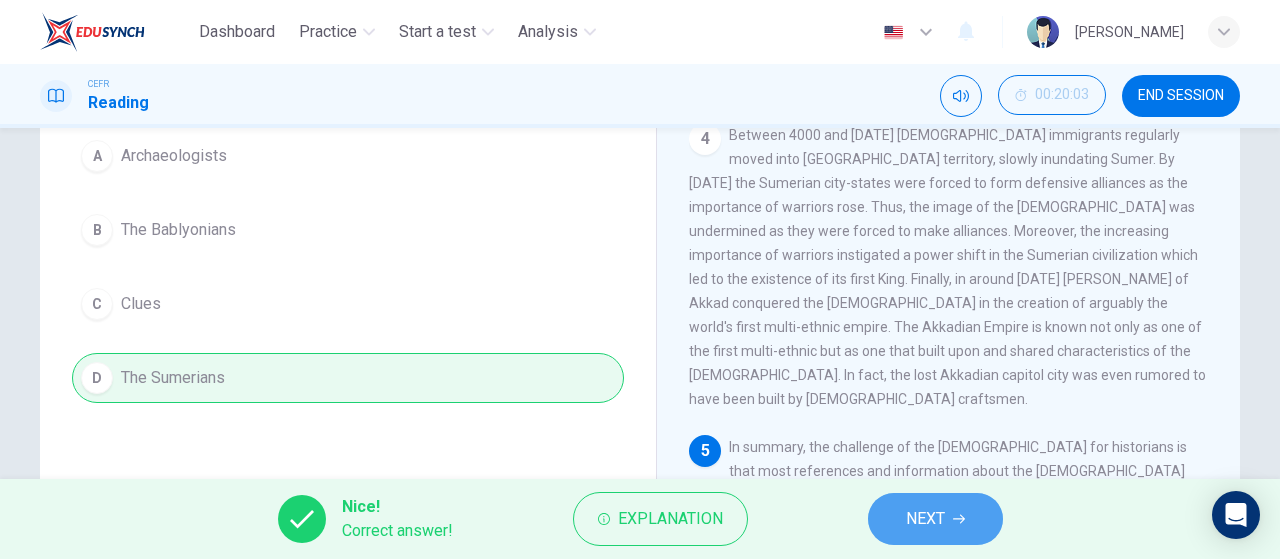 click on "NEXT" at bounding box center [925, 519] 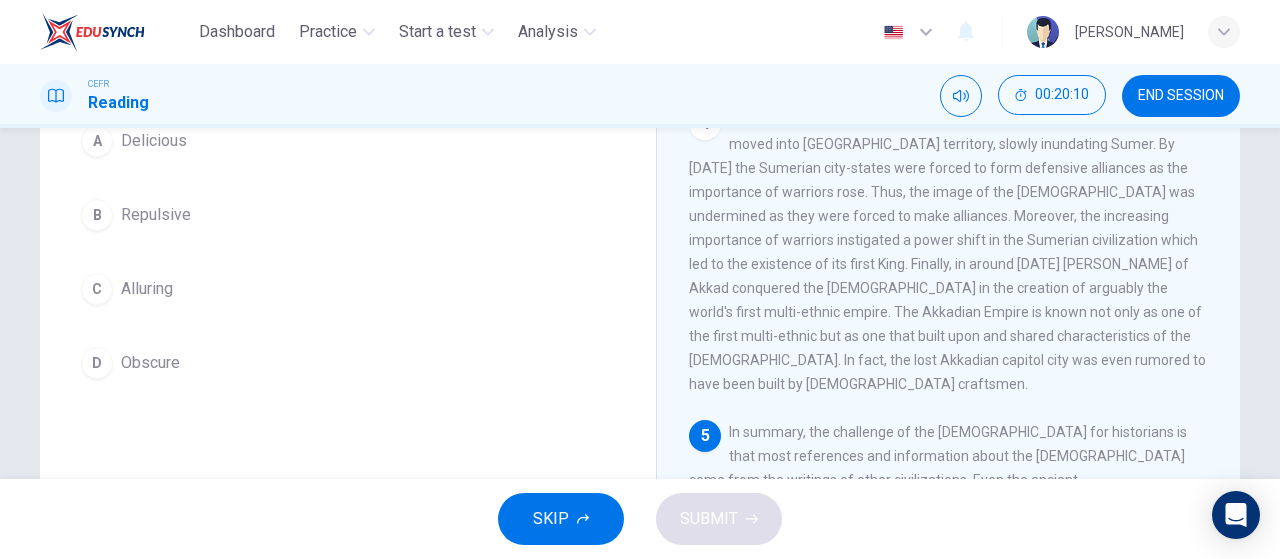 scroll, scrollTop: 211, scrollLeft: 0, axis: vertical 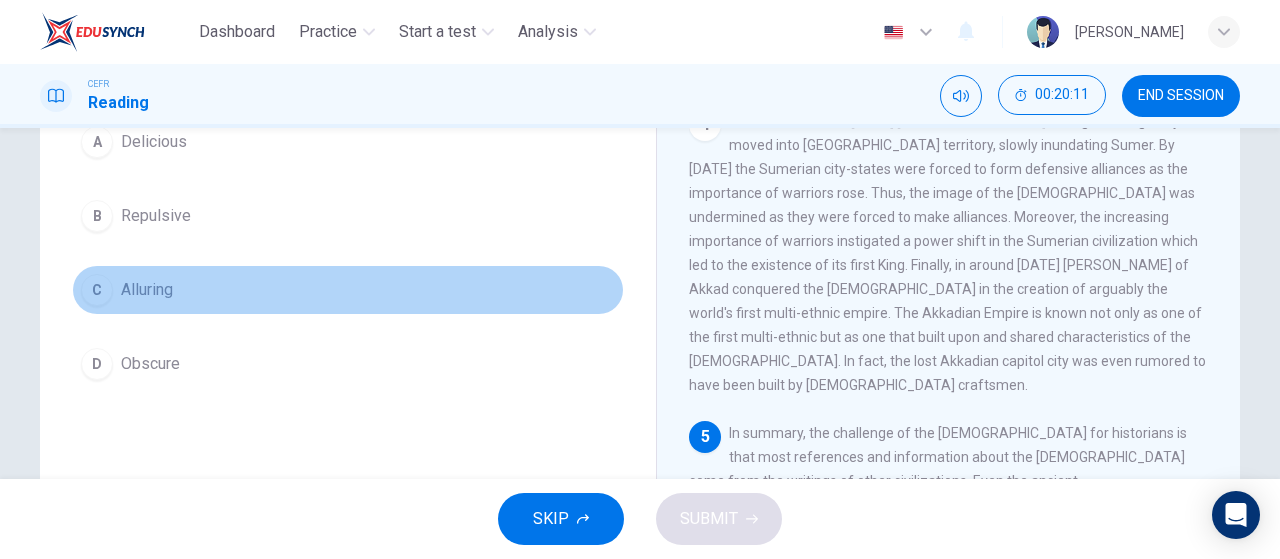 click on "Alluring" at bounding box center [147, 290] 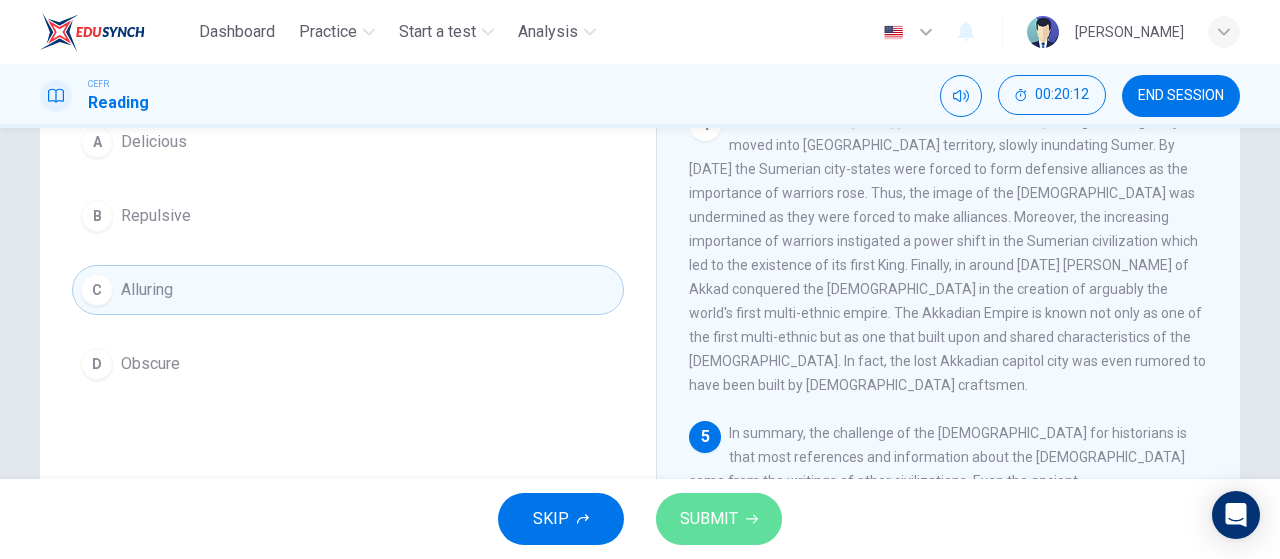click on "SUBMIT" at bounding box center [709, 519] 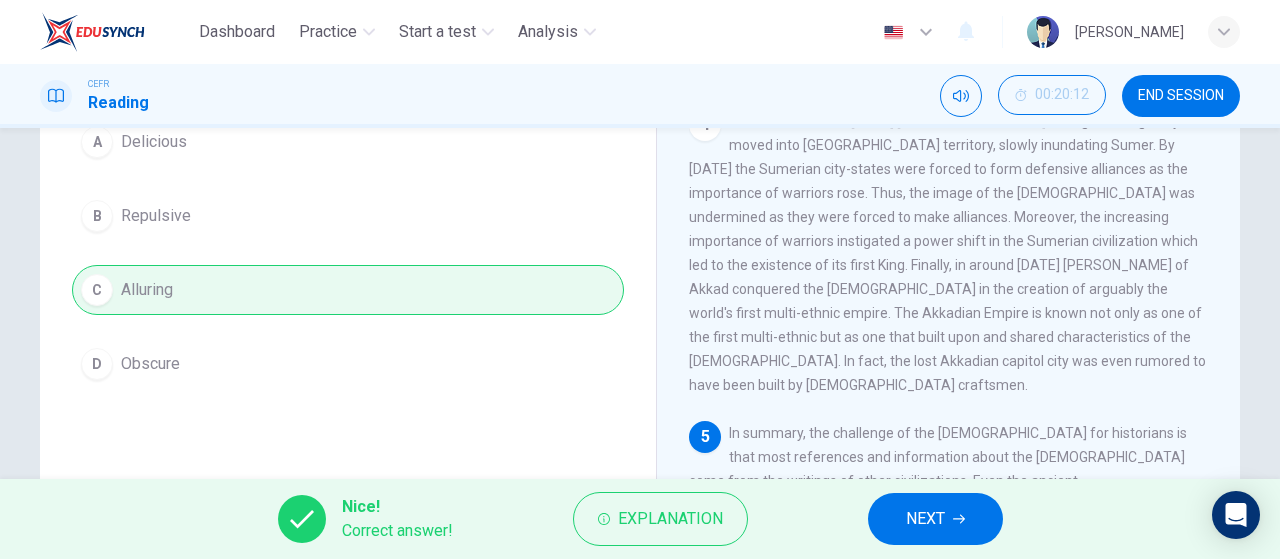 click 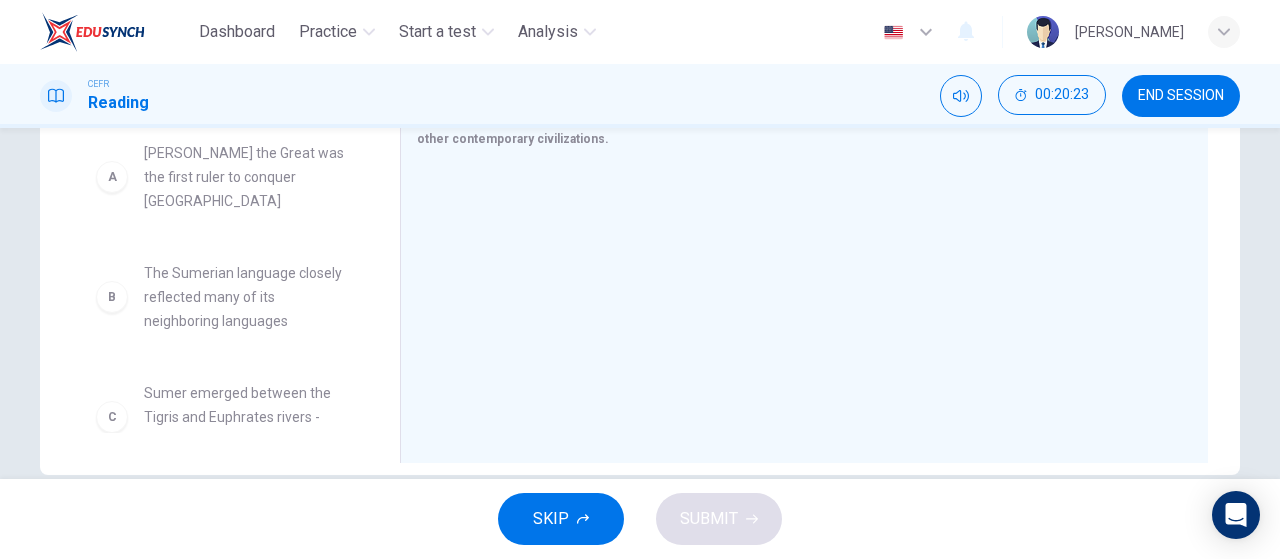 scroll, scrollTop: 390, scrollLeft: 0, axis: vertical 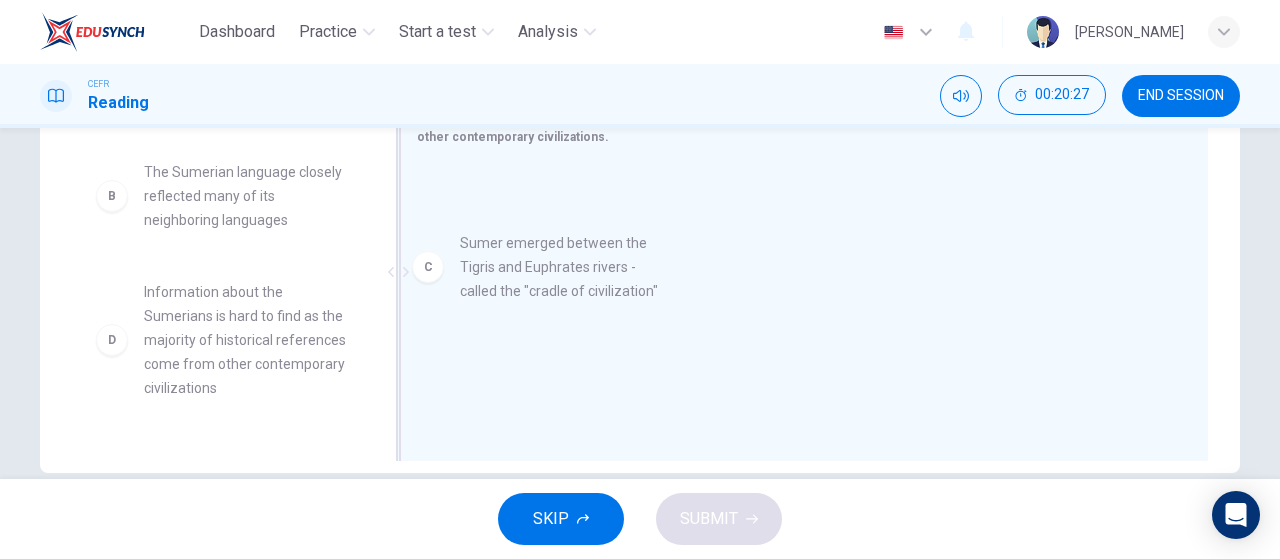drag, startPoint x: 280, startPoint y: 287, endPoint x: 614, endPoint y: 263, distance: 334.86118 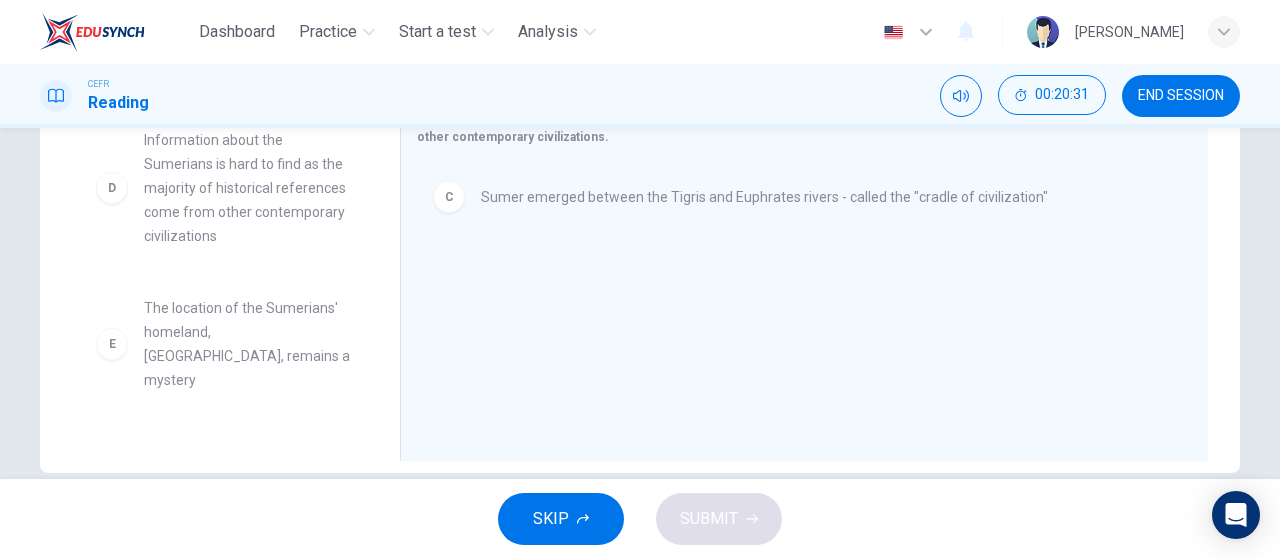 scroll, scrollTop: 266, scrollLeft: 0, axis: vertical 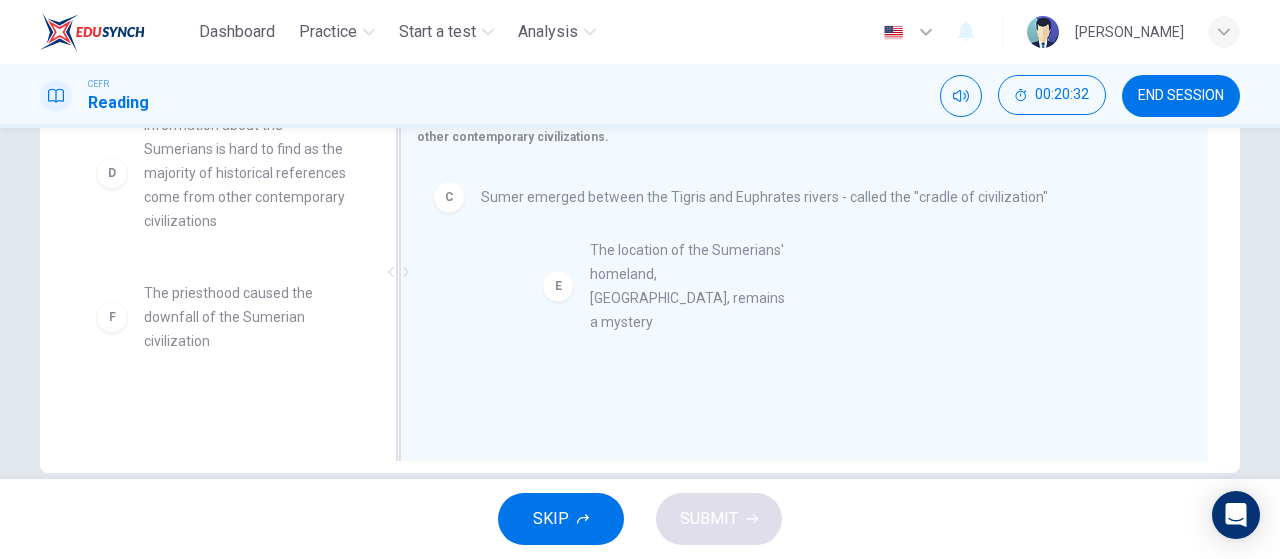 drag, startPoint x: 192, startPoint y: 284, endPoint x: 674, endPoint y: 273, distance: 482.1255 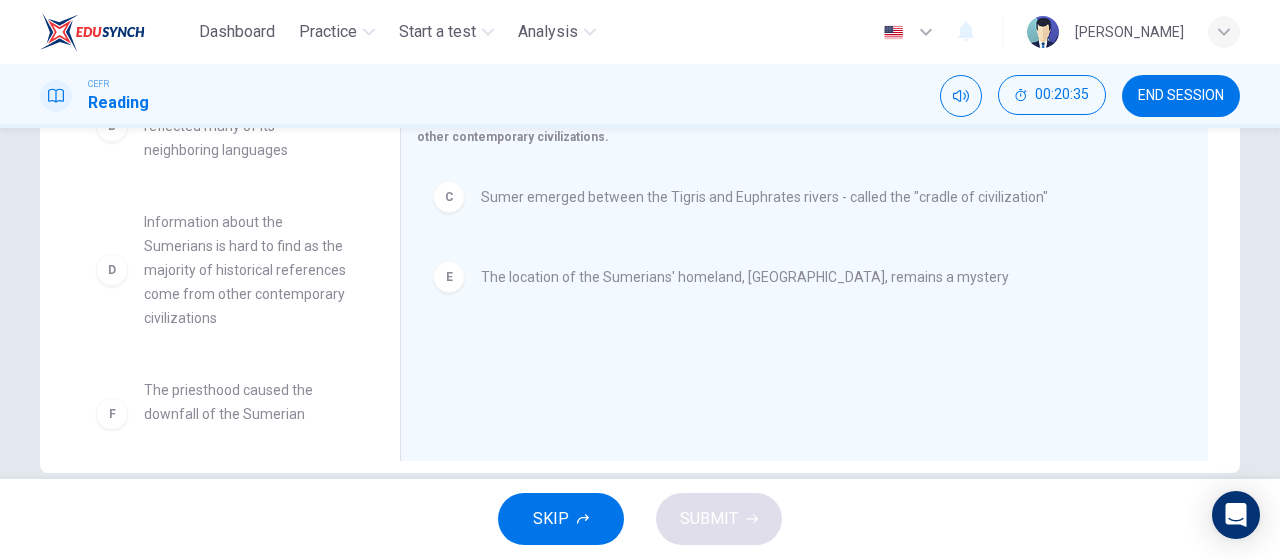 scroll, scrollTop: 170, scrollLeft: 0, axis: vertical 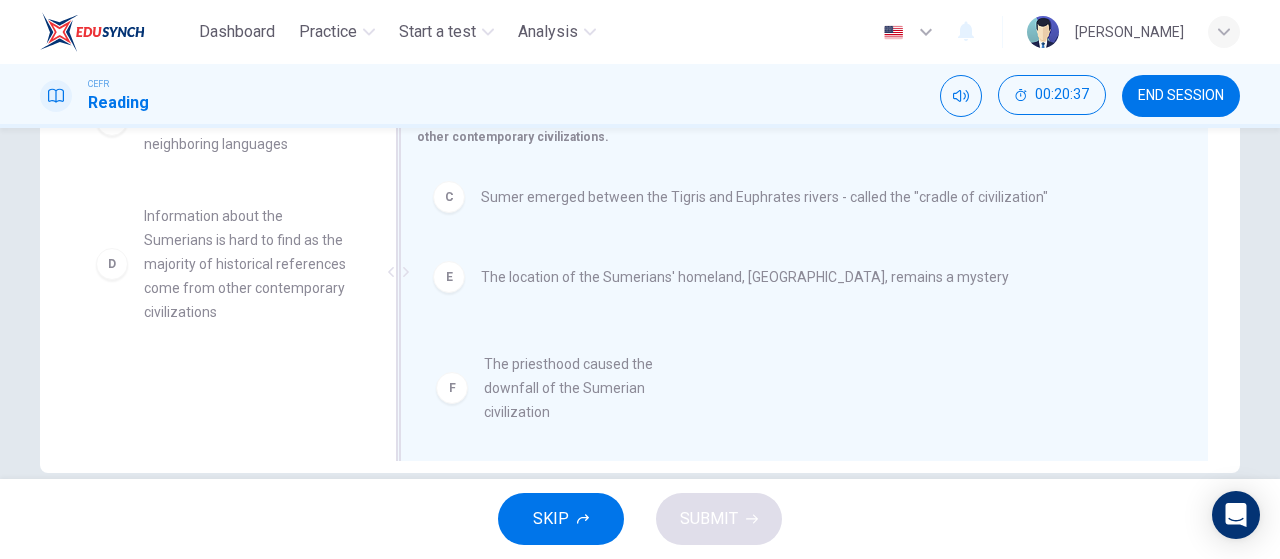 drag, startPoint x: 224, startPoint y: 393, endPoint x: 627, endPoint y: 367, distance: 403.83783 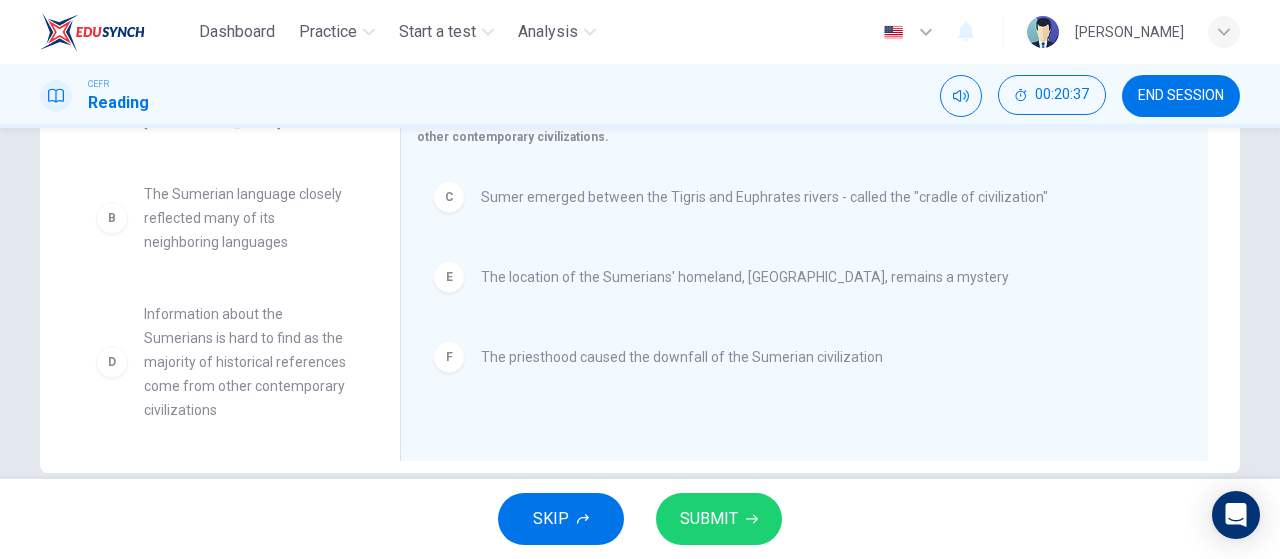 scroll, scrollTop: 60, scrollLeft: 0, axis: vertical 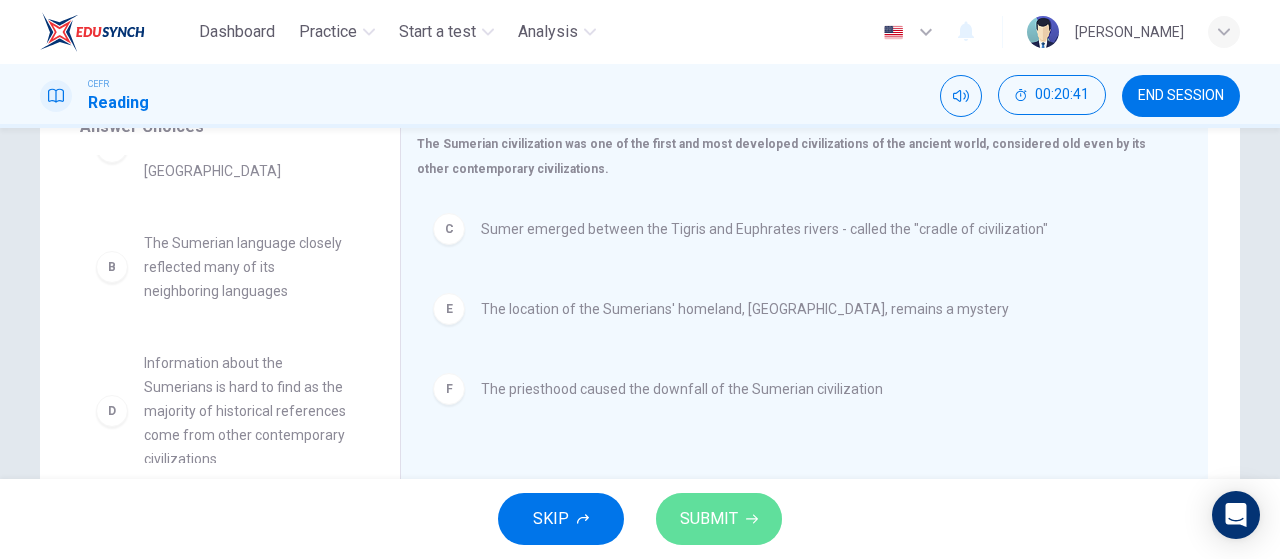 click on "SUBMIT" at bounding box center (719, 519) 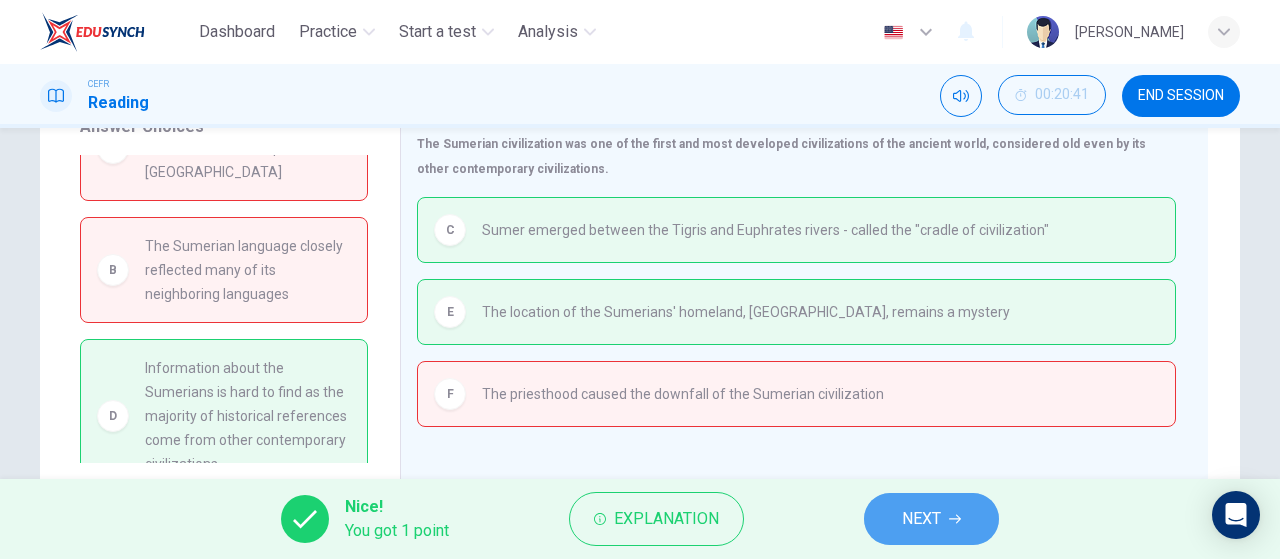click on "NEXT" at bounding box center (921, 519) 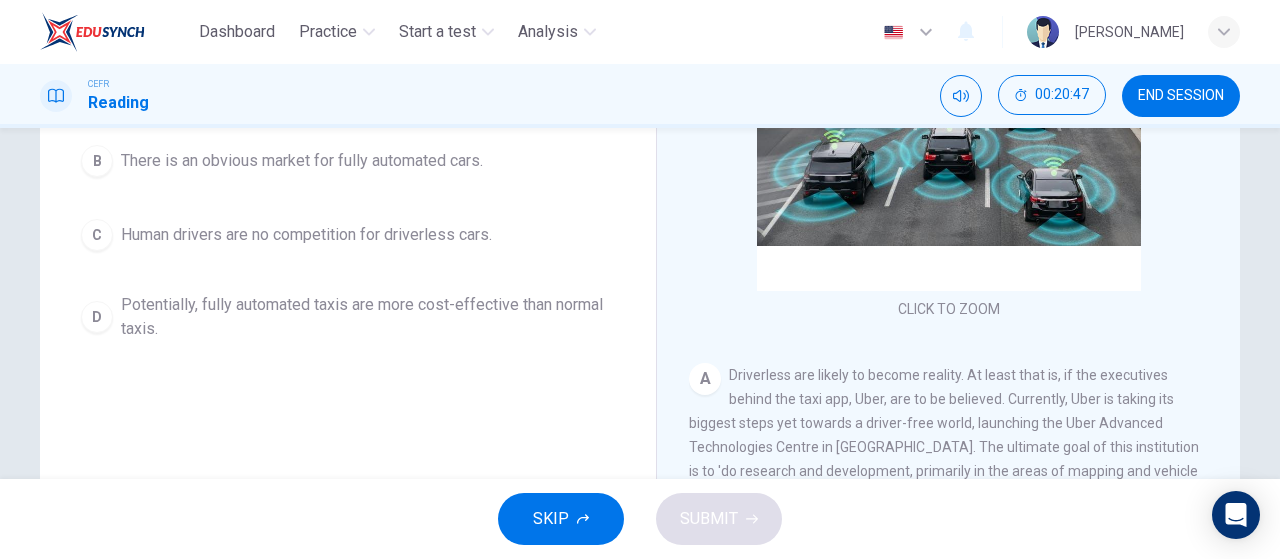 scroll, scrollTop: 424, scrollLeft: 0, axis: vertical 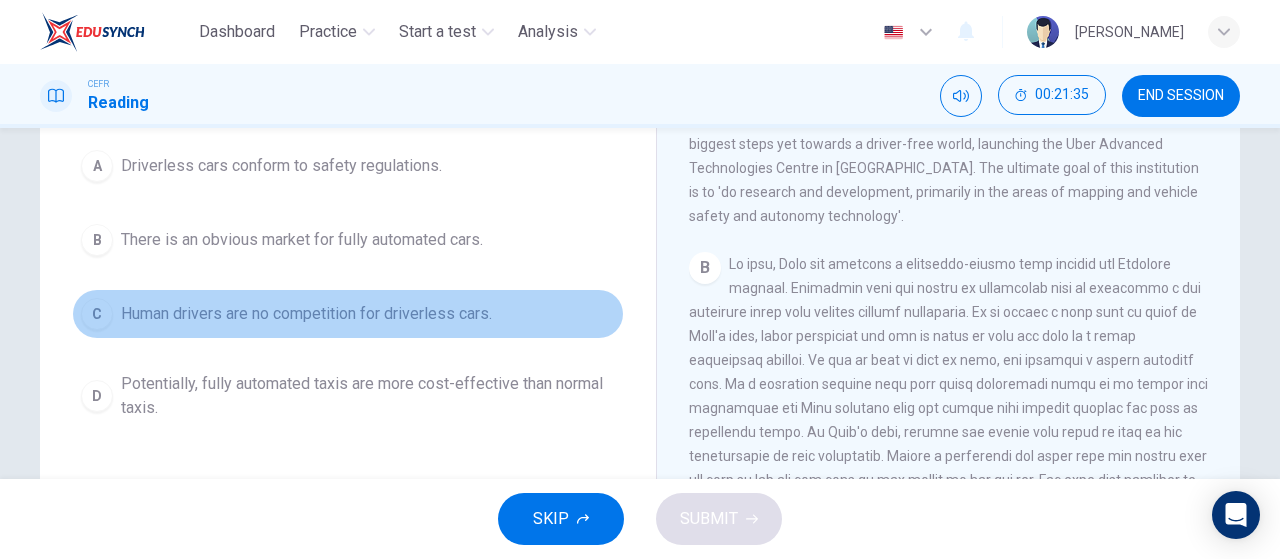 click on "Human drivers are no competition for driverless cars." at bounding box center [306, 314] 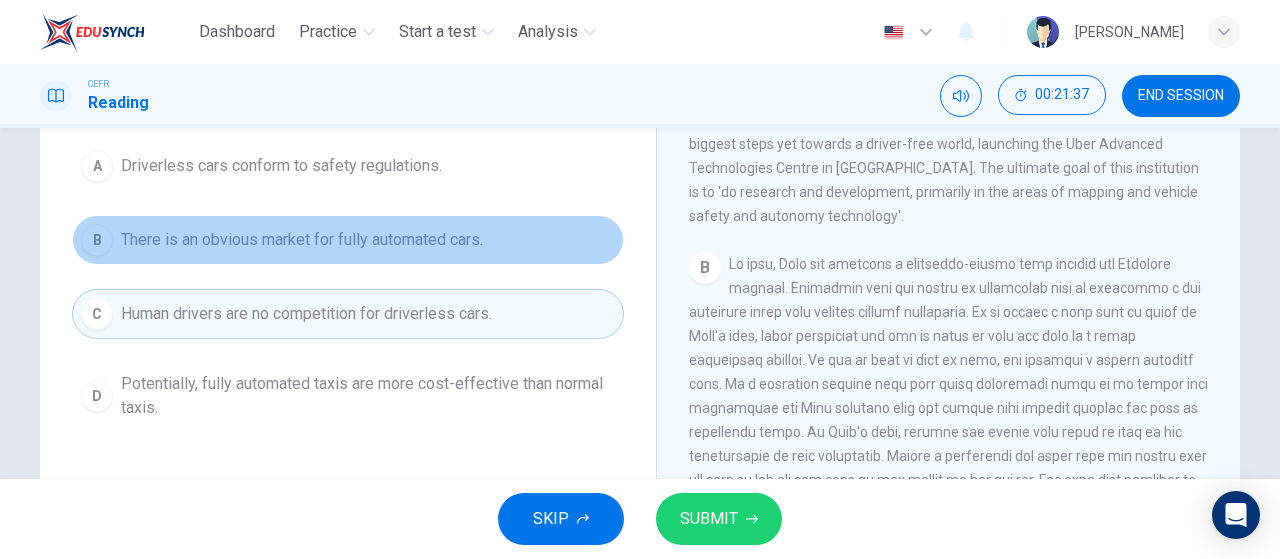 click on "There is an obvious market for fully automated cars." at bounding box center (302, 240) 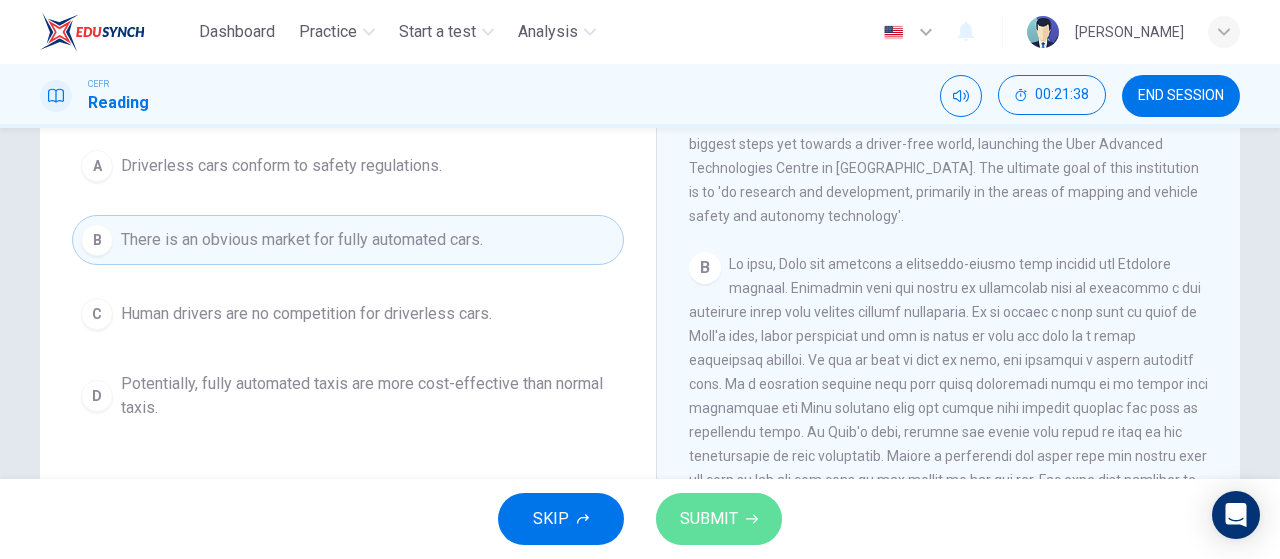 click on "SUBMIT" at bounding box center [709, 519] 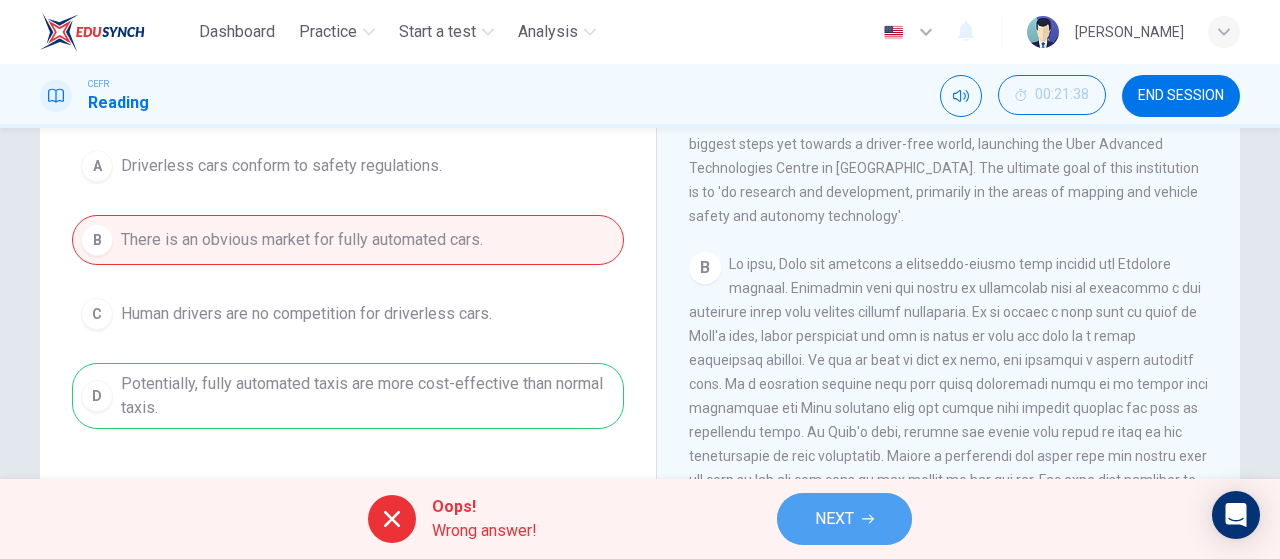 click on "NEXT" at bounding box center [834, 519] 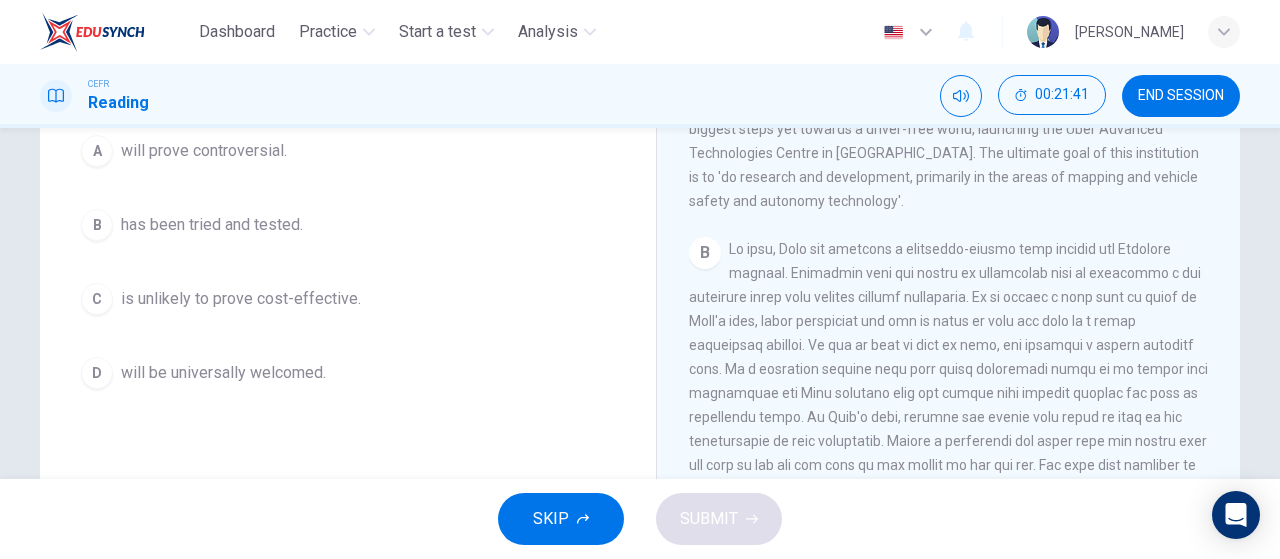 scroll, scrollTop: 260, scrollLeft: 0, axis: vertical 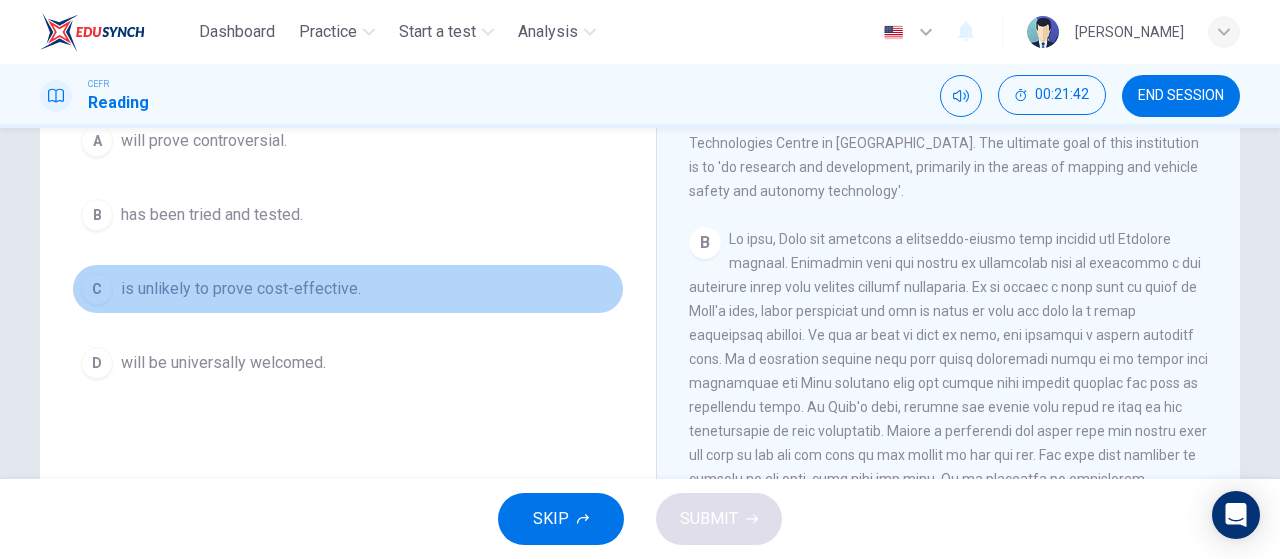 click on "is unlikely to prove cost-effective." at bounding box center [241, 289] 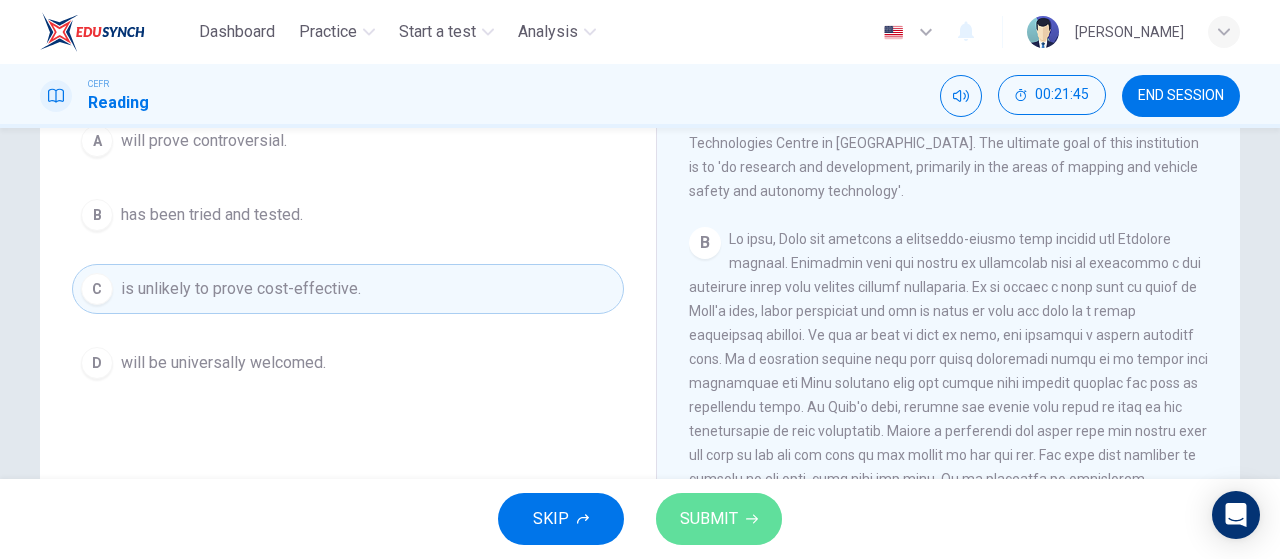 click on "SUBMIT" at bounding box center [719, 519] 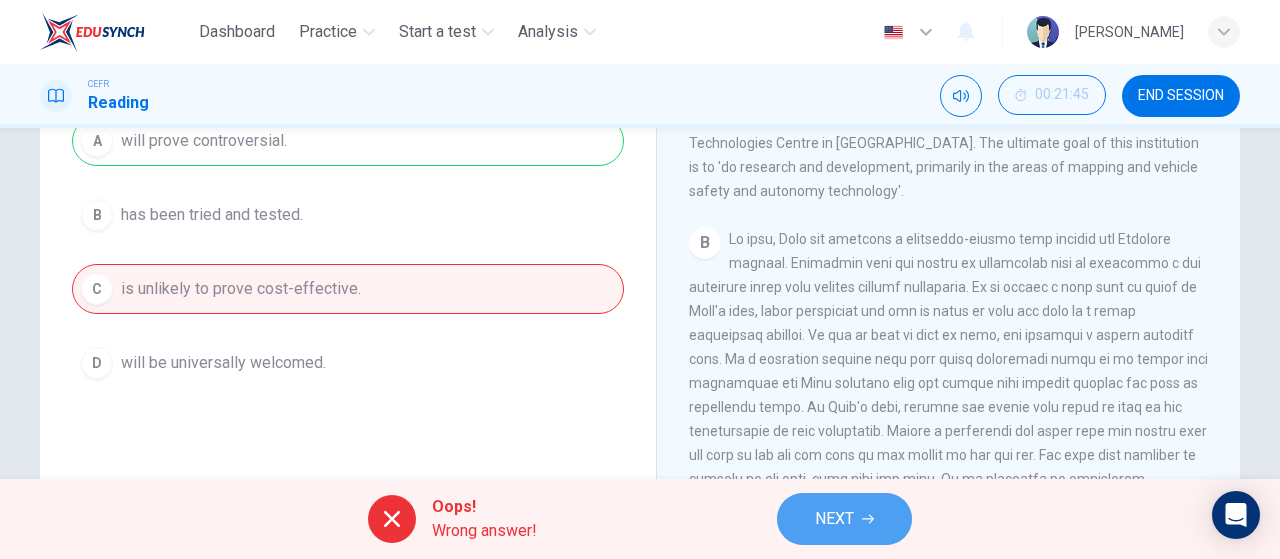 click on "NEXT" at bounding box center (834, 519) 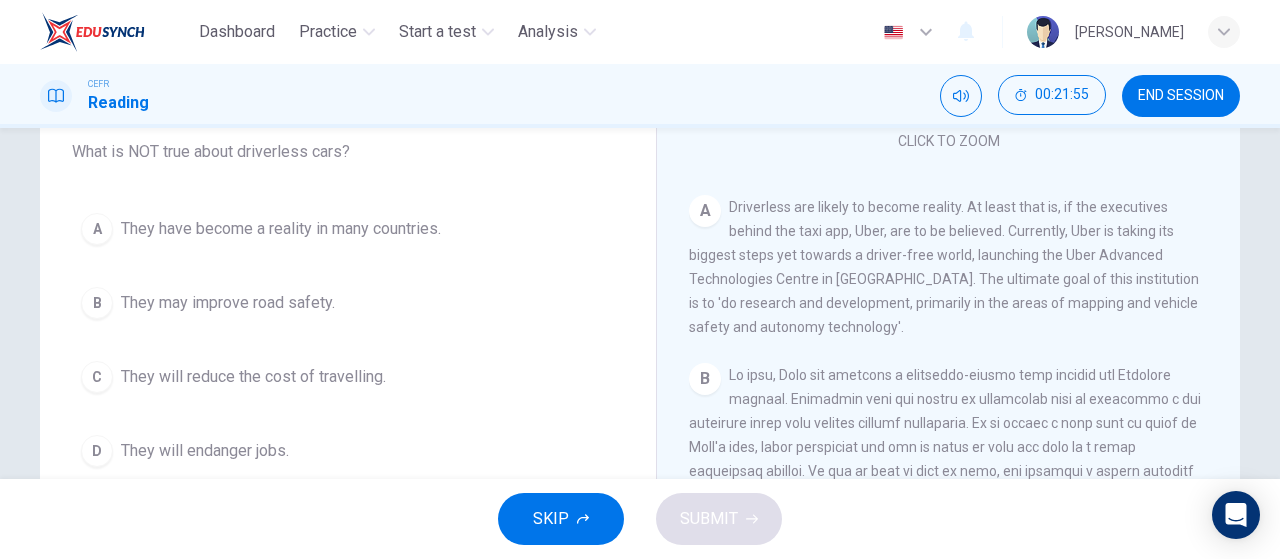 scroll, scrollTop: 132, scrollLeft: 0, axis: vertical 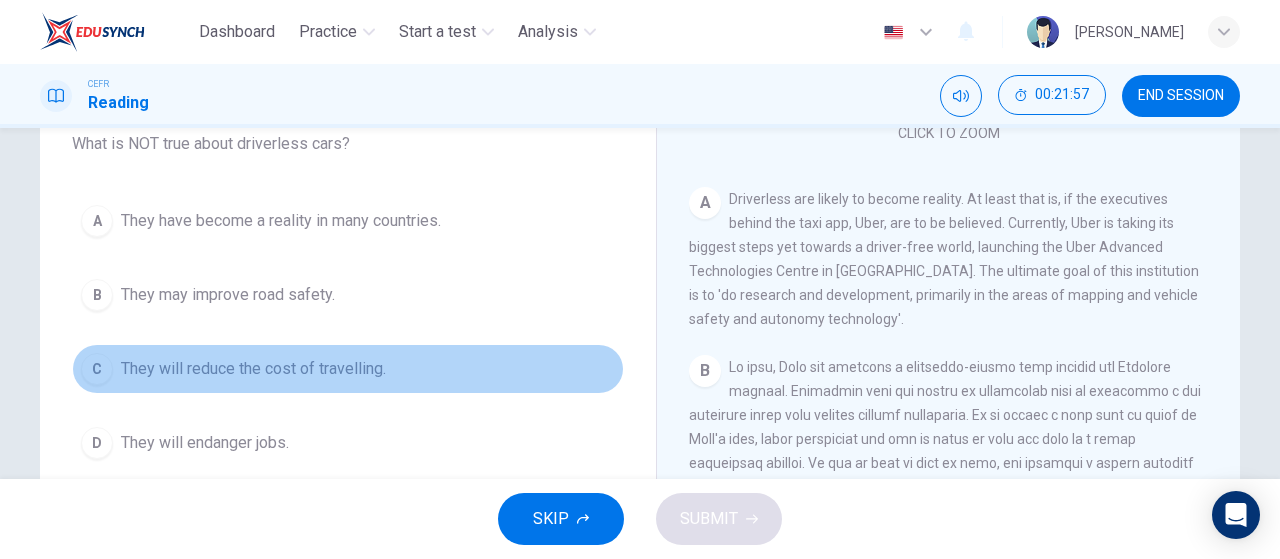 click on "They will reduce the cost of travelling." at bounding box center (253, 369) 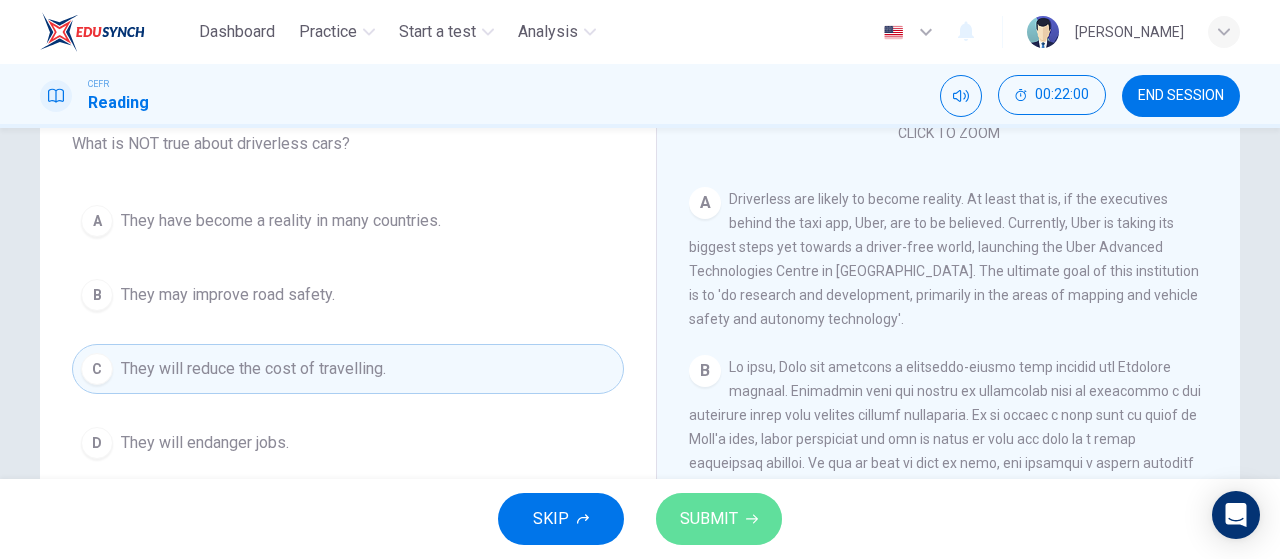click on "SUBMIT" at bounding box center (719, 519) 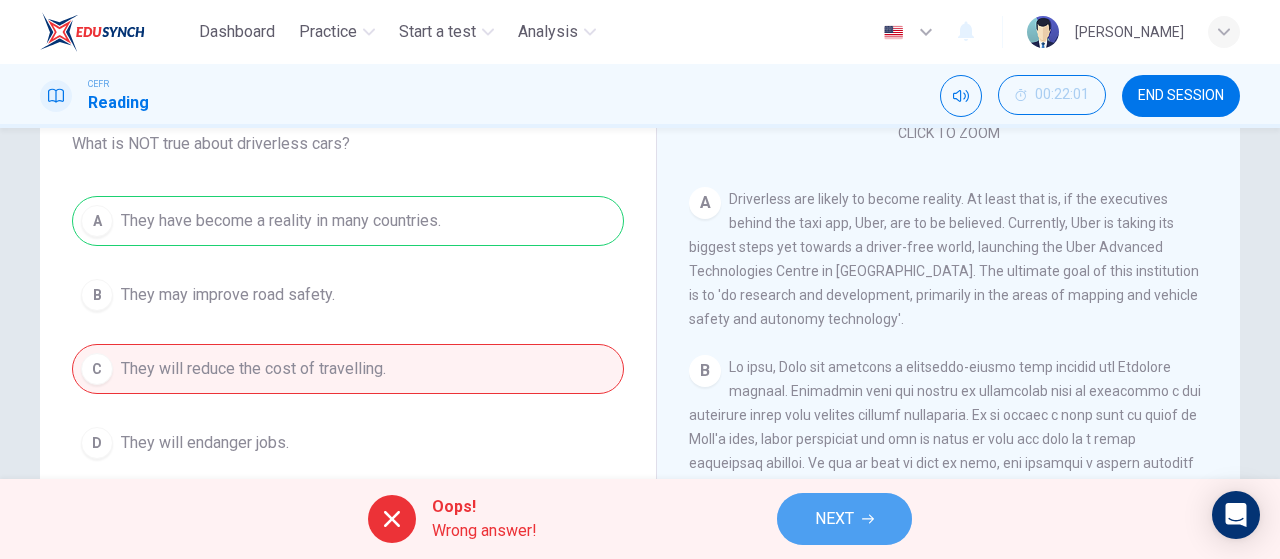 click on "NEXT" at bounding box center [844, 519] 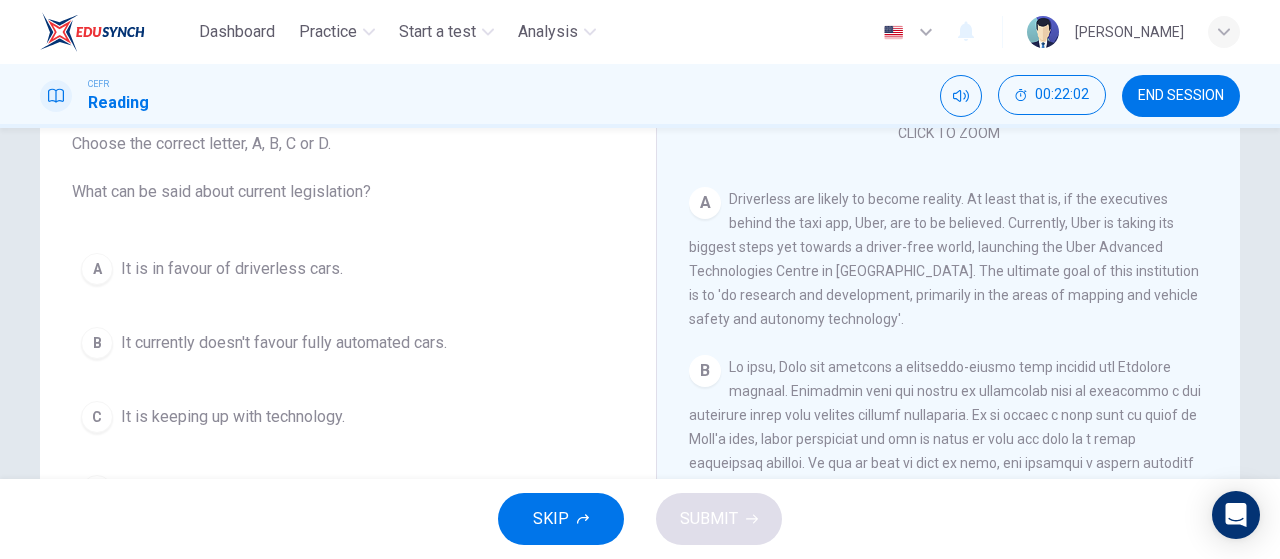 scroll, scrollTop: 185, scrollLeft: 0, axis: vertical 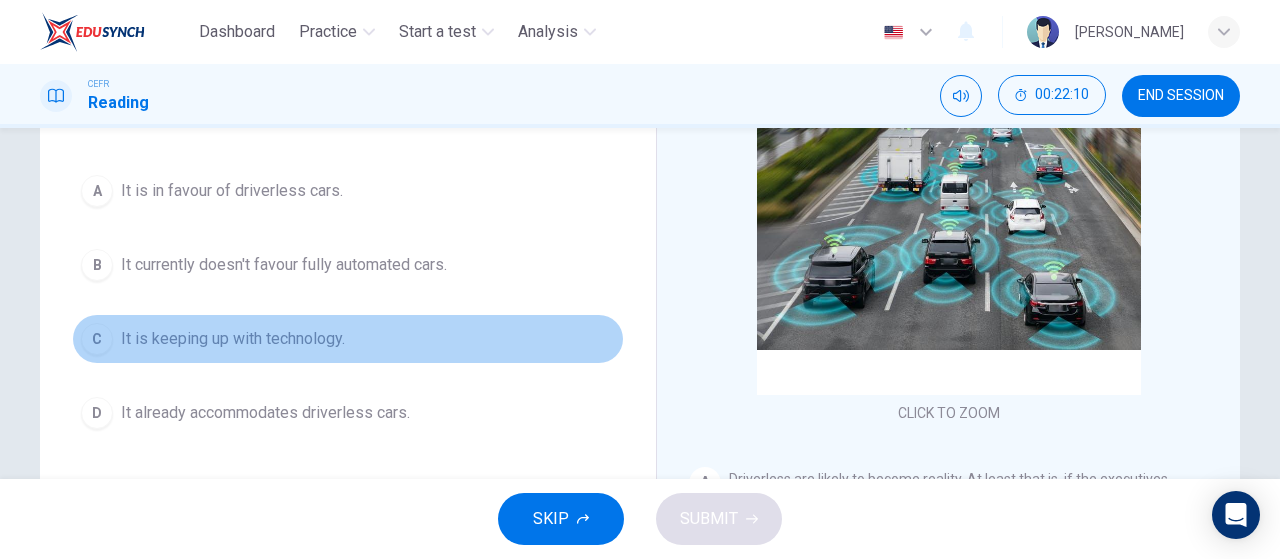 click on "C It is keeping up with technology." at bounding box center (348, 339) 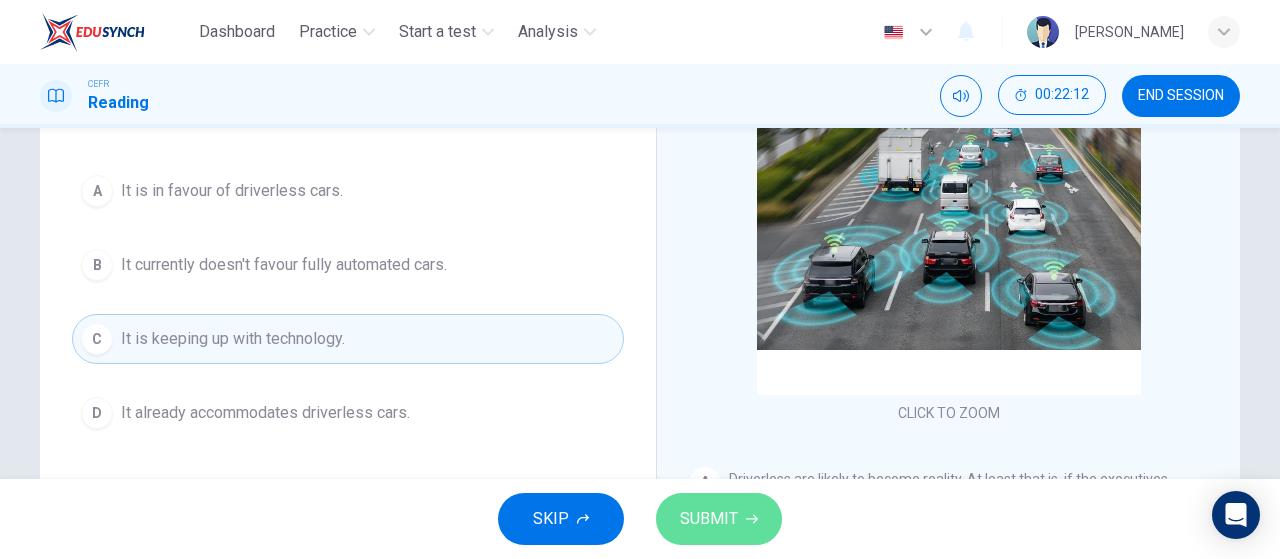 click on "SUBMIT" at bounding box center (709, 519) 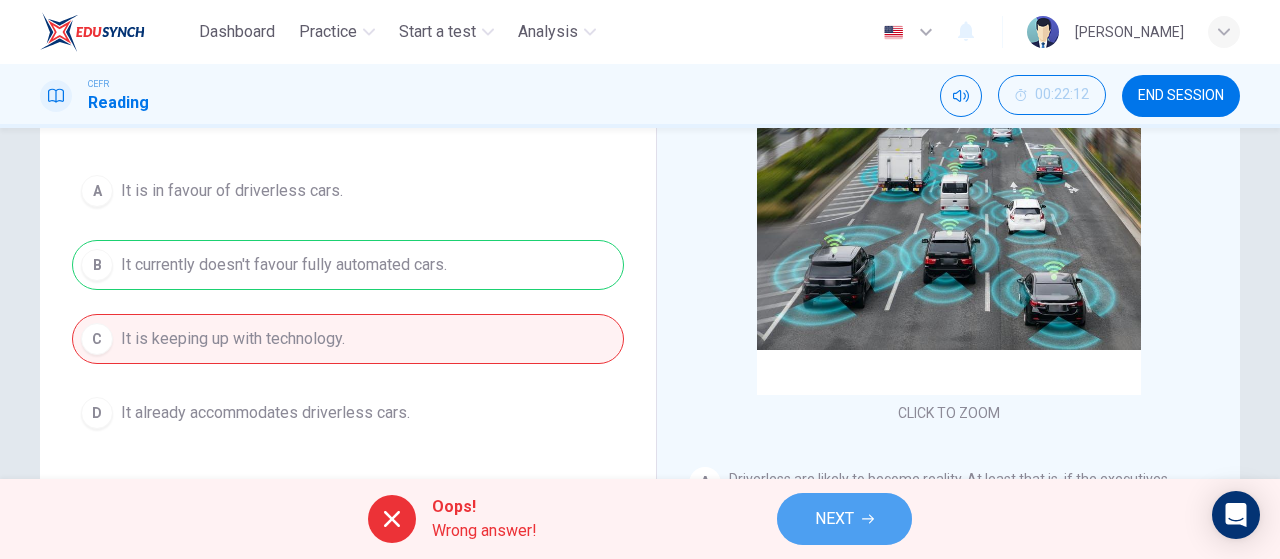 click on "NEXT" at bounding box center [834, 519] 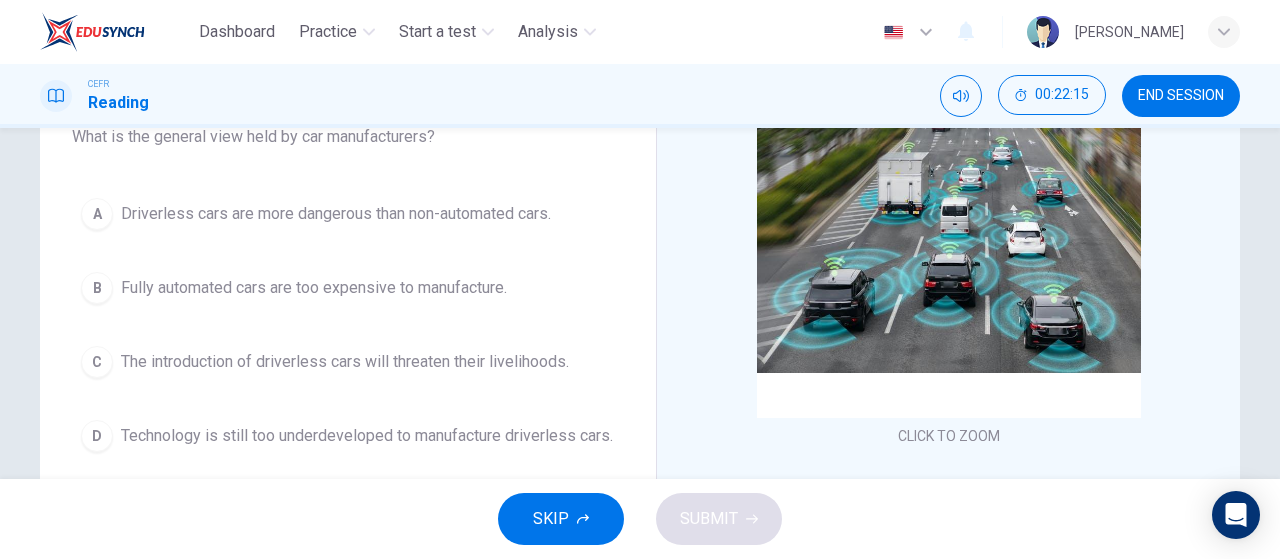 scroll, scrollTop: 191, scrollLeft: 0, axis: vertical 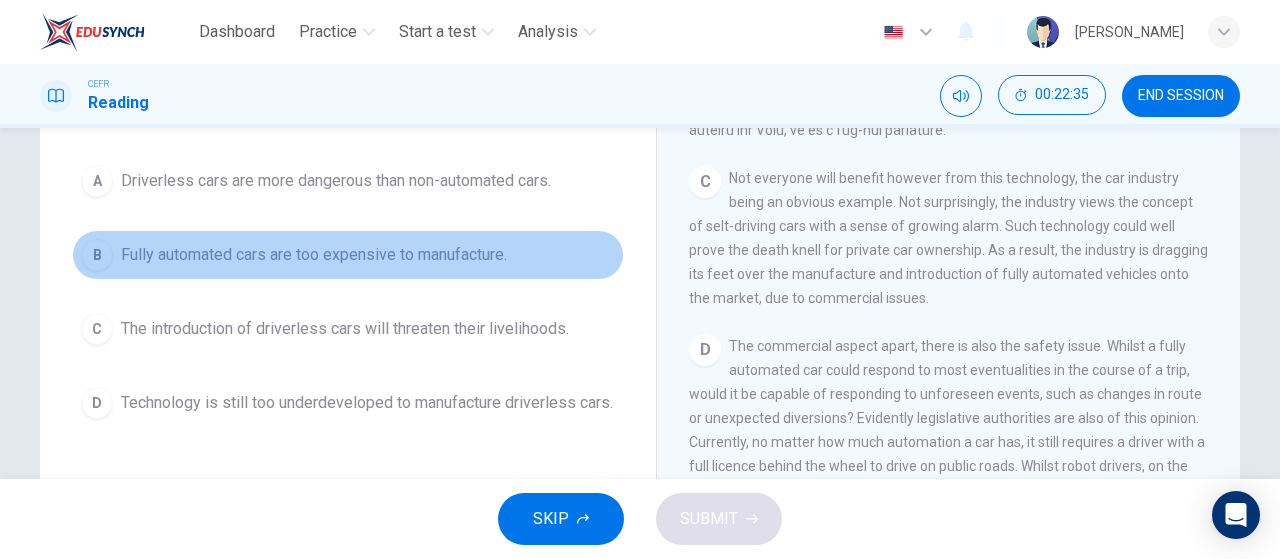 click on "Fully automated cars are too expensive to manufacture." at bounding box center [314, 255] 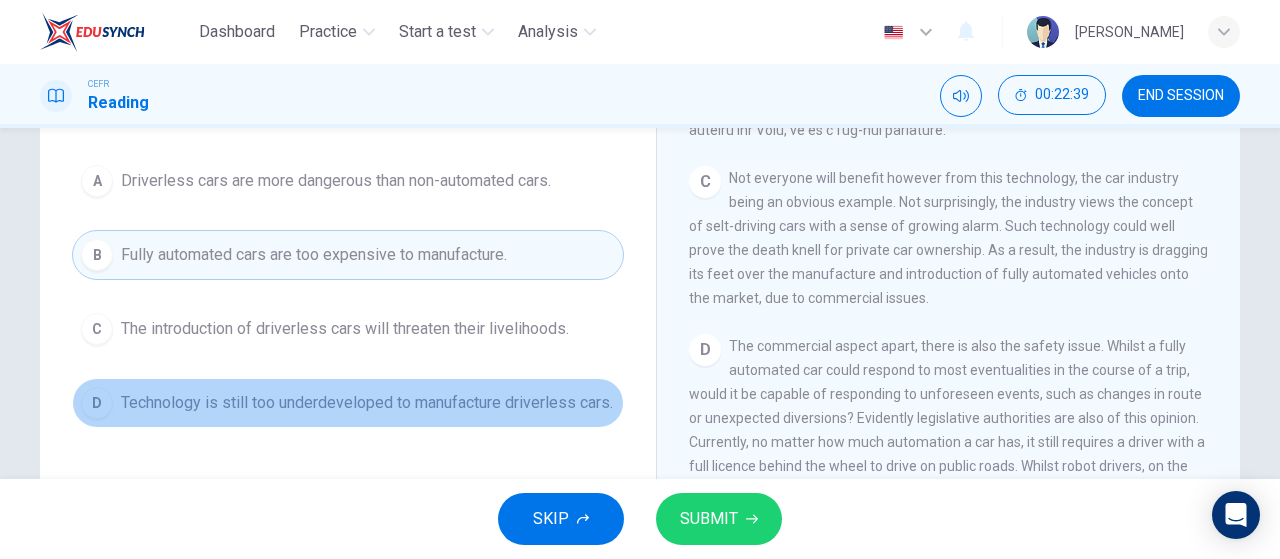 click on "Technology is still too underdeveloped to manufacture driverless cars." at bounding box center (367, 403) 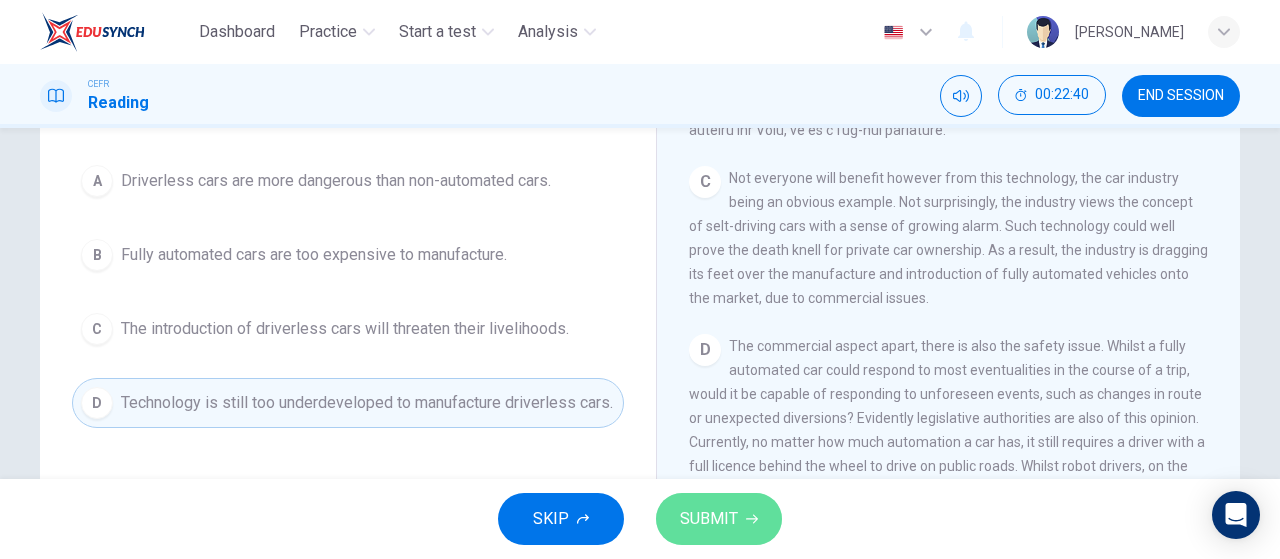 click on "SUBMIT" at bounding box center (709, 519) 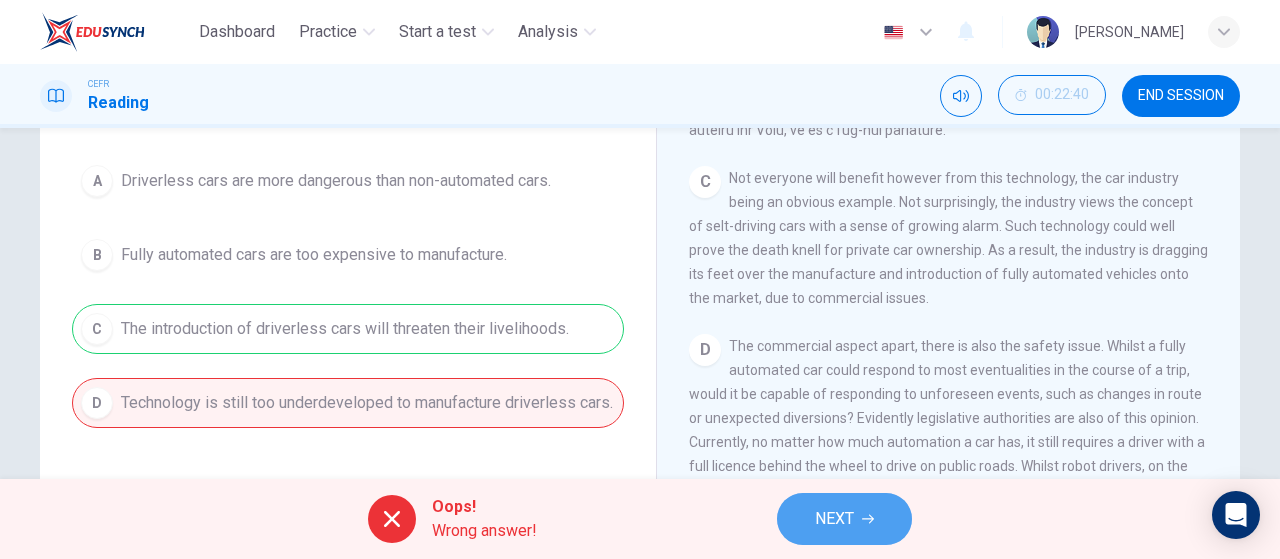 click on "NEXT" at bounding box center (834, 519) 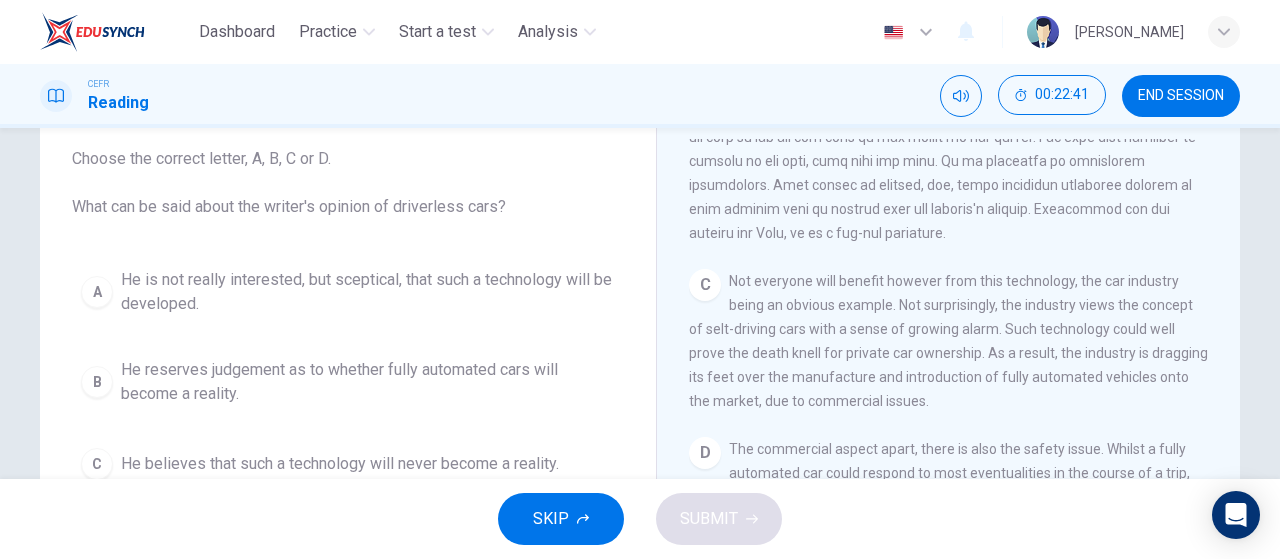 scroll, scrollTop: 126, scrollLeft: 0, axis: vertical 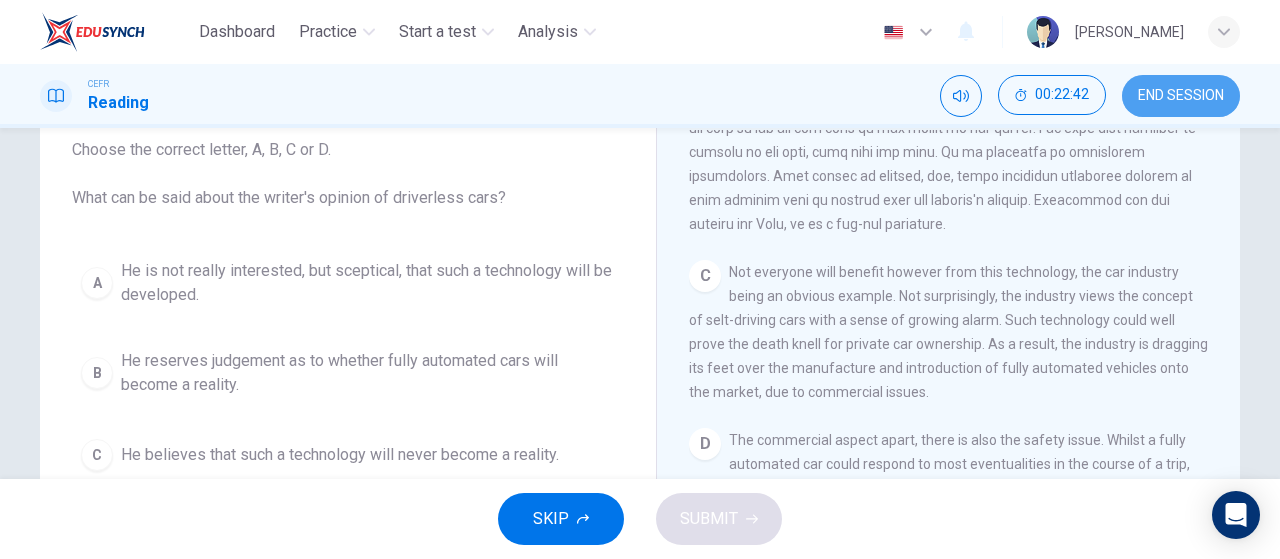 click on "END SESSION" at bounding box center (1181, 96) 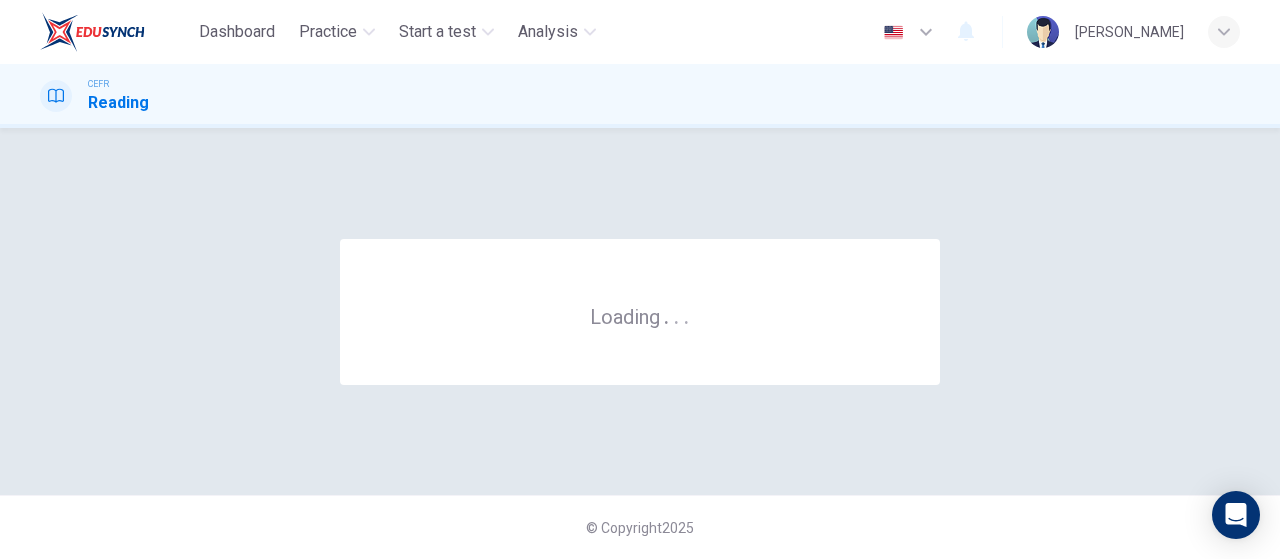 scroll, scrollTop: 0, scrollLeft: 0, axis: both 